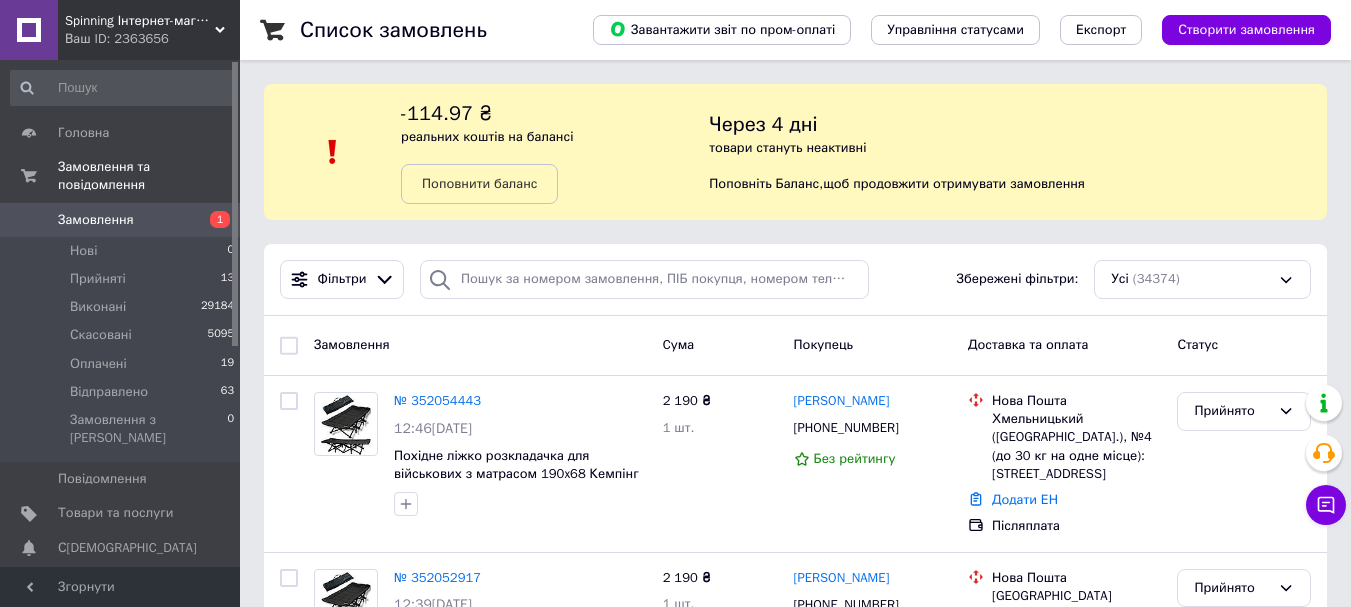 scroll, scrollTop: 1400, scrollLeft: 0, axis: vertical 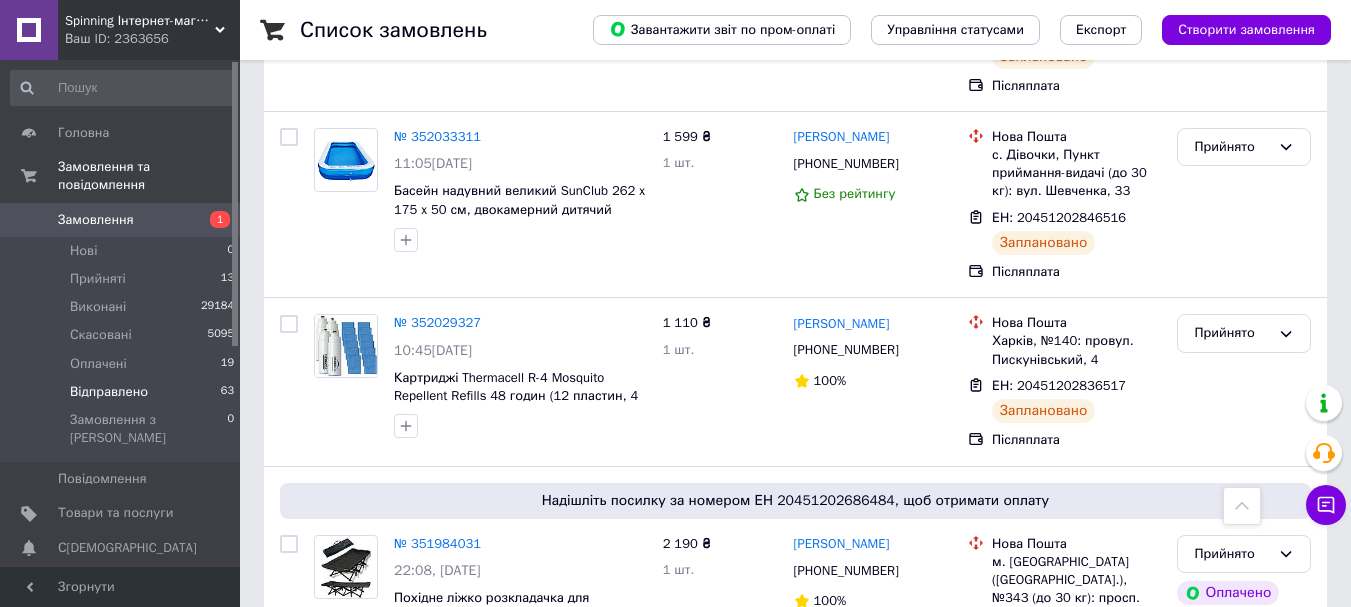 click on "Відправлено 63" at bounding box center [123, 392] 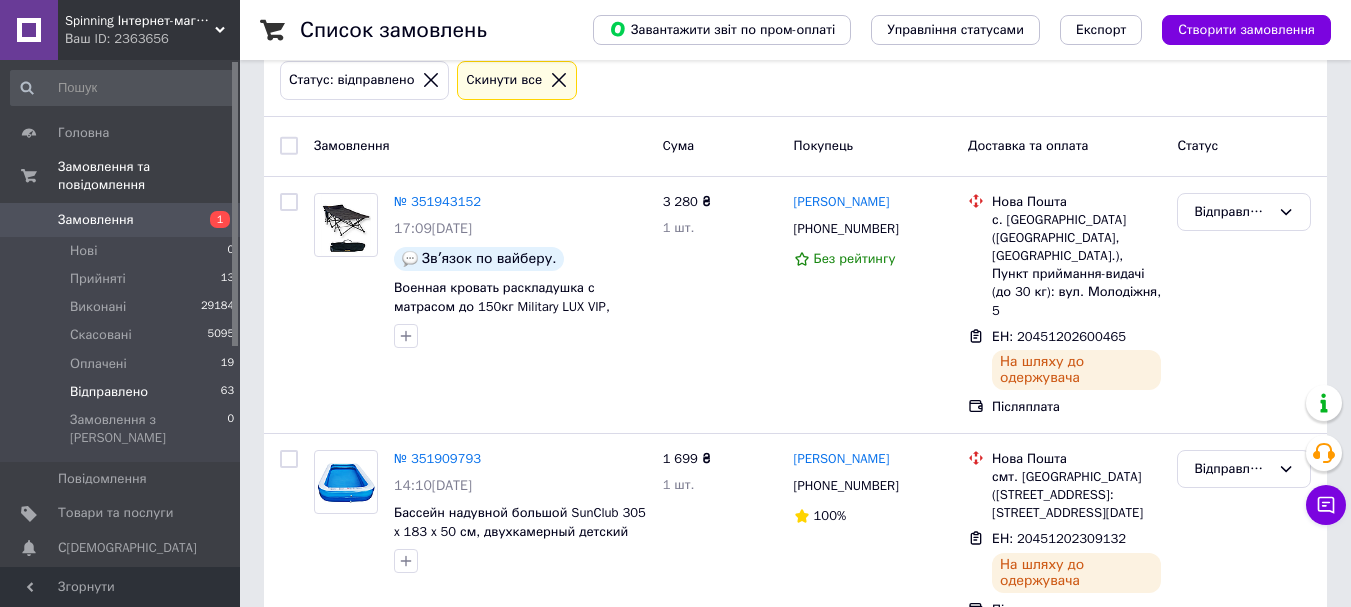 scroll, scrollTop: 400, scrollLeft: 0, axis: vertical 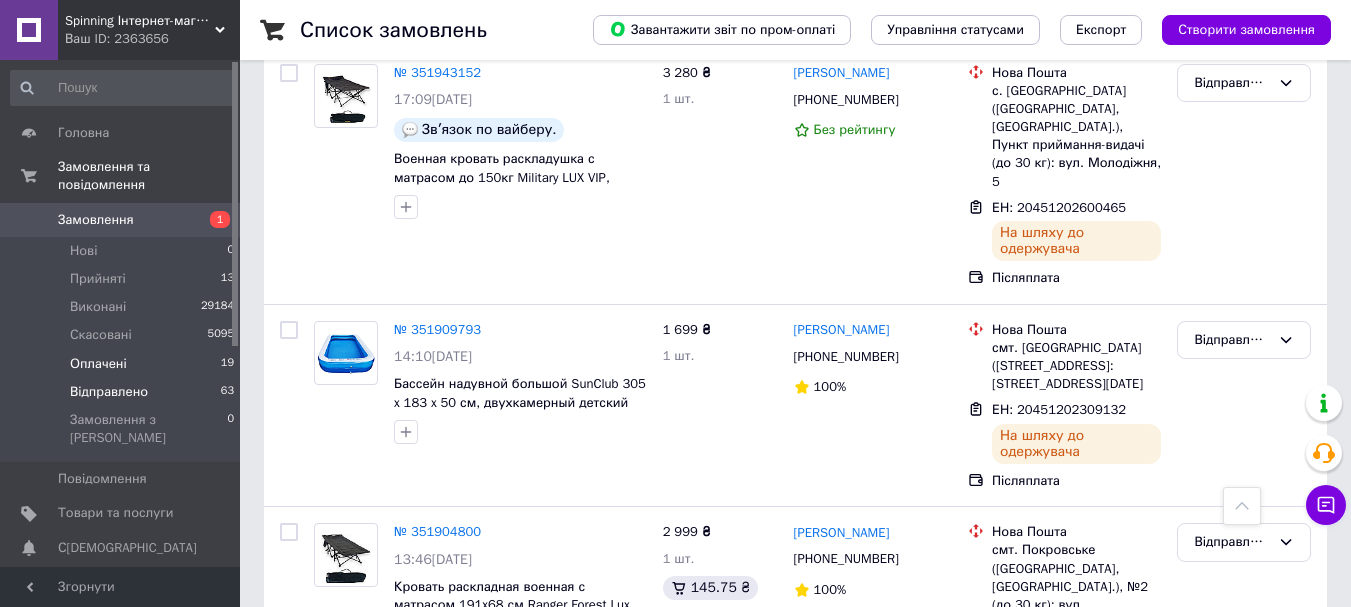 click on "Оплачені" at bounding box center (98, 364) 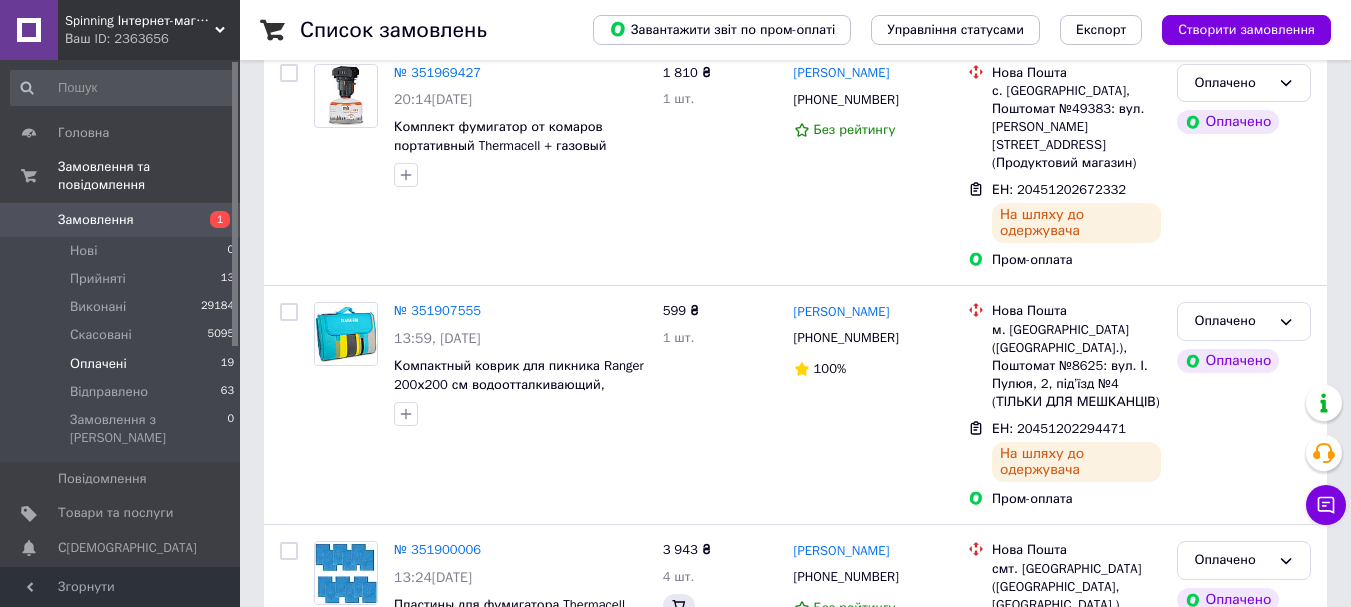 scroll, scrollTop: 0, scrollLeft: 0, axis: both 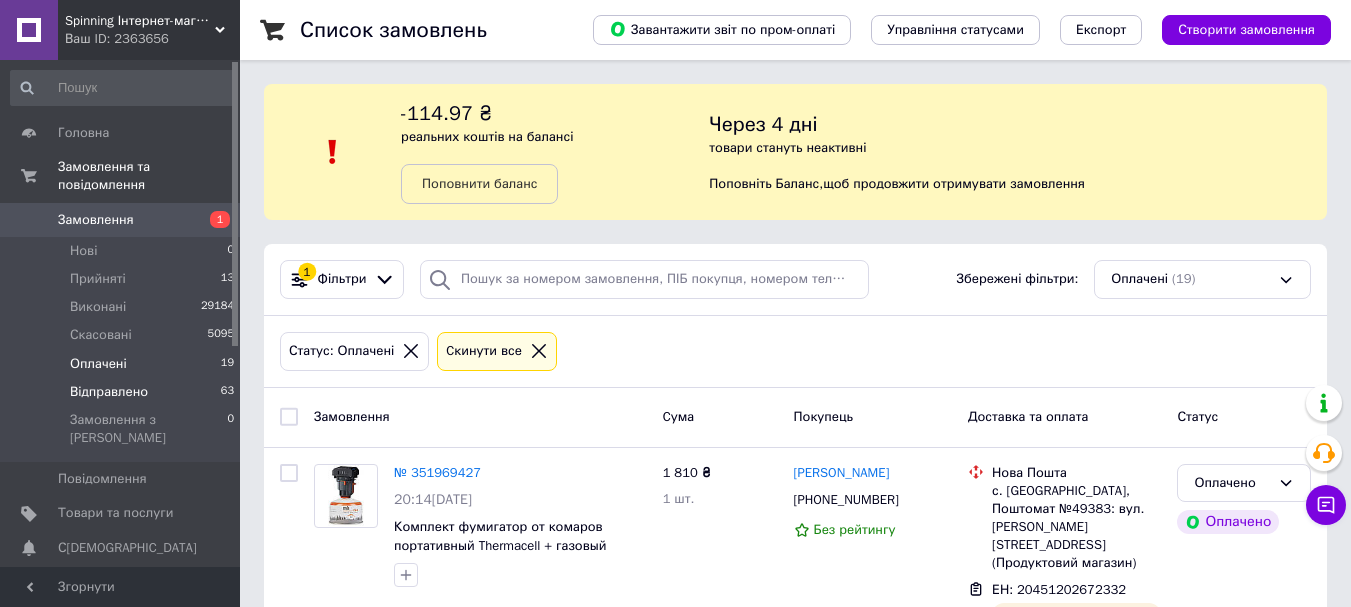 click on "Відправлено" at bounding box center (109, 392) 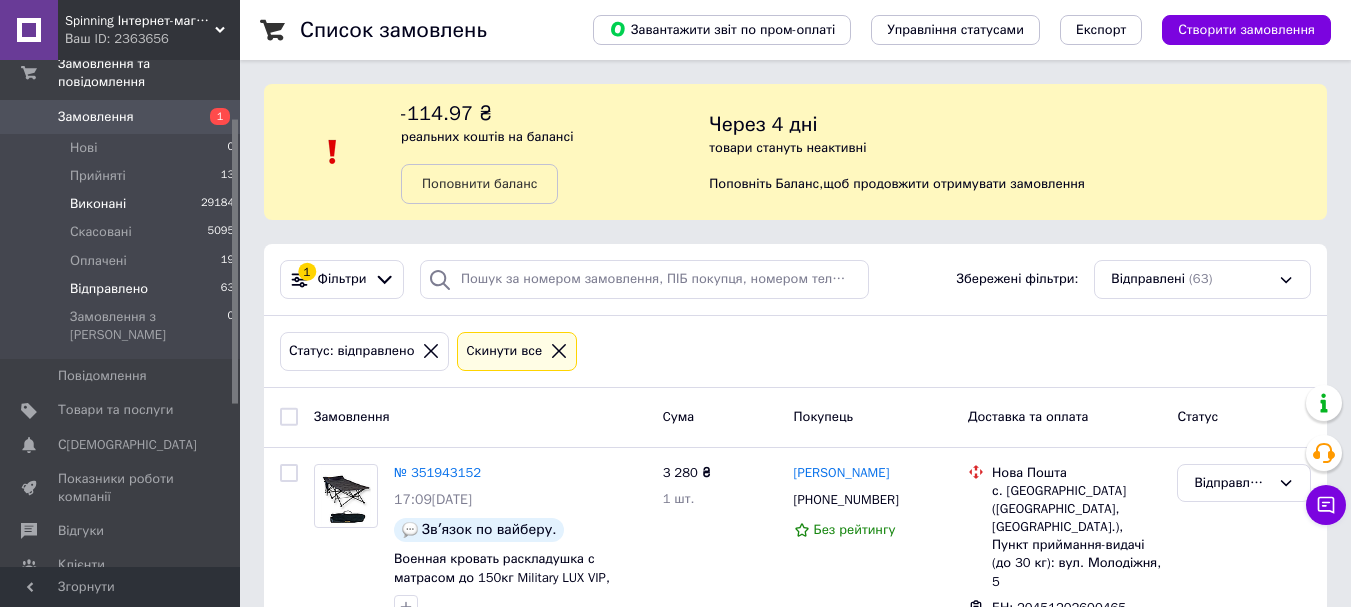 scroll, scrollTop: 200, scrollLeft: 0, axis: vertical 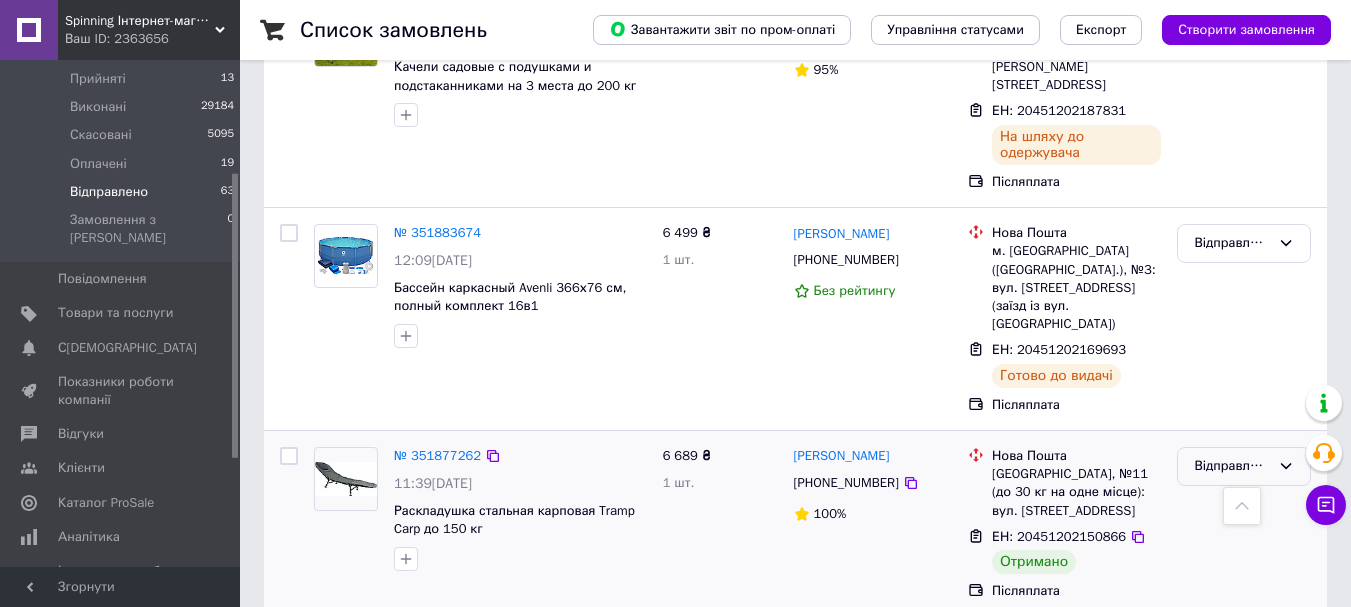 click on "Відправлено" at bounding box center [1232, 466] 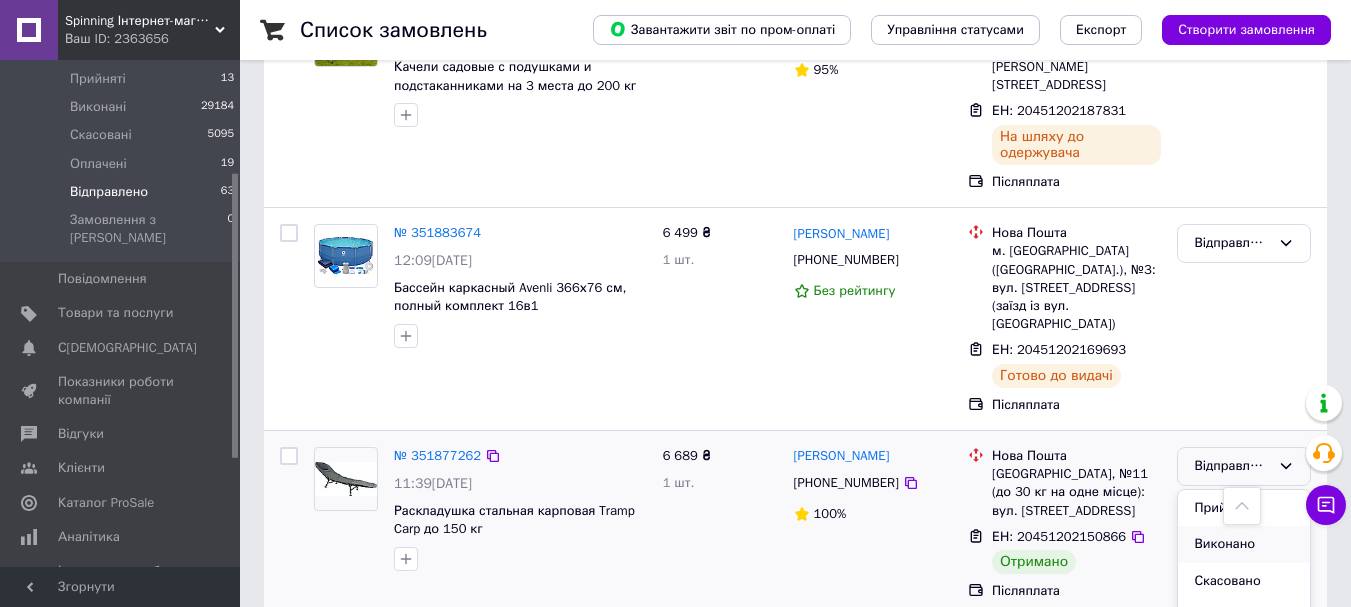 click on "Виконано" at bounding box center [1244, 544] 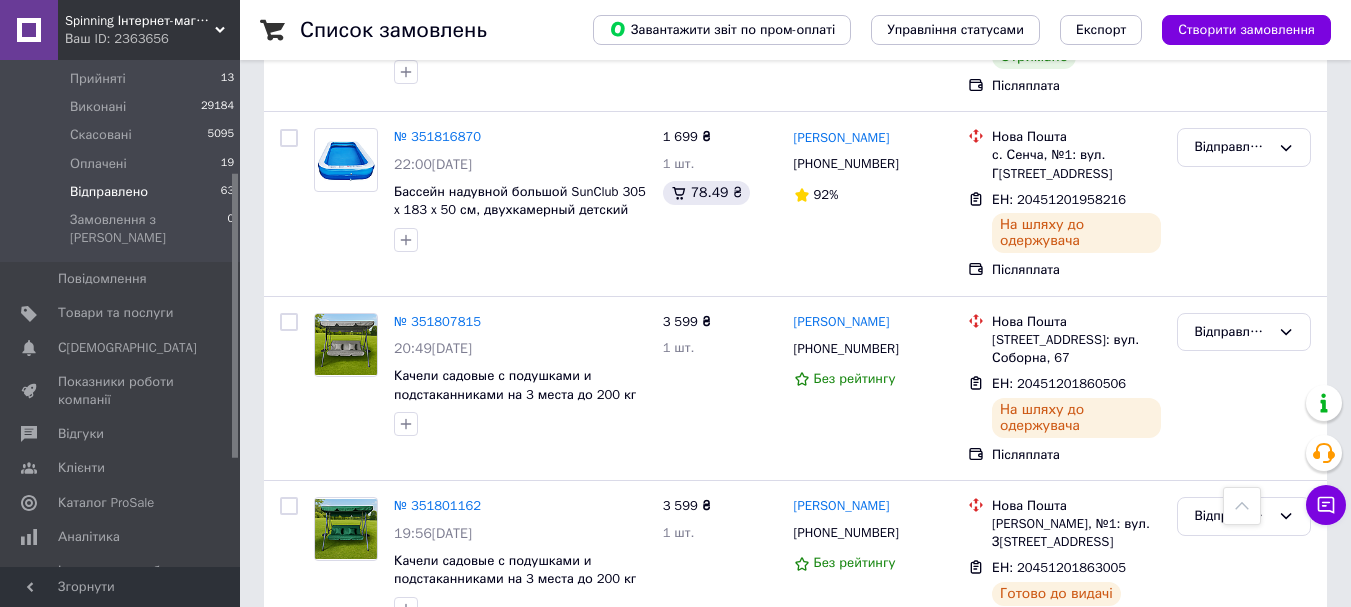 scroll, scrollTop: 3200, scrollLeft: 0, axis: vertical 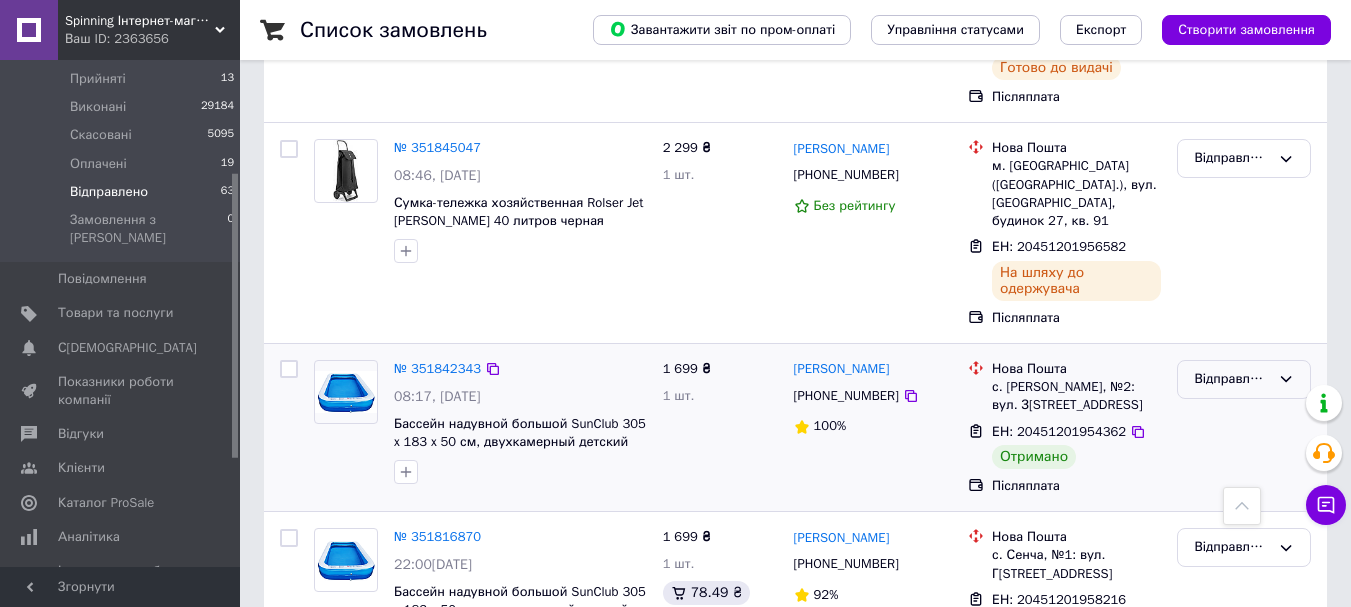 click on "Відправлено" at bounding box center [1232, 379] 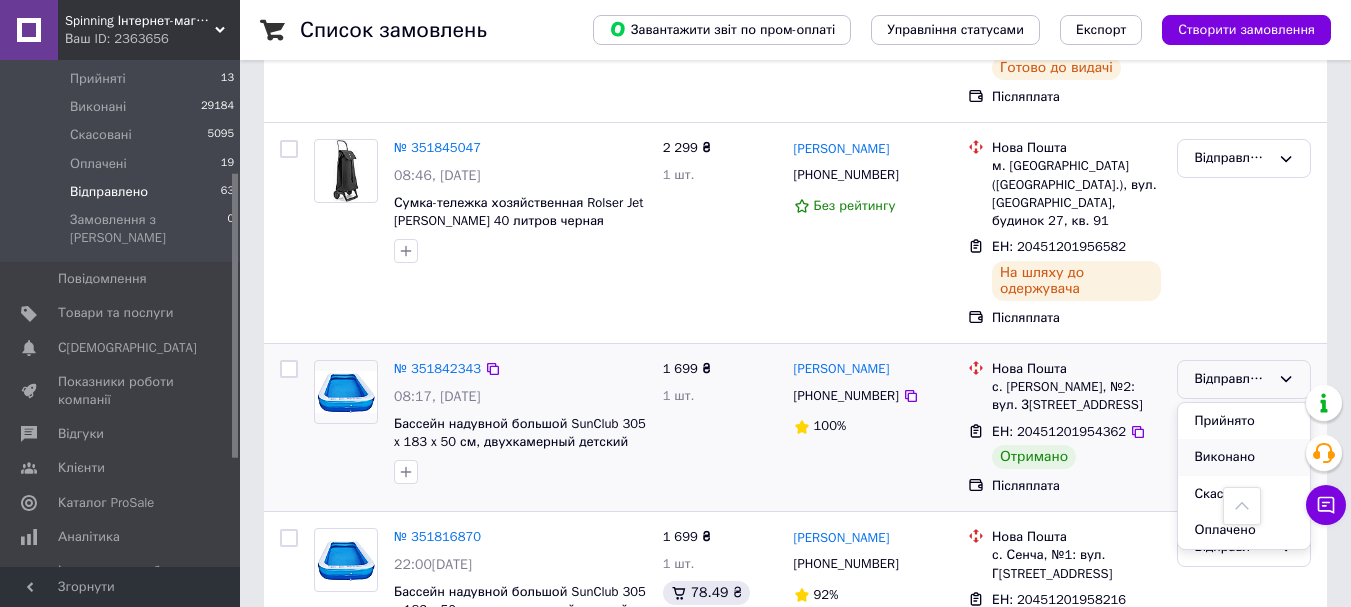 click on "Виконано" at bounding box center (1244, 457) 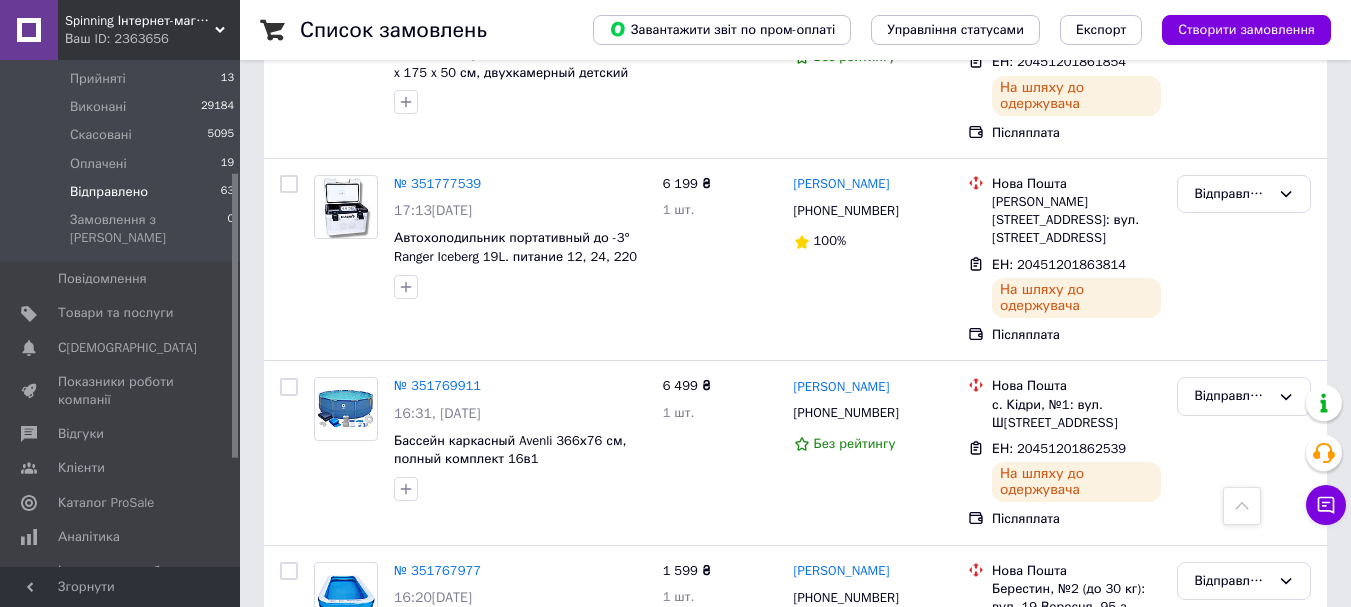 scroll, scrollTop: 4914, scrollLeft: 0, axis: vertical 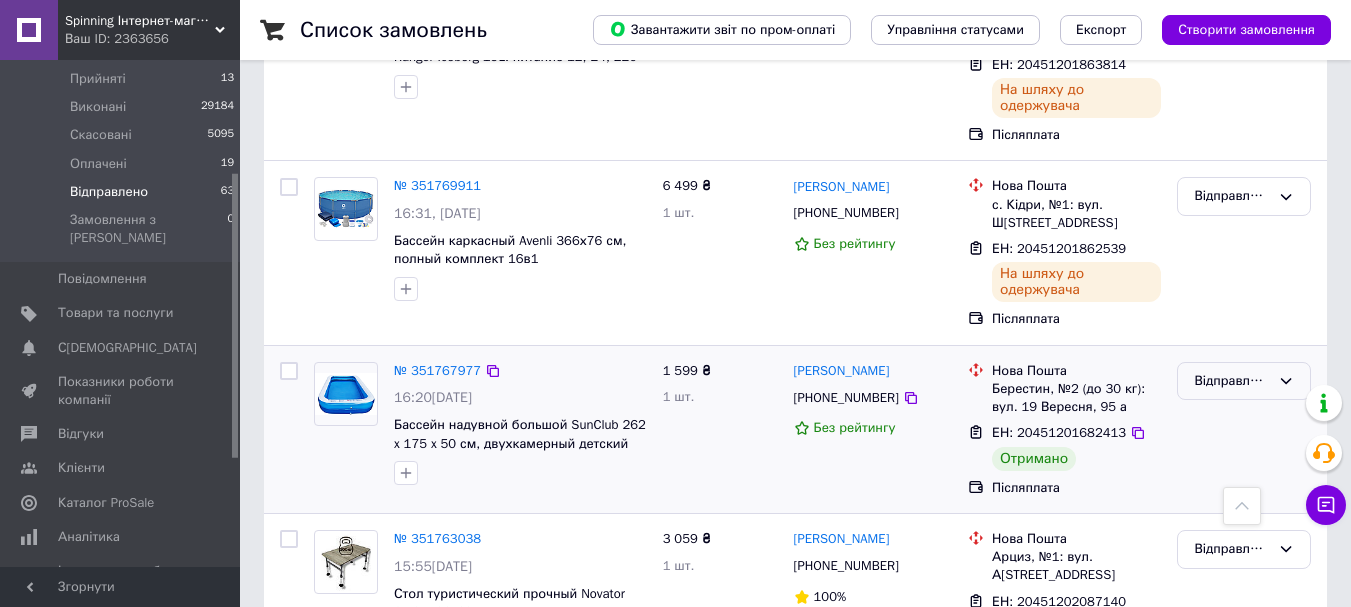click on "Відправлено" at bounding box center (1244, 381) 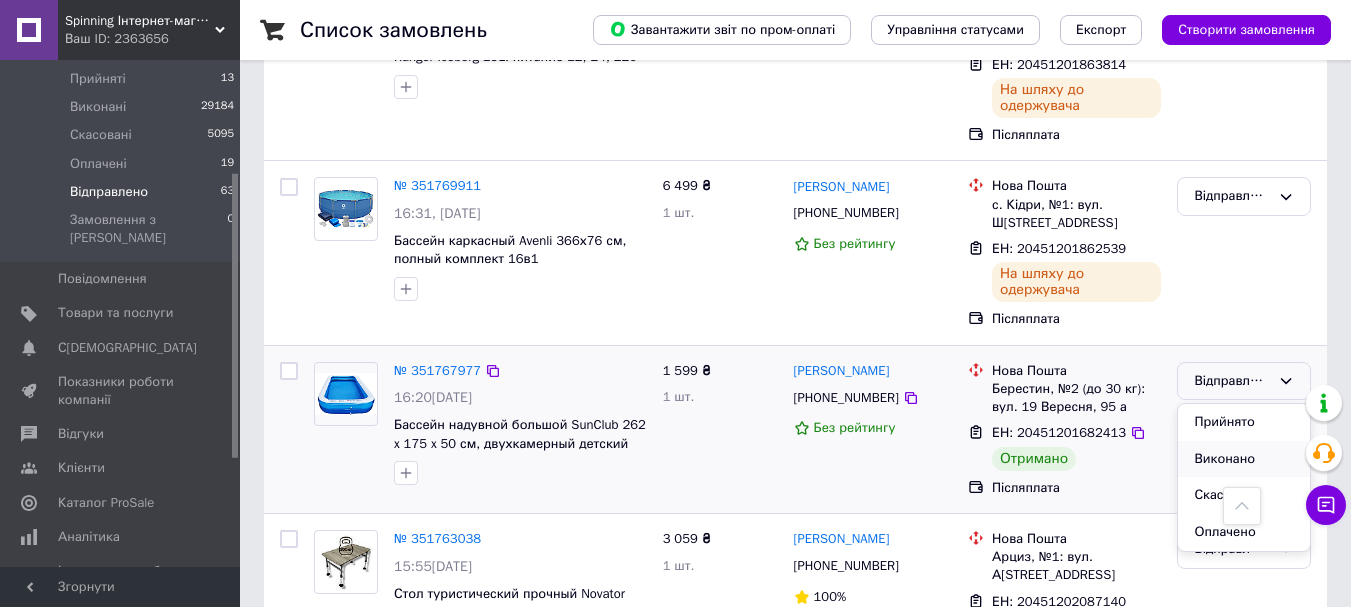 click on "Виконано" at bounding box center (1244, 459) 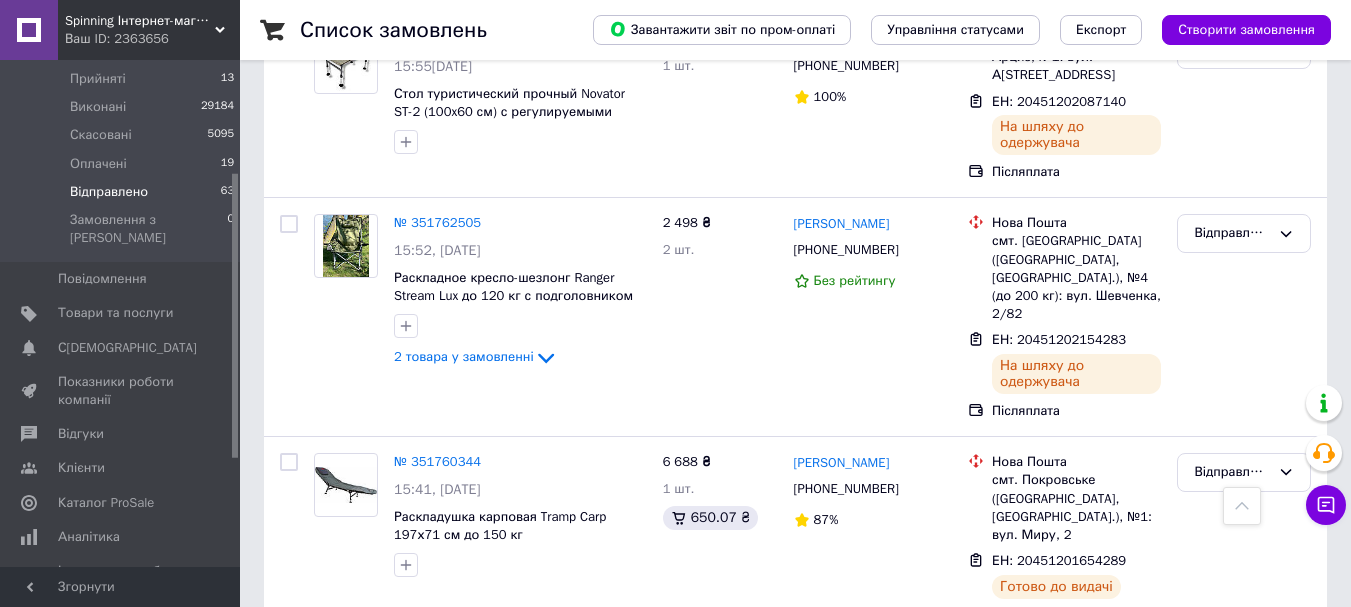 scroll, scrollTop: 5714, scrollLeft: 0, axis: vertical 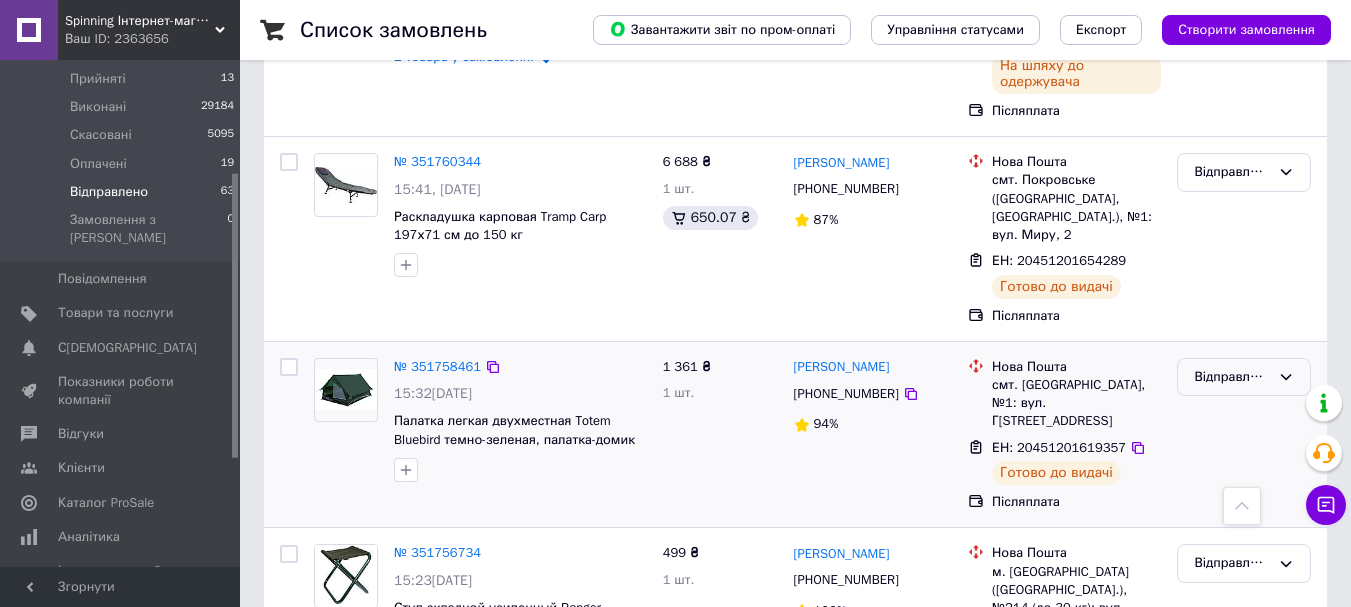click on "Відправлено" at bounding box center [1244, 377] 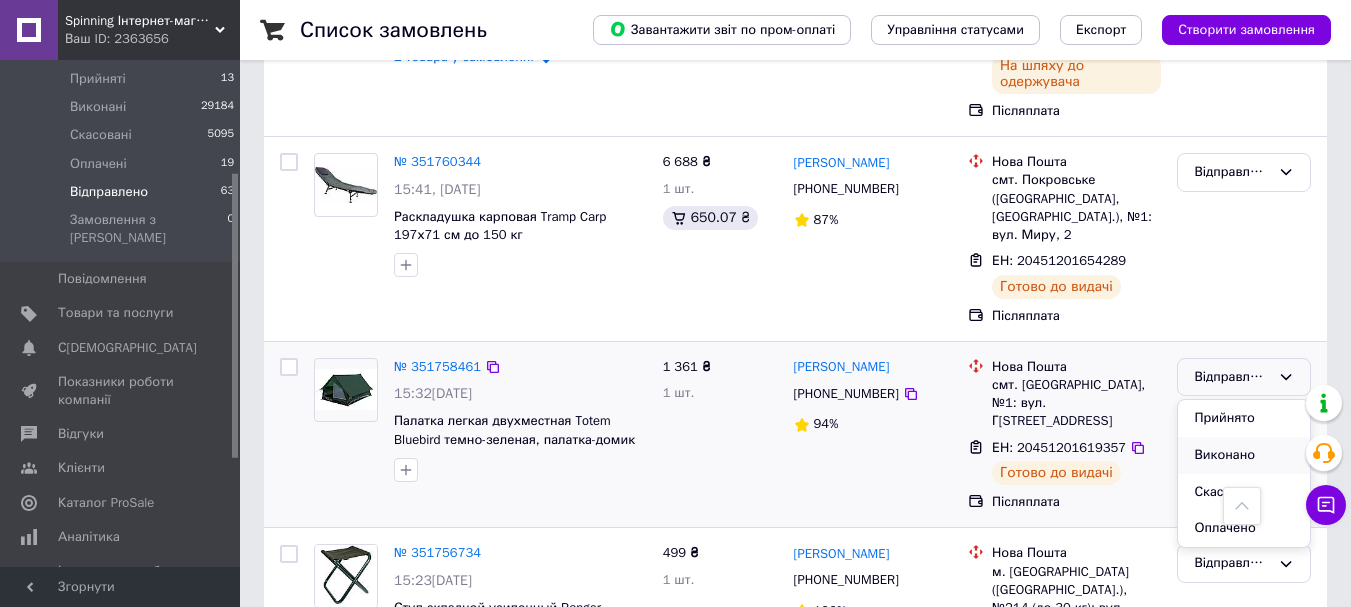 click on "Виконано" at bounding box center (1244, 455) 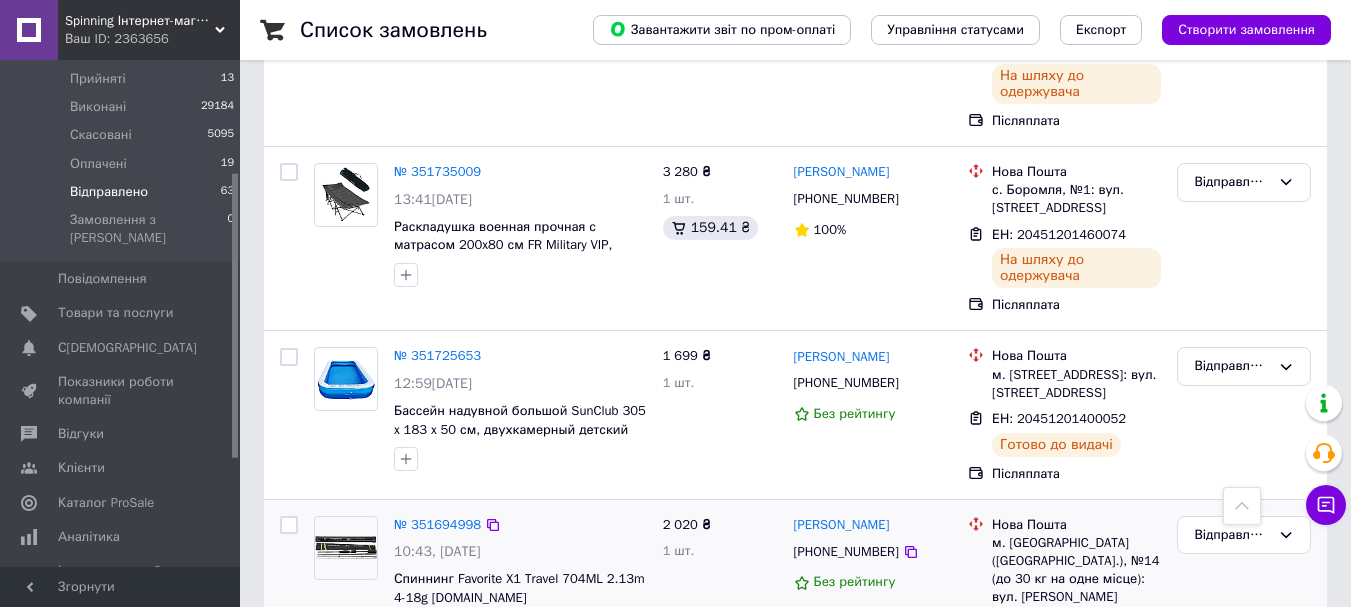 scroll, scrollTop: 6814, scrollLeft: 0, axis: vertical 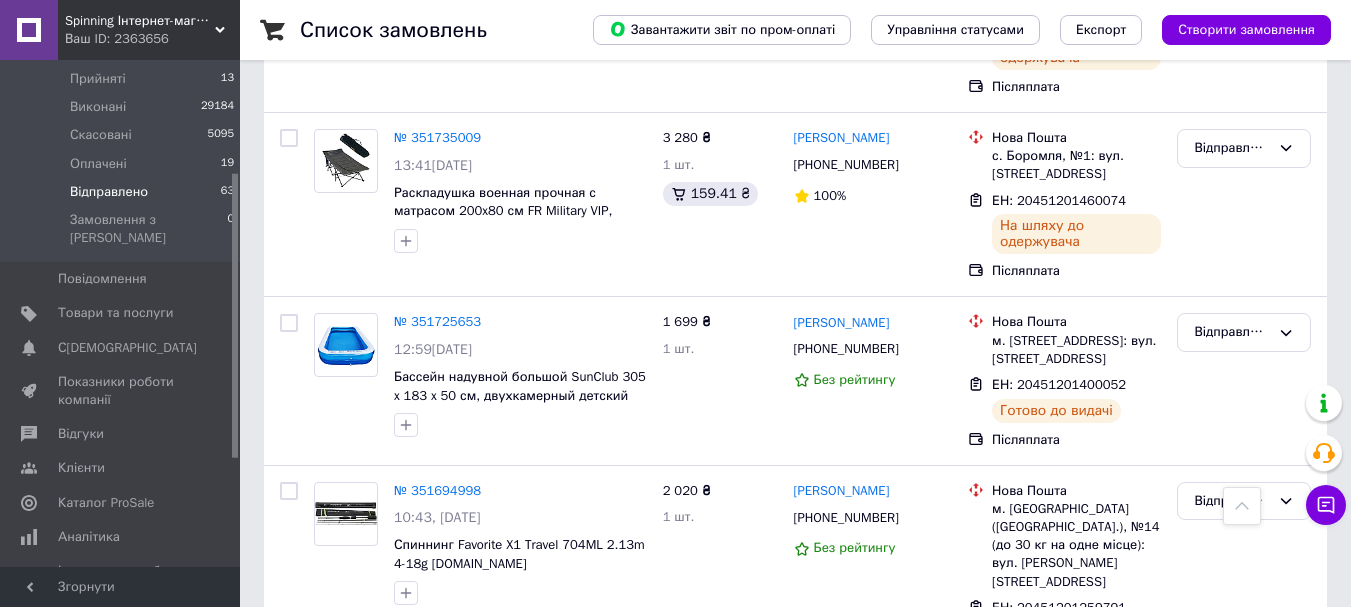 click on "Відправлено" at bounding box center (1232, 724) 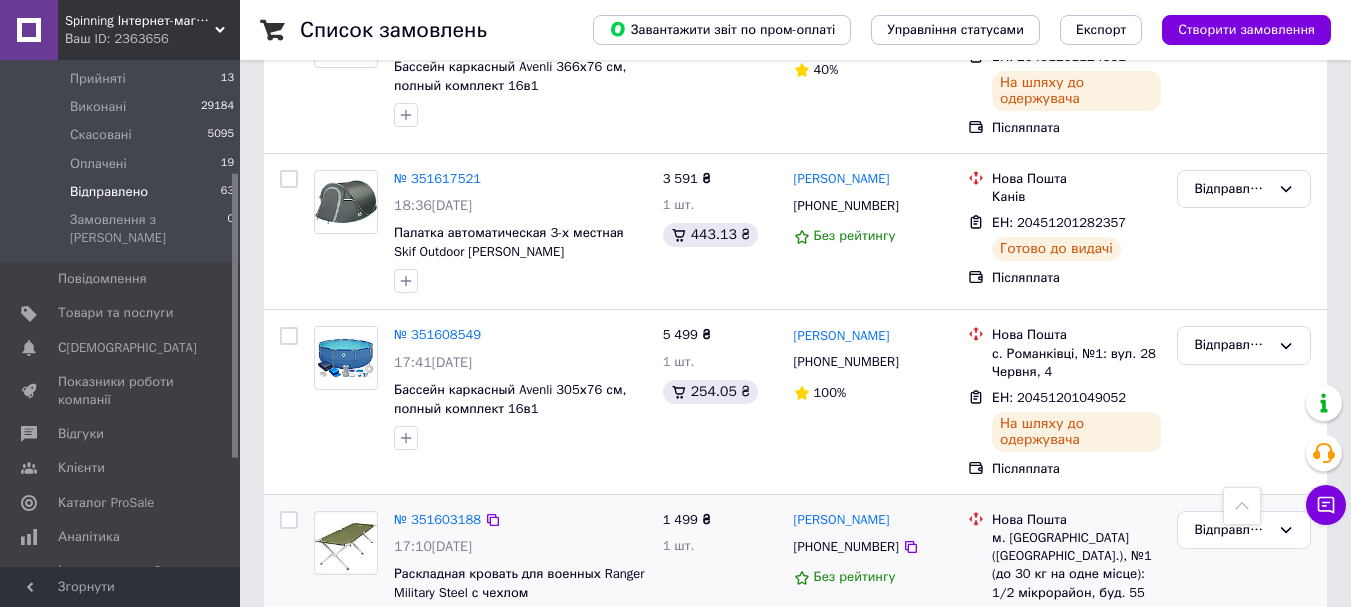 scroll, scrollTop: 8614, scrollLeft: 0, axis: vertical 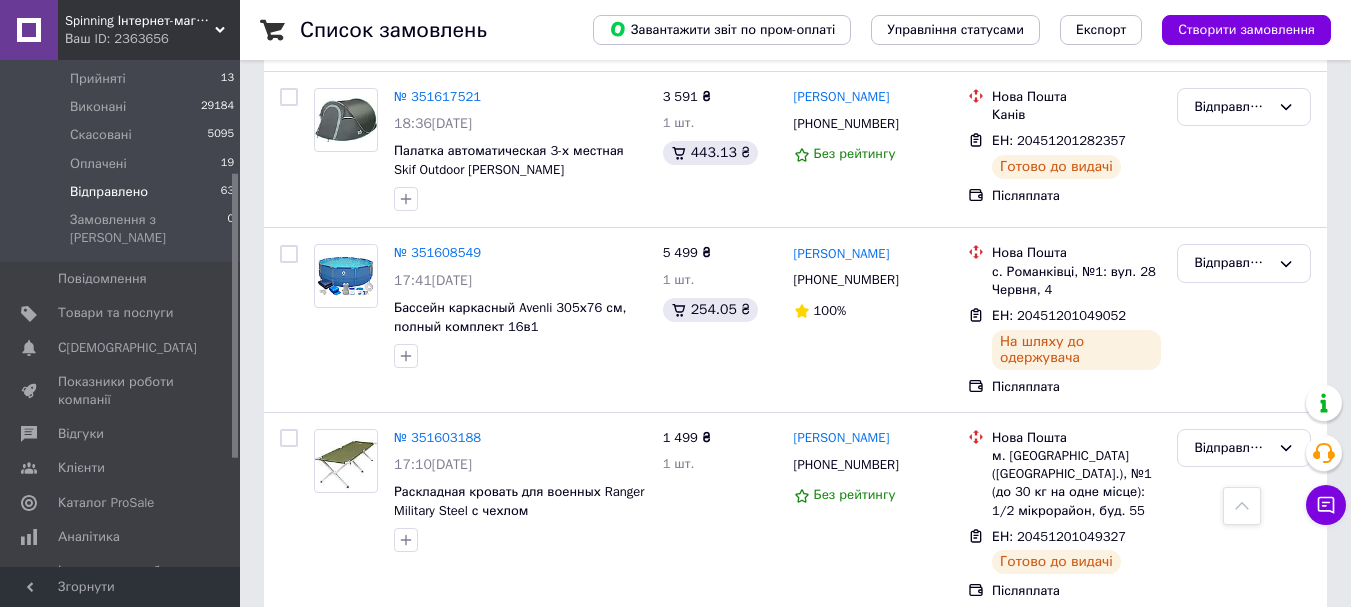 click on "Відправлено" at bounding box center (1244, 652) 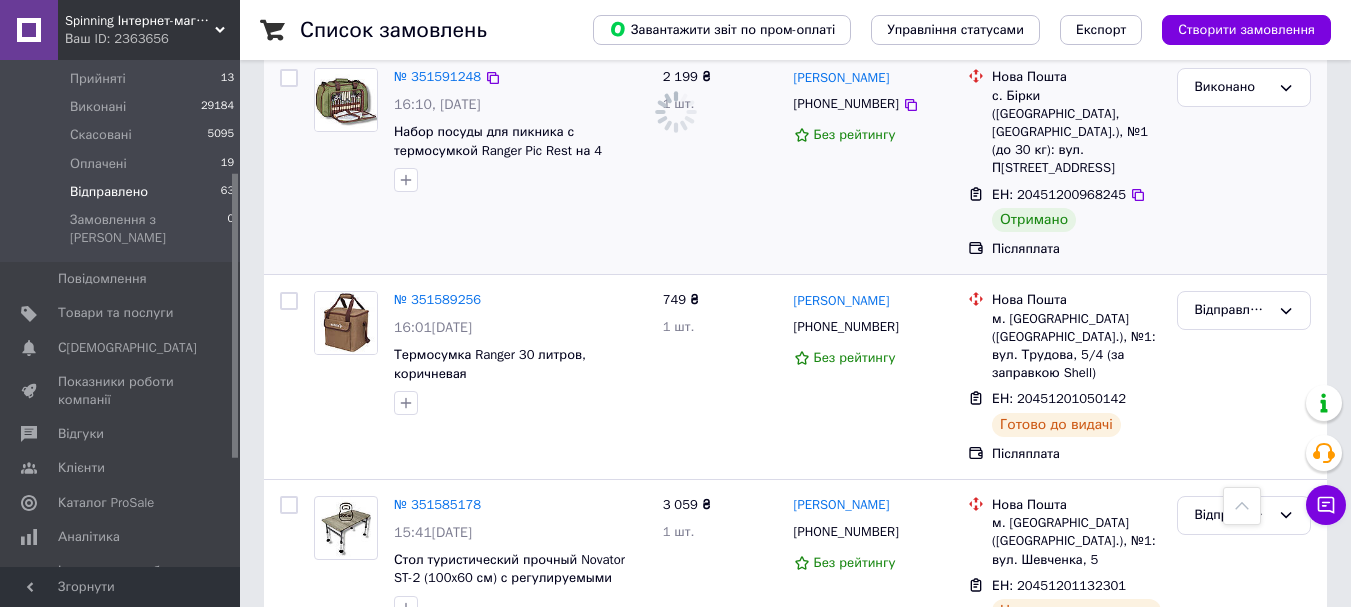 scroll, scrollTop: 9214, scrollLeft: 0, axis: vertical 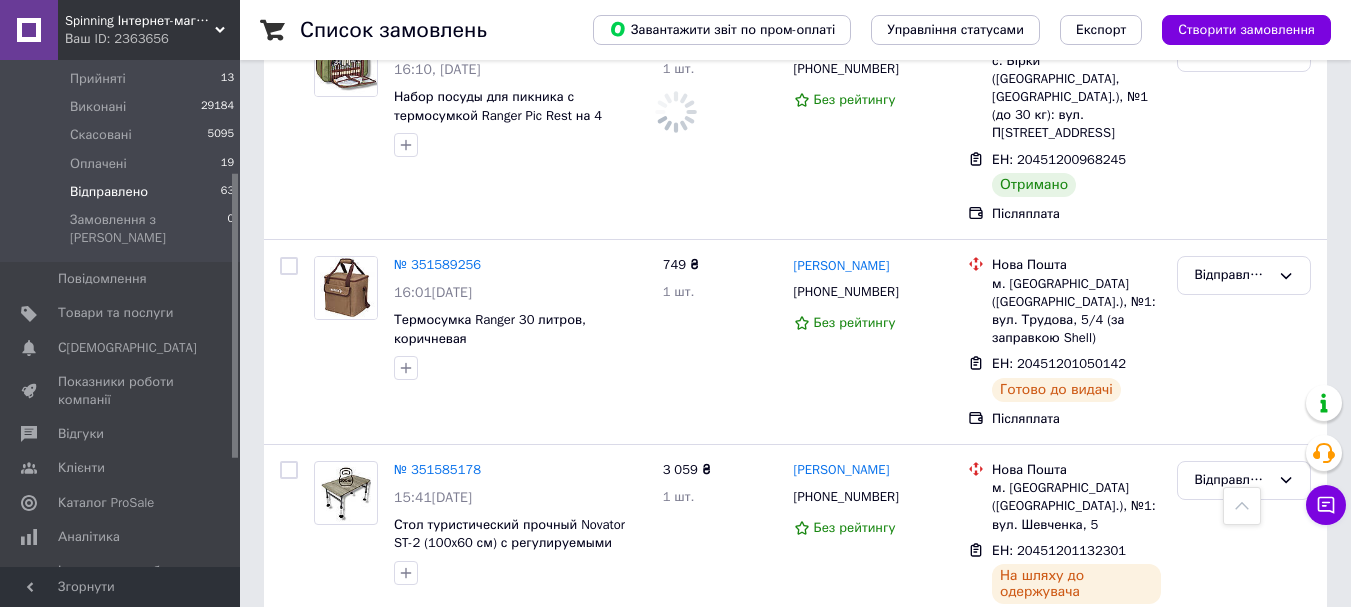 click 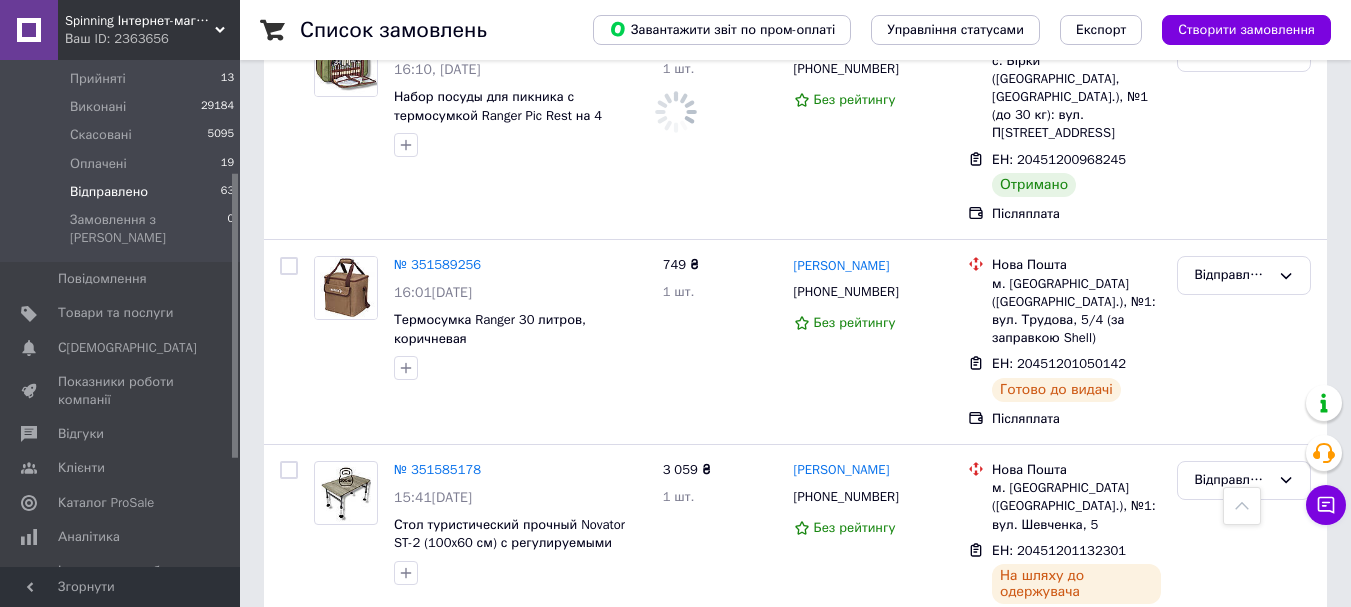 click on "Виконано" at bounding box center [1244, 761] 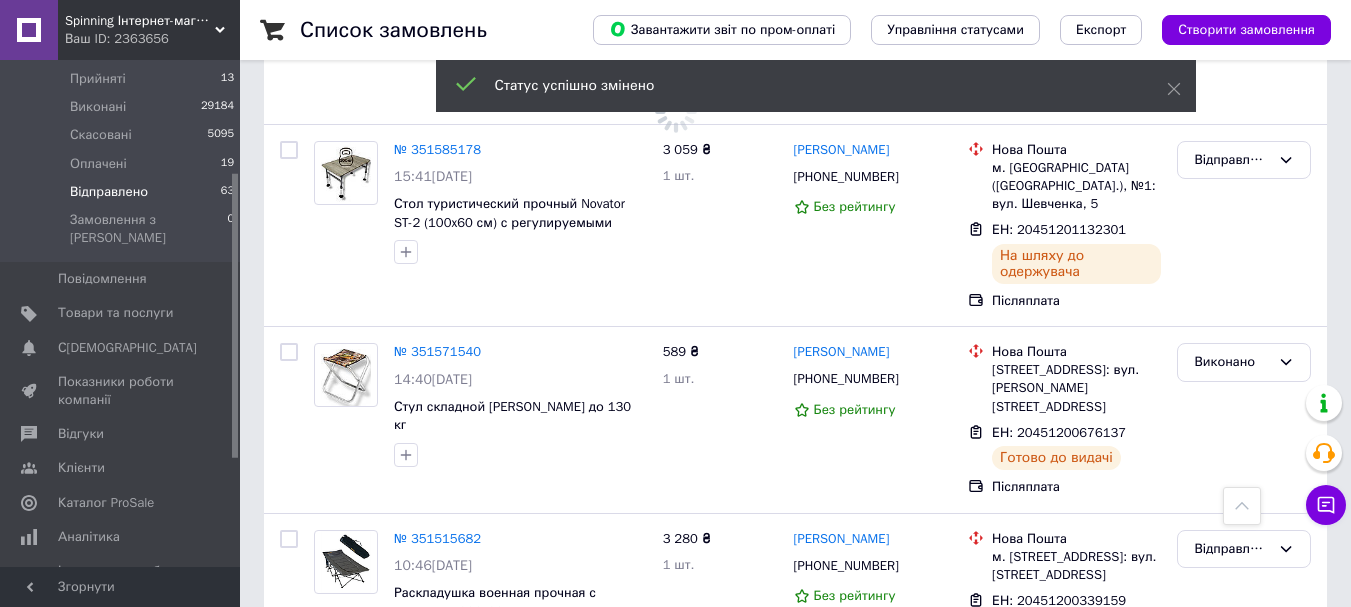 scroll, scrollTop: 9800, scrollLeft: 0, axis: vertical 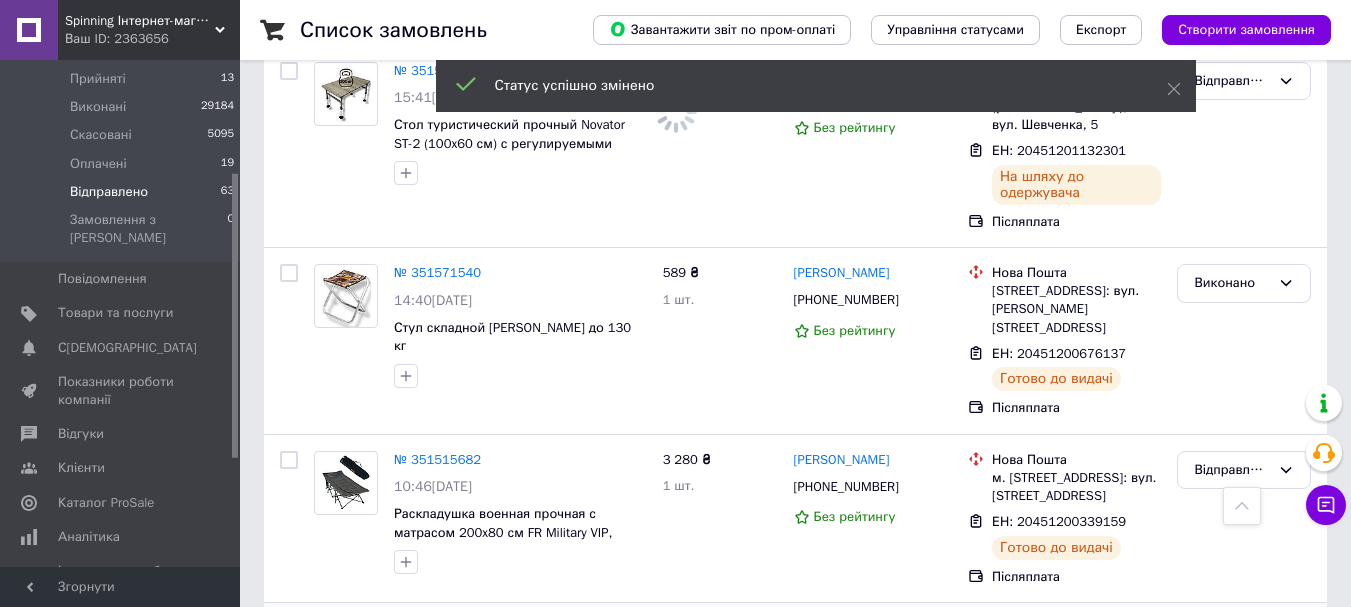 drag, startPoint x: 1208, startPoint y: 172, endPoint x: 1212, endPoint y: 182, distance: 10.770329 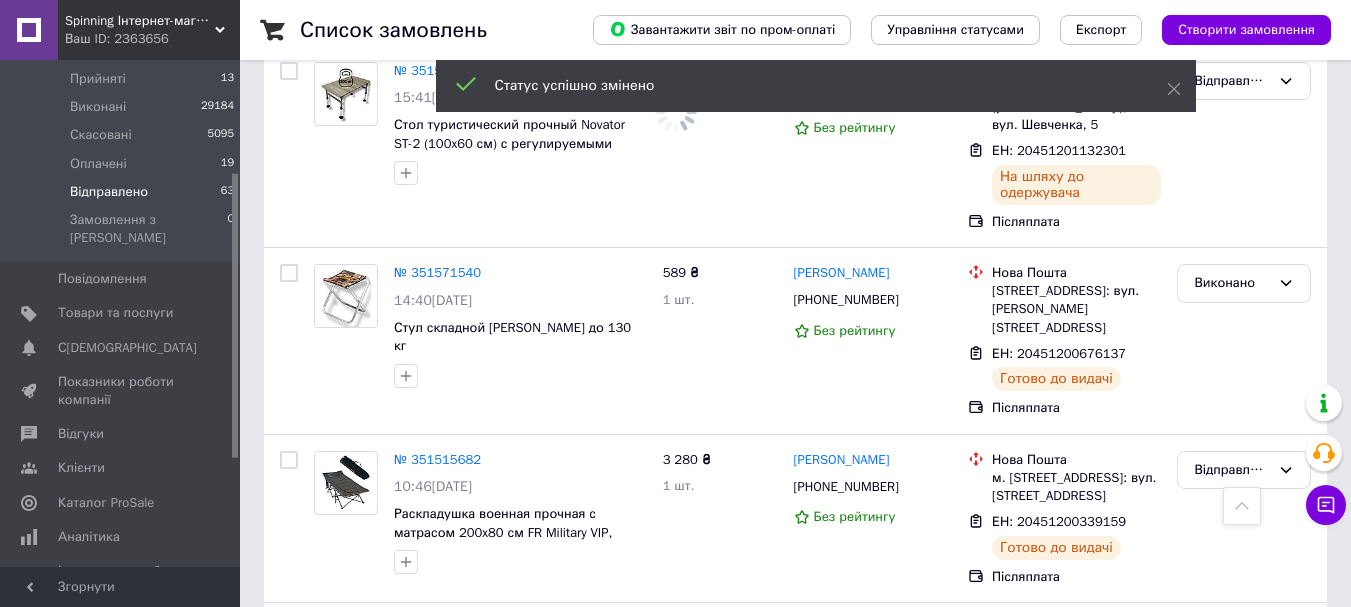 click on "Відправлено" at bounding box center [1232, 638] 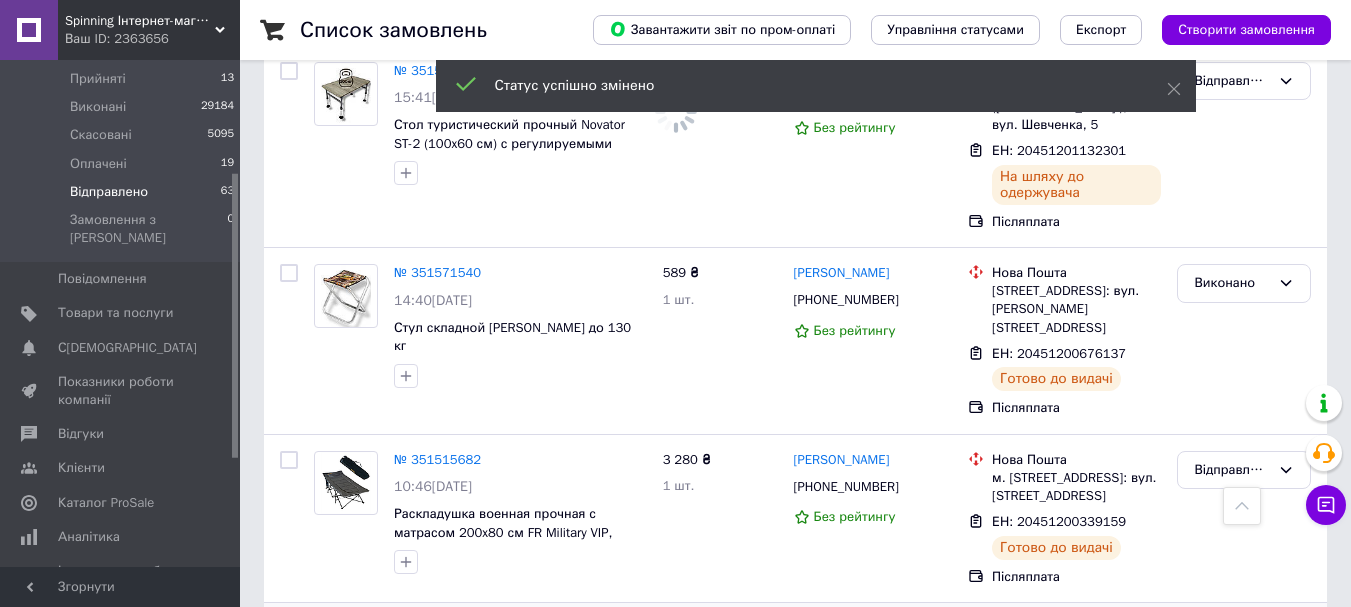 click on "Виконано" at bounding box center [1244, 716] 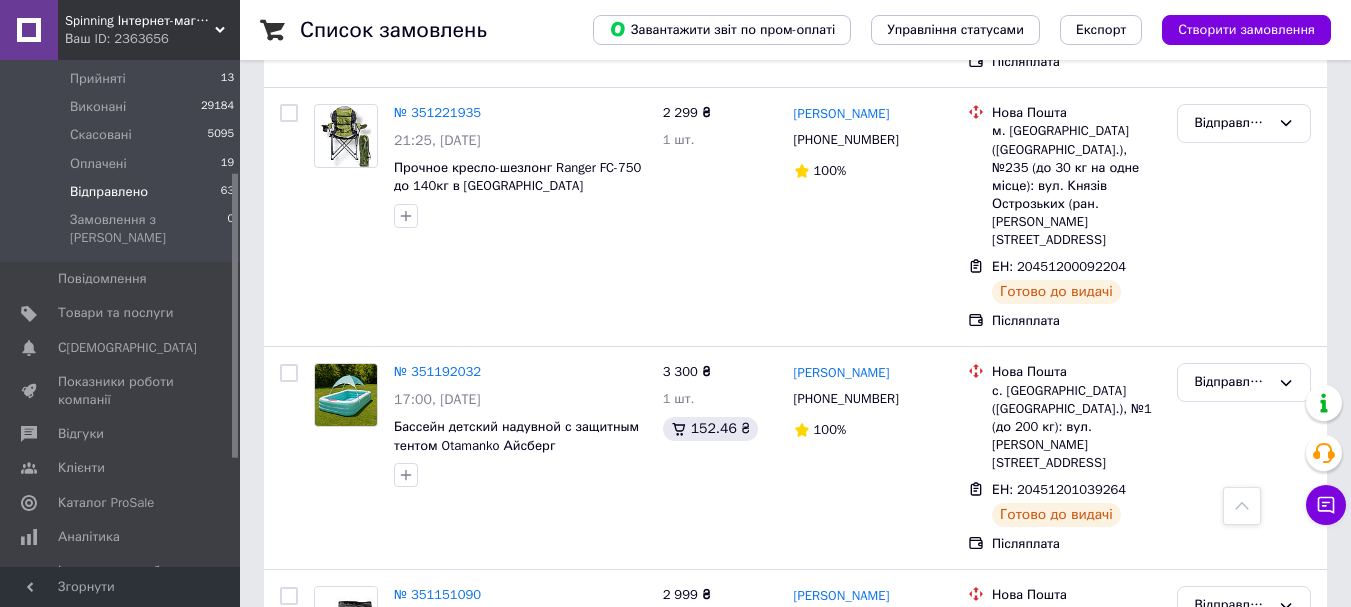 scroll, scrollTop: 11076, scrollLeft: 0, axis: vertical 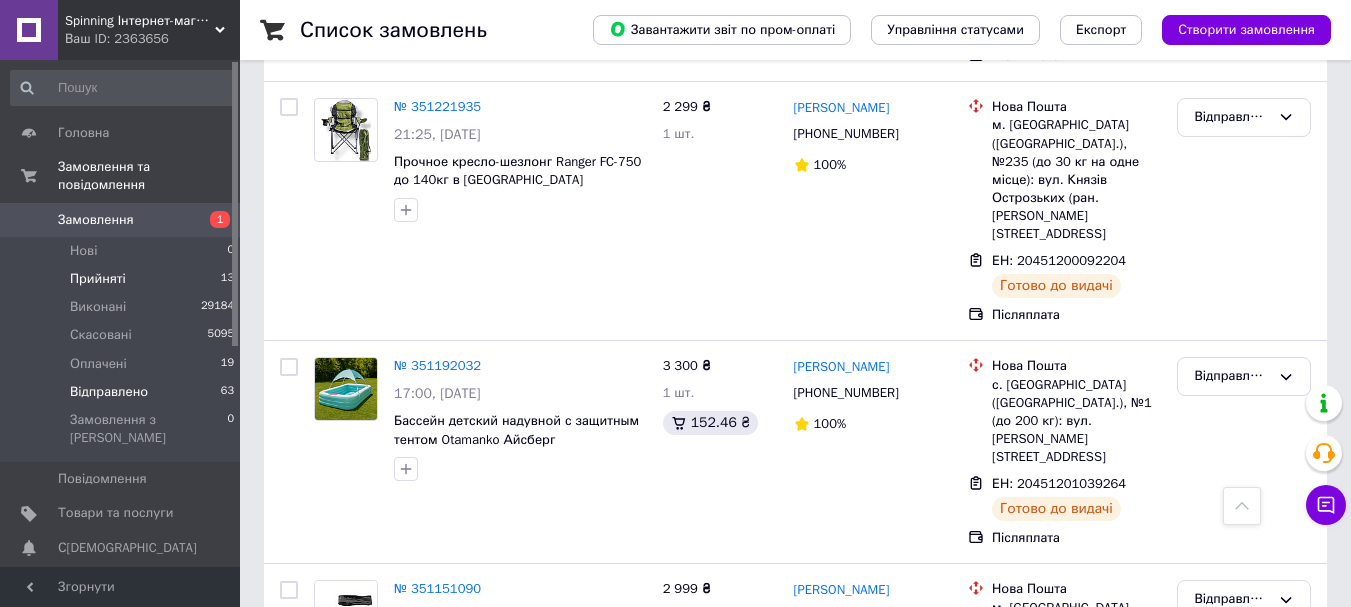 click on "Прийняті" at bounding box center [98, 279] 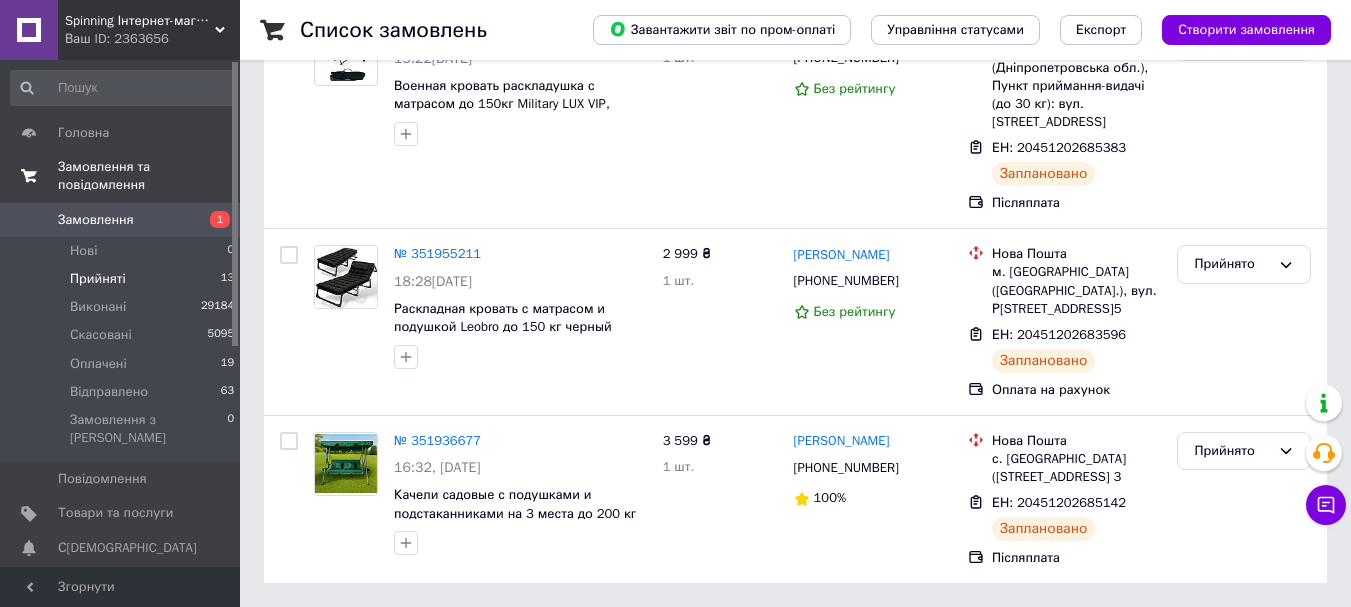 scroll, scrollTop: 0, scrollLeft: 0, axis: both 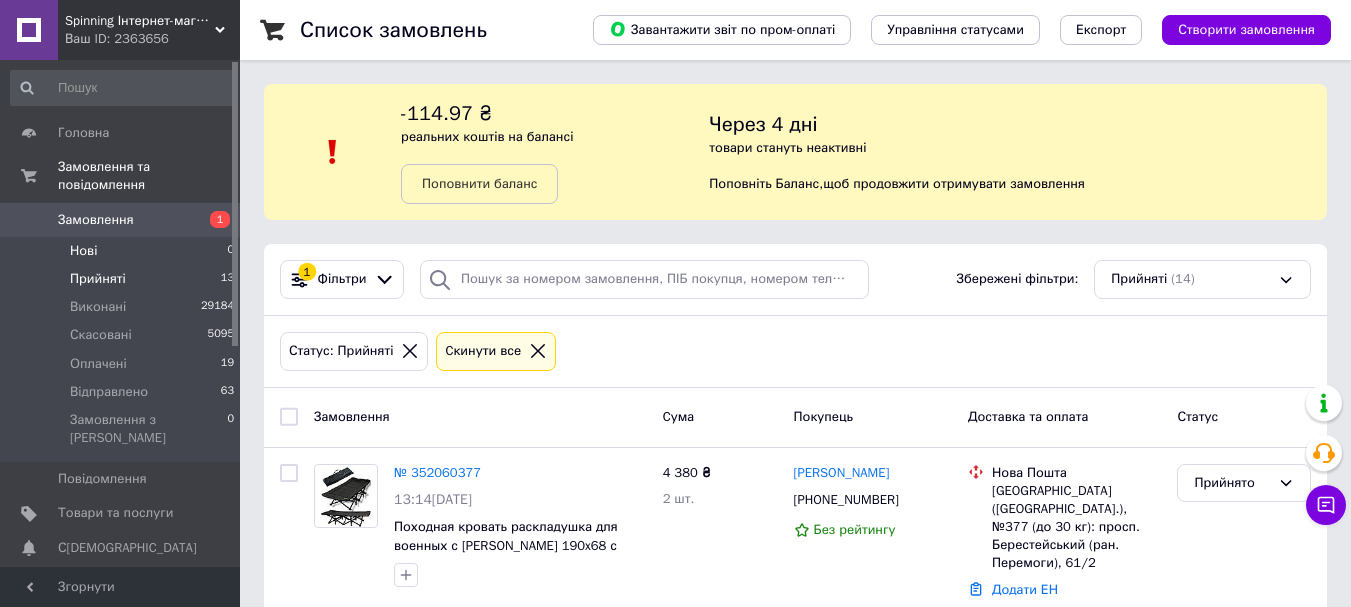 click on "Нові 0" at bounding box center (123, 251) 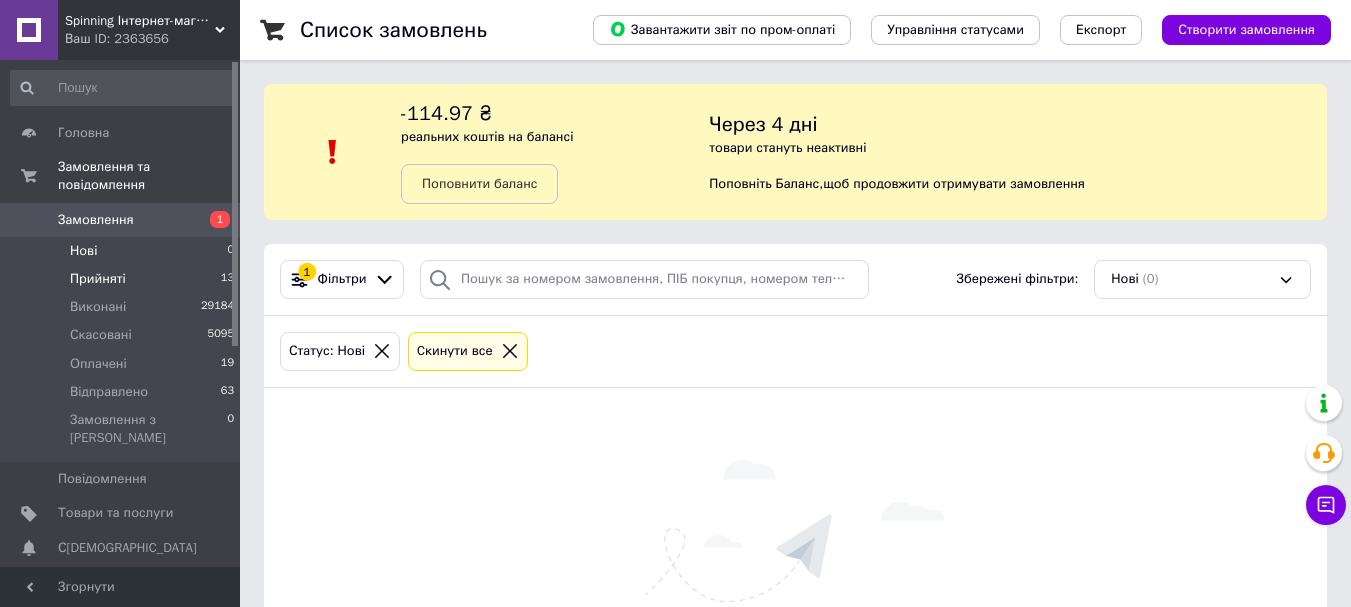 click on "Прийняті" at bounding box center (98, 279) 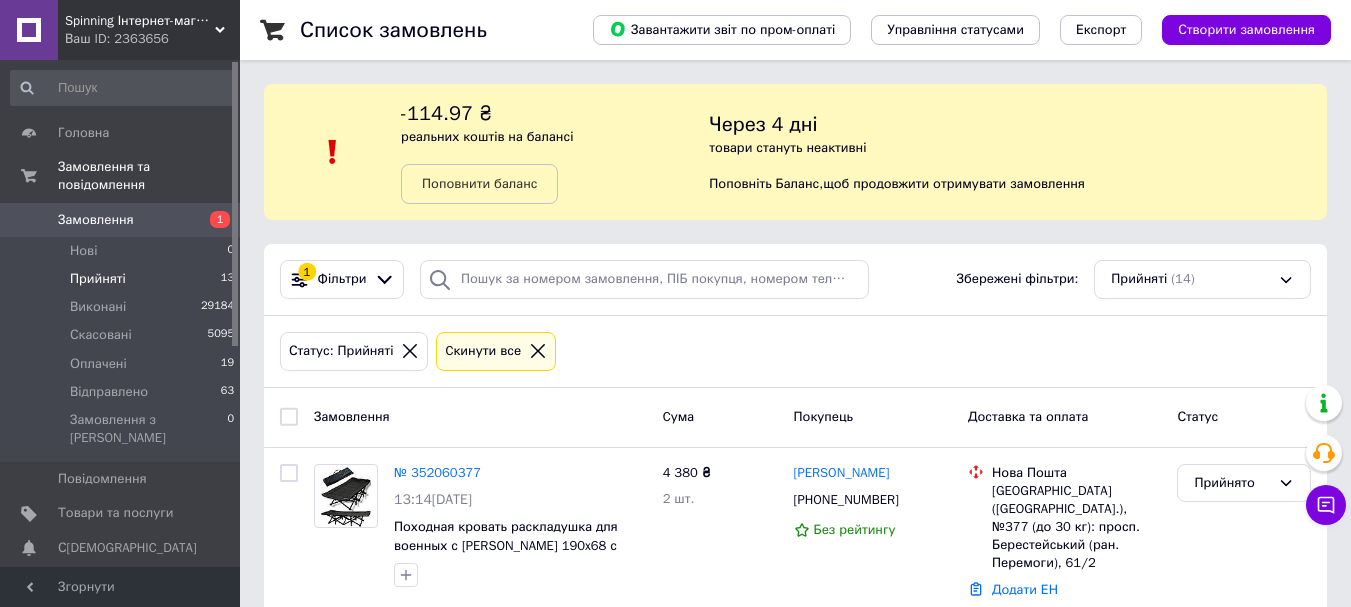 scroll, scrollTop: 100, scrollLeft: 0, axis: vertical 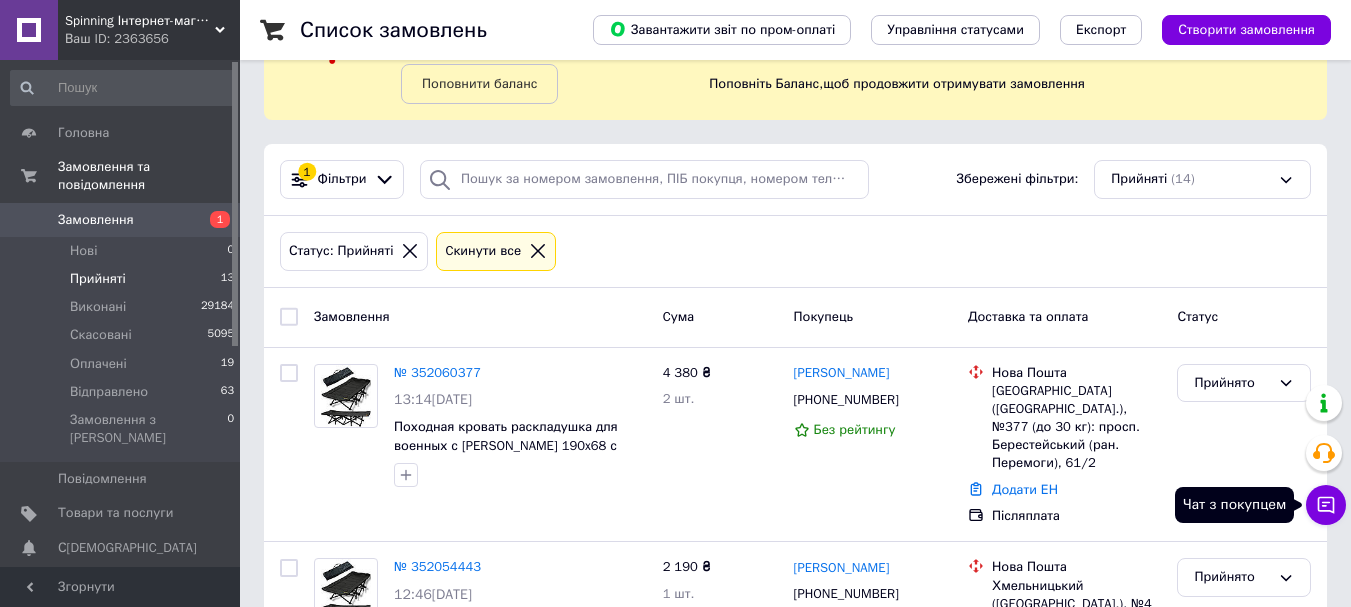 click 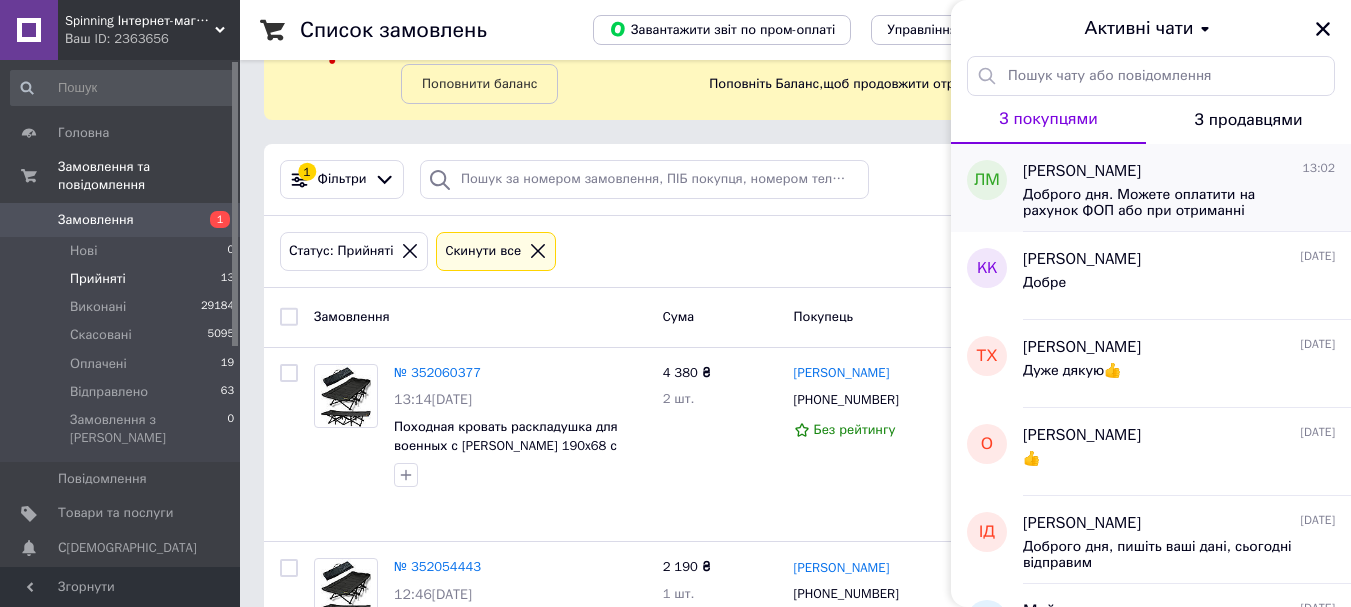 click on "Доброго дня. Можете оплатити на рахунок ФОП або при отриманні" at bounding box center [1165, 203] 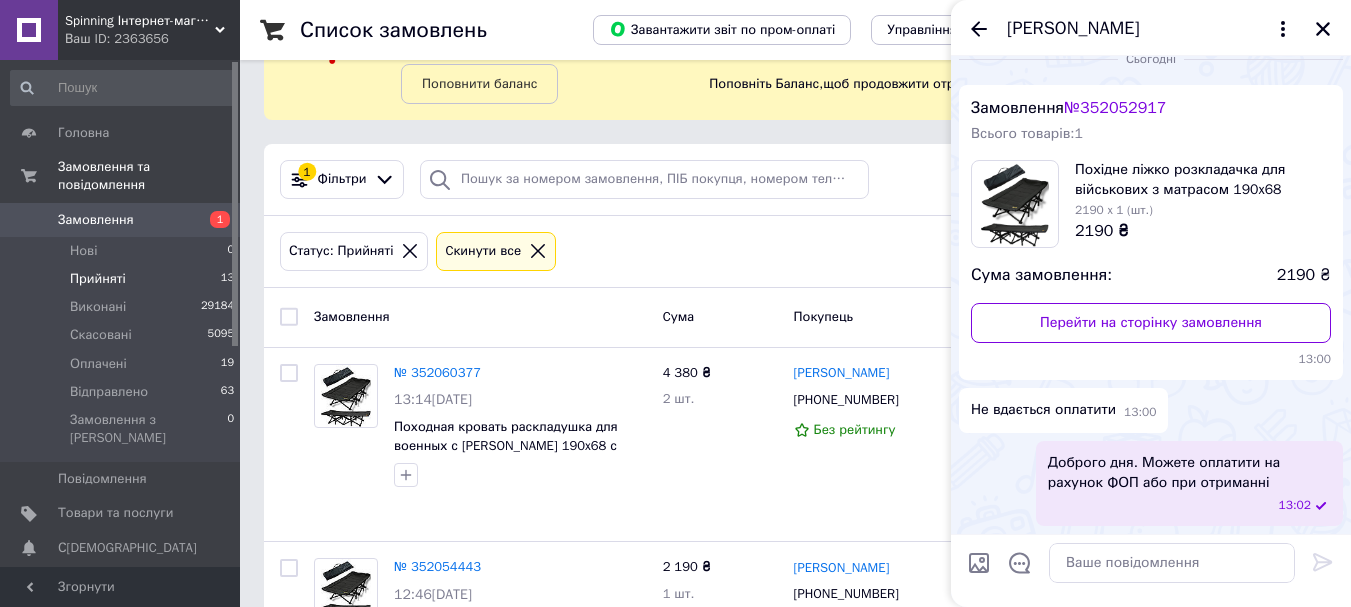 scroll, scrollTop: 0, scrollLeft: 0, axis: both 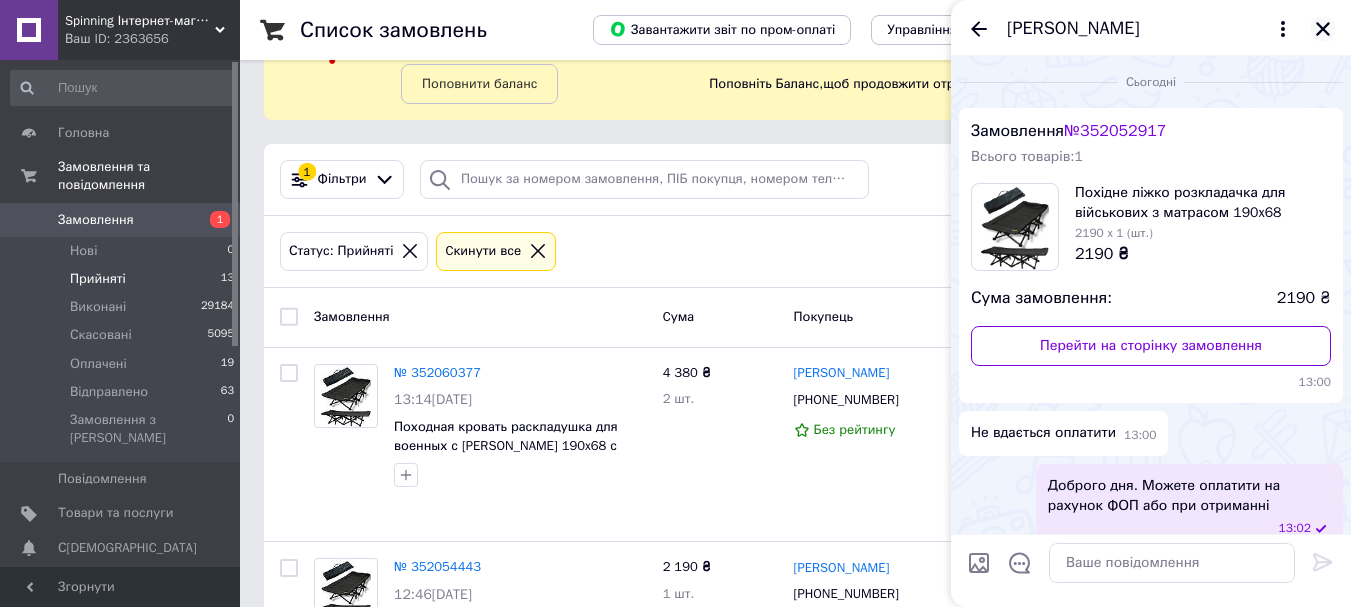 click 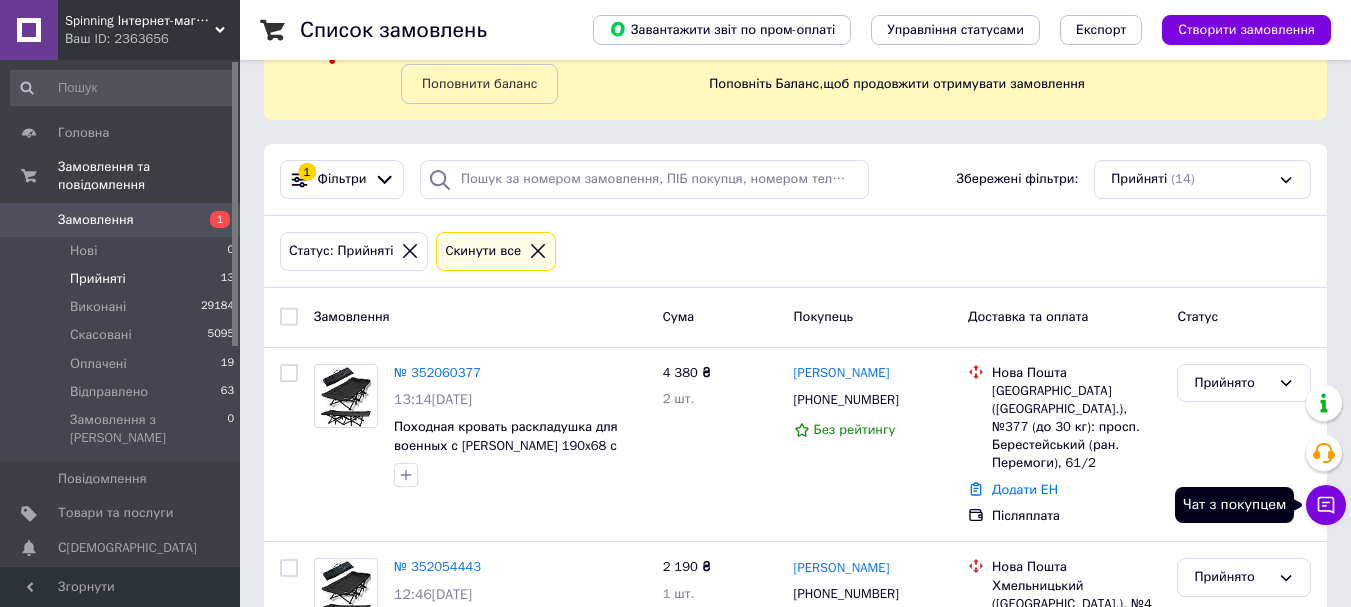 click on "Чат з покупцем" at bounding box center [1326, 505] 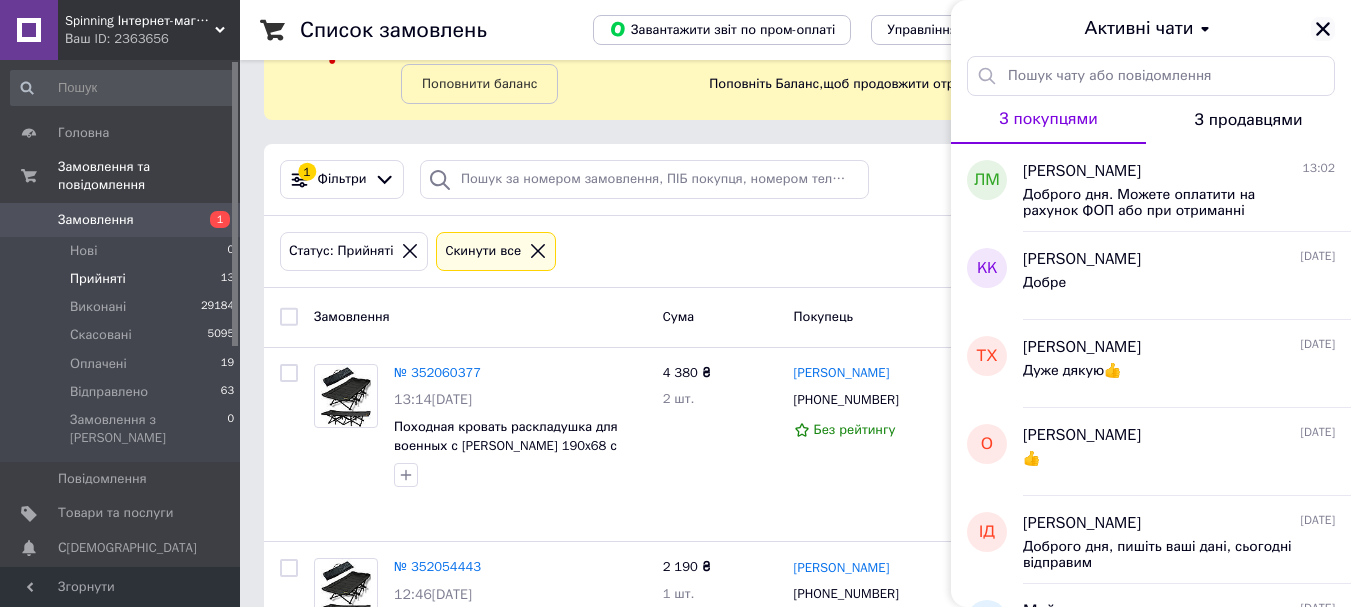 click 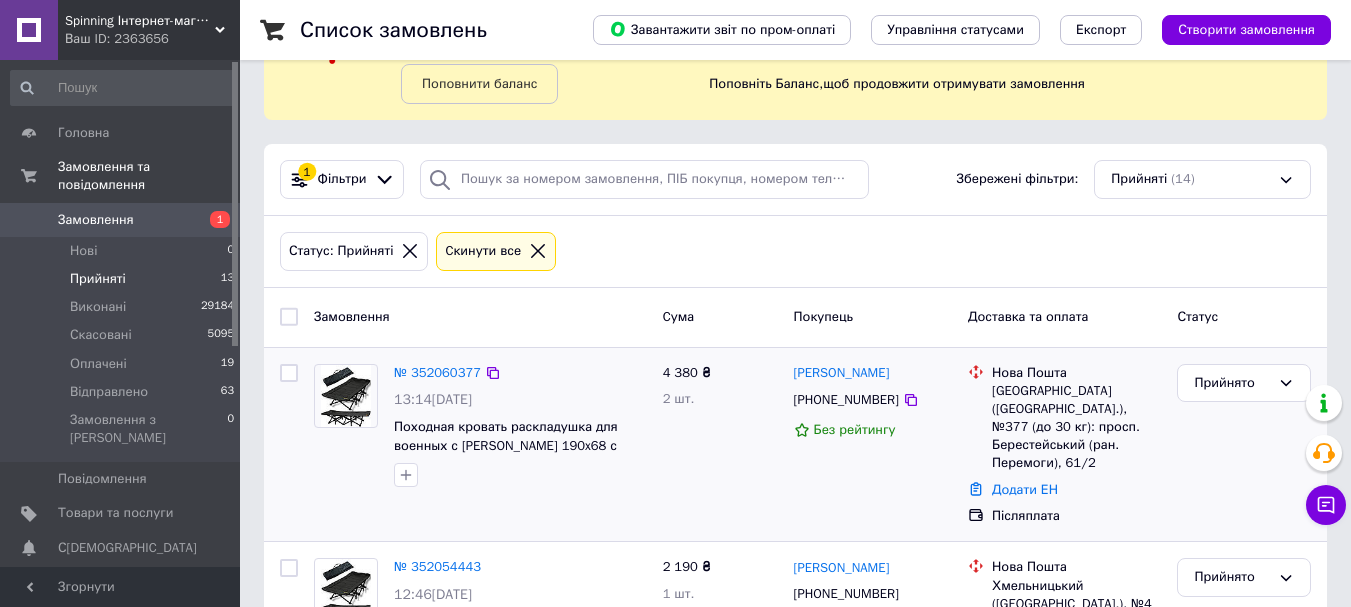 click on "№ 352060377 13:14, [DATE]�ходная кровать раскладушка для военных с матрасом Кемпинг 190x68 с чехлом" at bounding box center [520, 426] 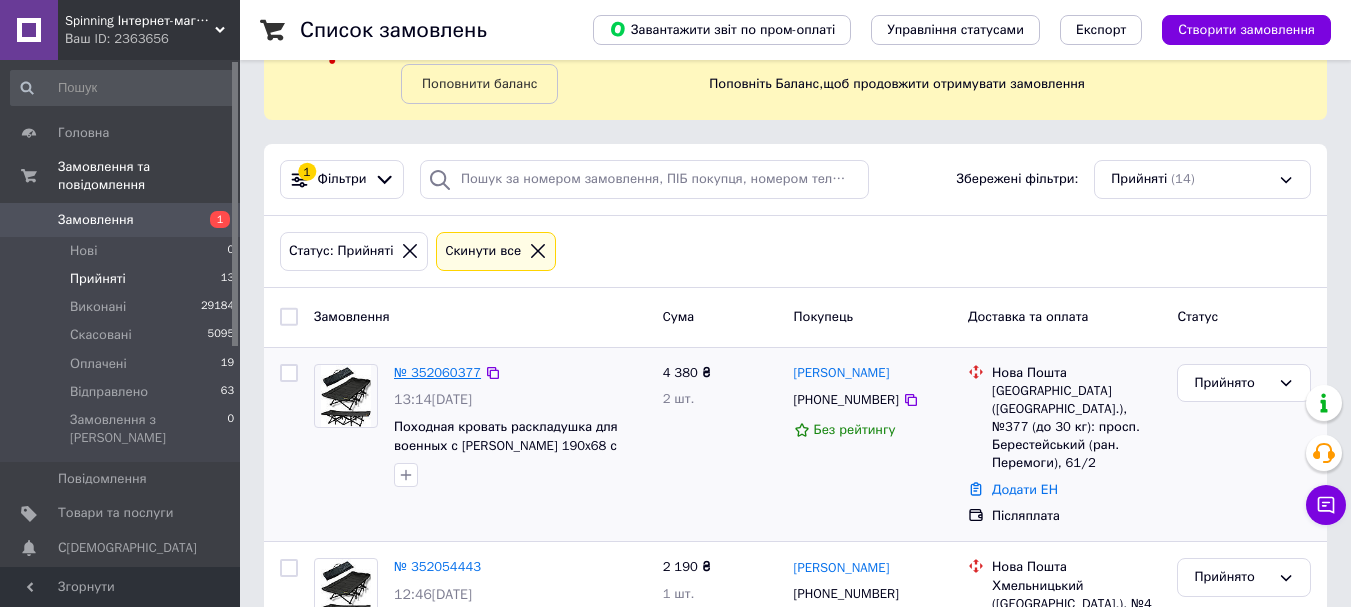 click on "№ 352060377" at bounding box center (437, 372) 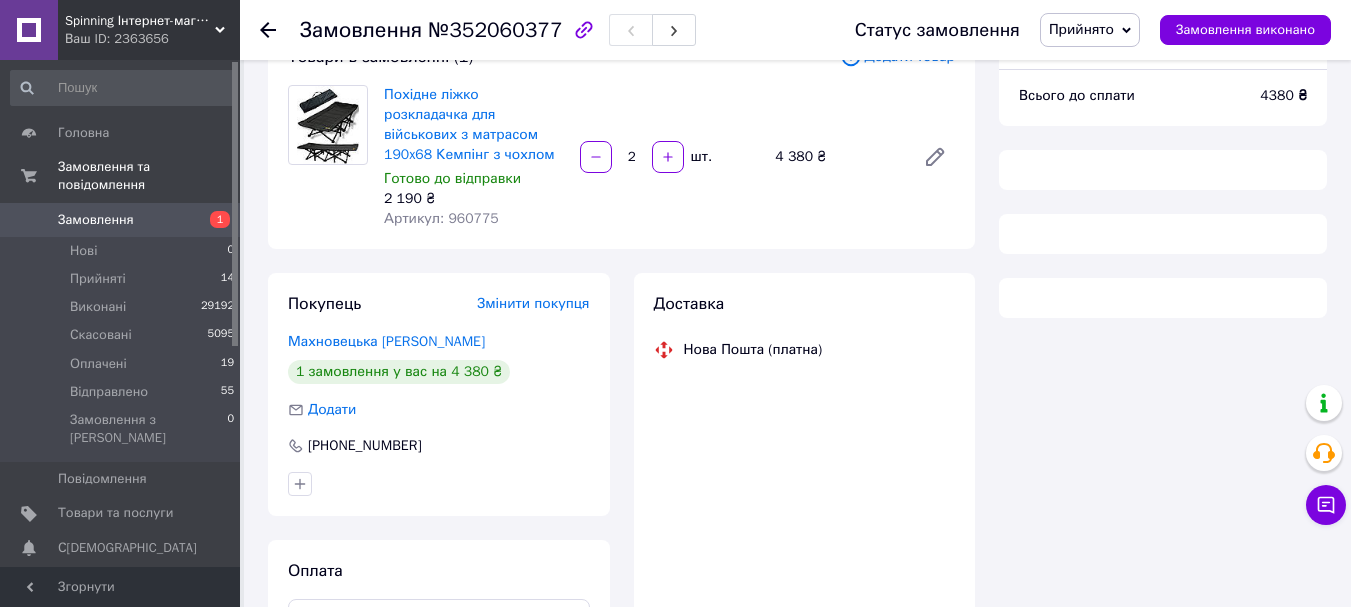 scroll, scrollTop: 266, scrollLeft: 0, axis: vertical 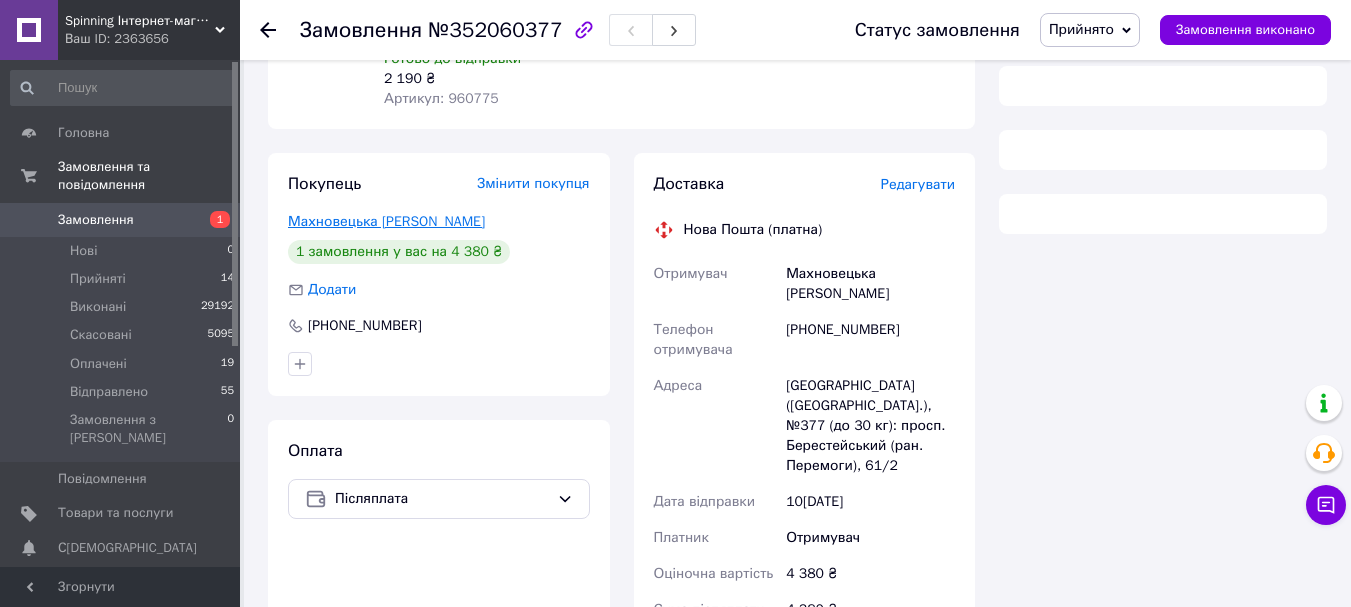 click on "Махновецька [PERSON_NAME]" at bounding box center (386, 221) 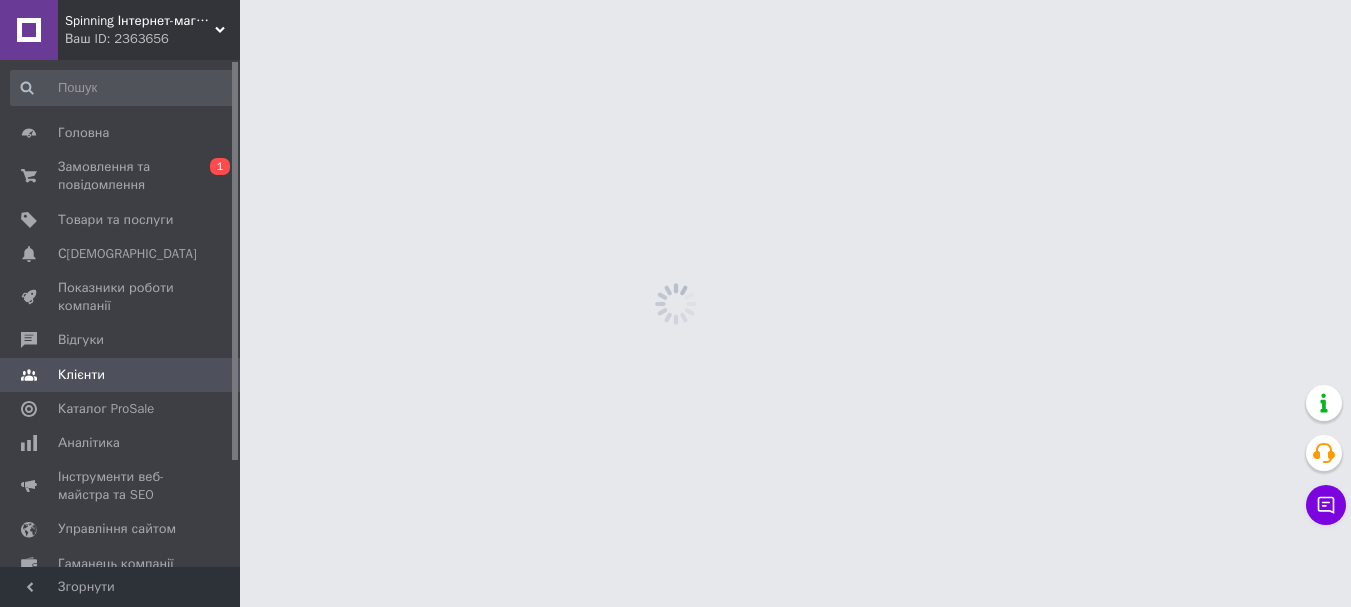 scroll, scrollTop: 0, scrollLeft: 0, axis: both 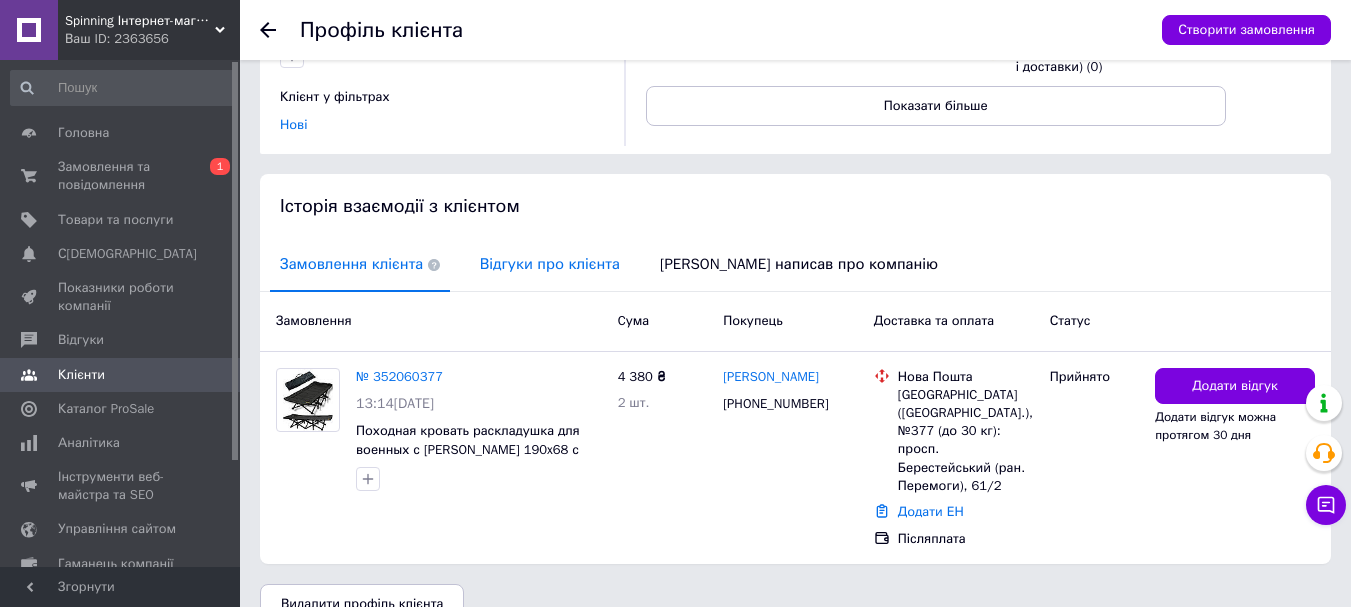 click on "Відгуки про клієнта" at bounding box center [550, 264] 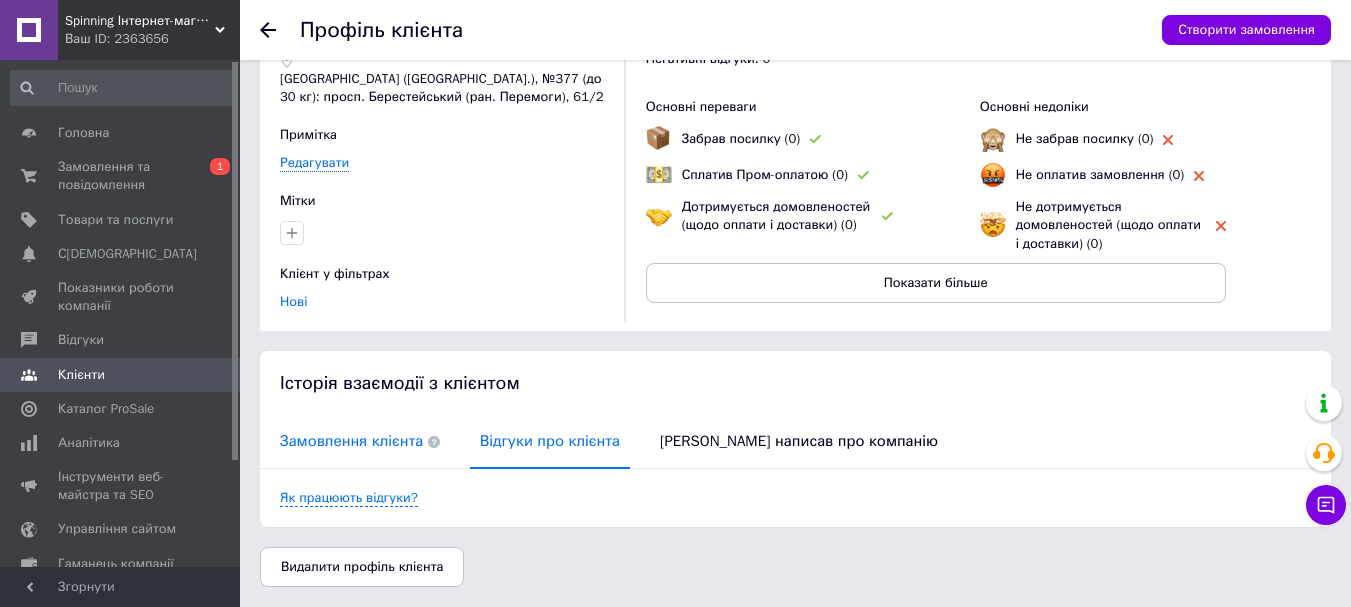 click on "Замовлення клієнта" at bounding box center (360, 441) 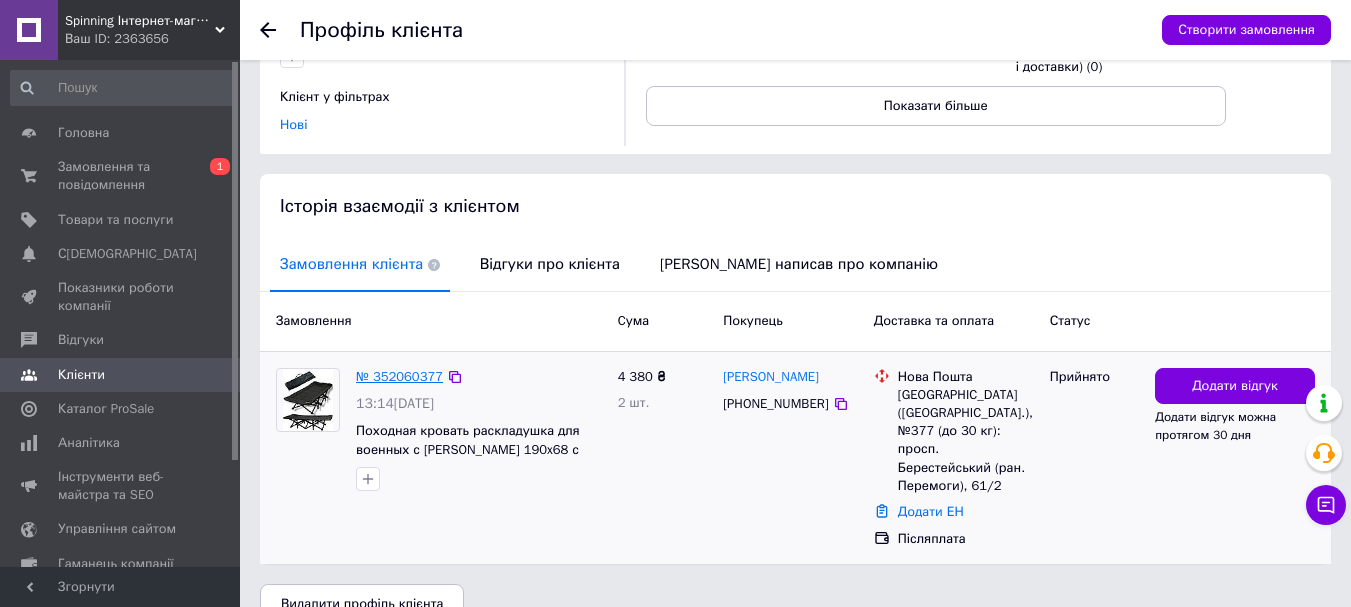 click on "№ 352060377" at bounding box center [399, 376] 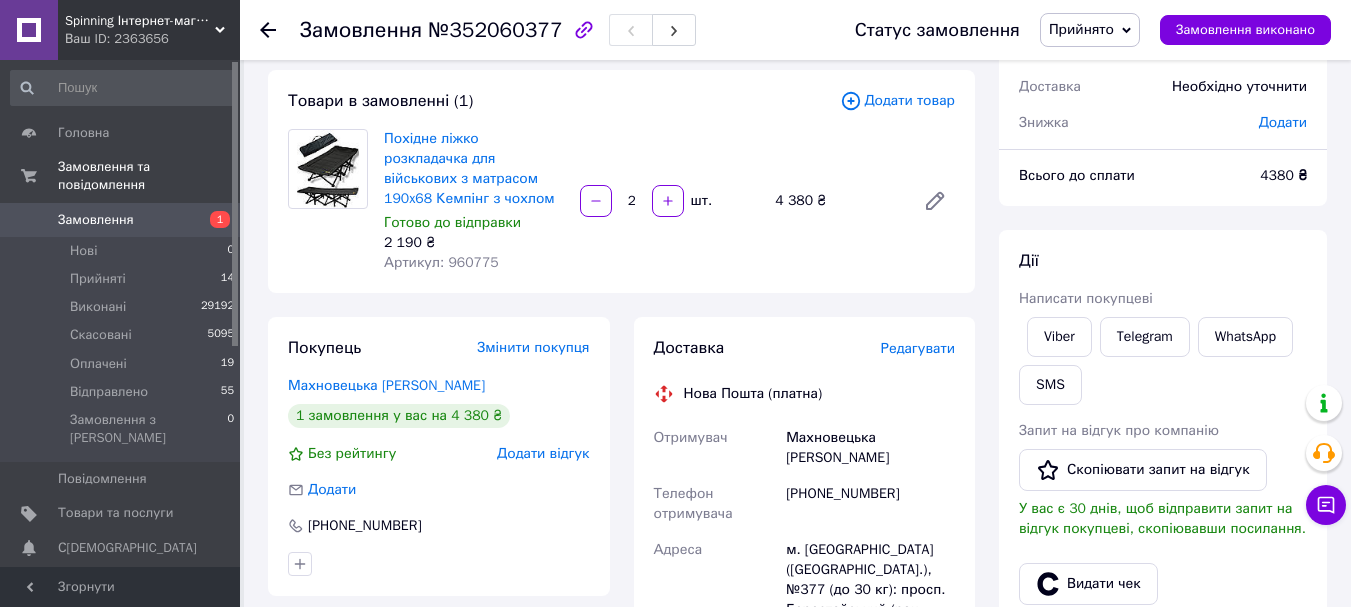 scroll, scrollTop: 0, scrollLeft: 0, axis: both 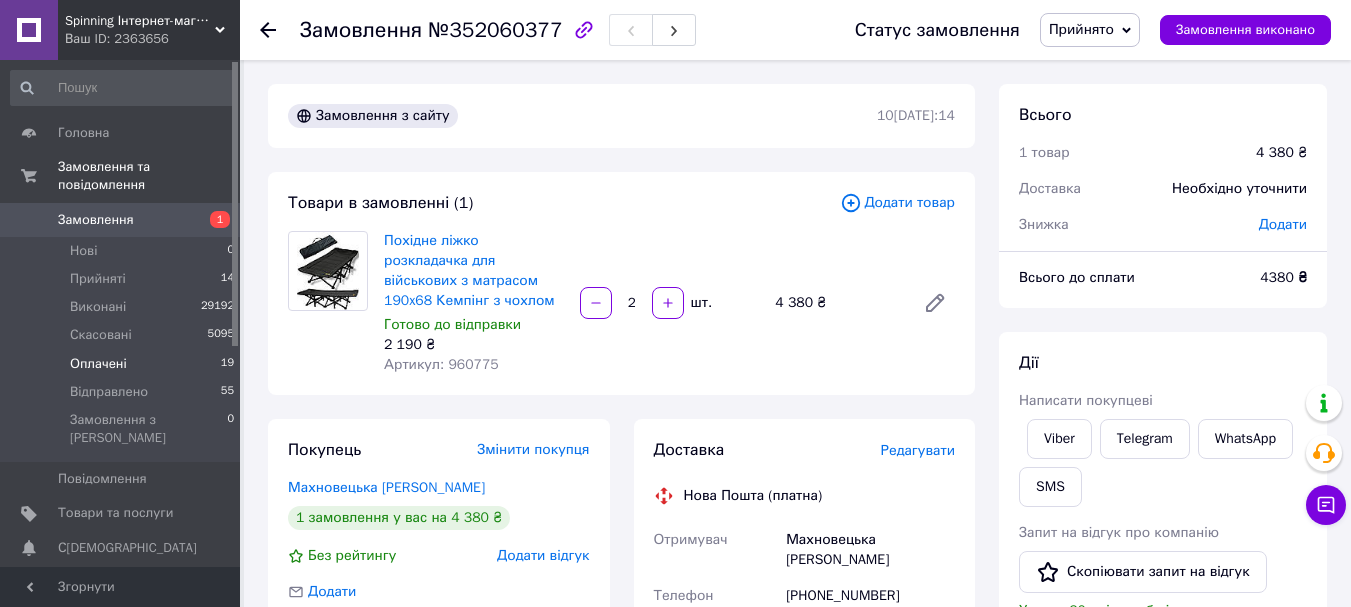 click on "Оплачені 19" at bounding box center [123, 364] 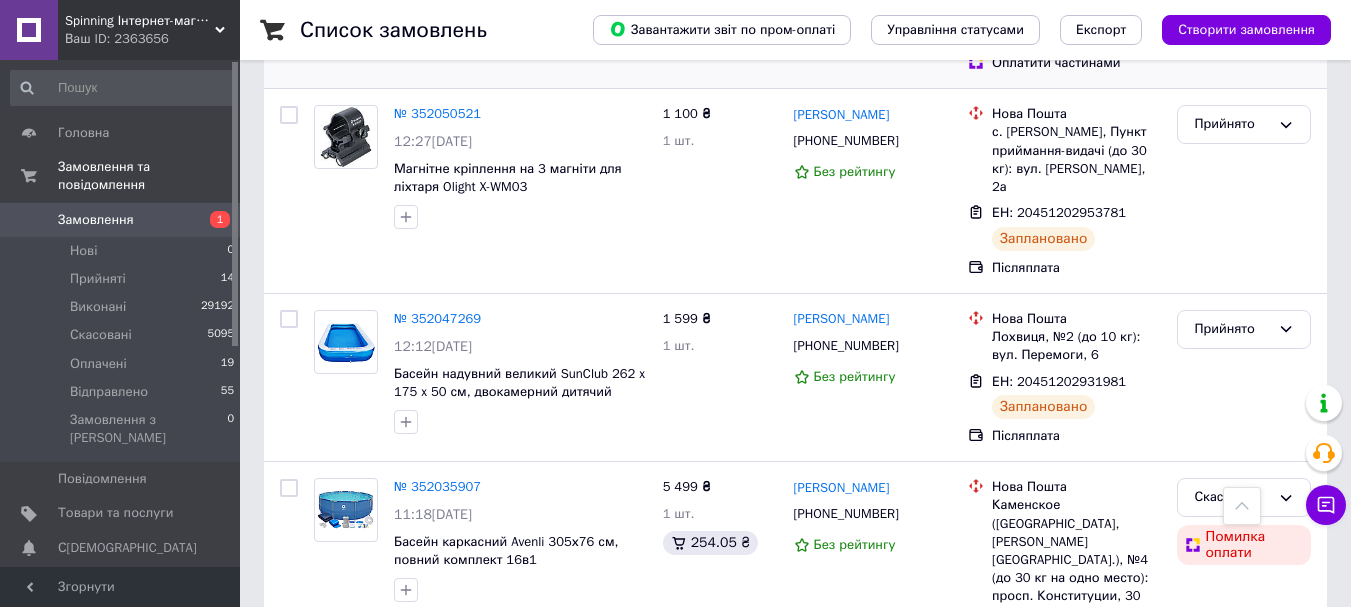 scroll, scrollTop: 1000, scrollLeft: 0, axis: vertical 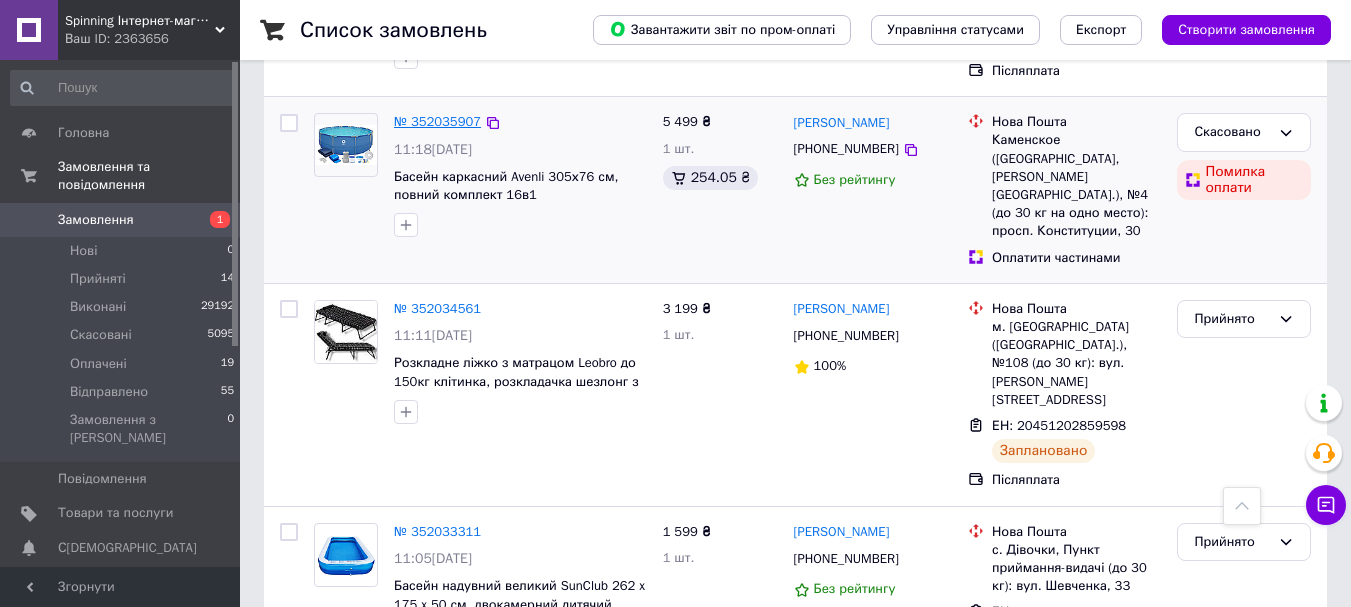click on "№ 352035907" at bounding box center (437, 121) 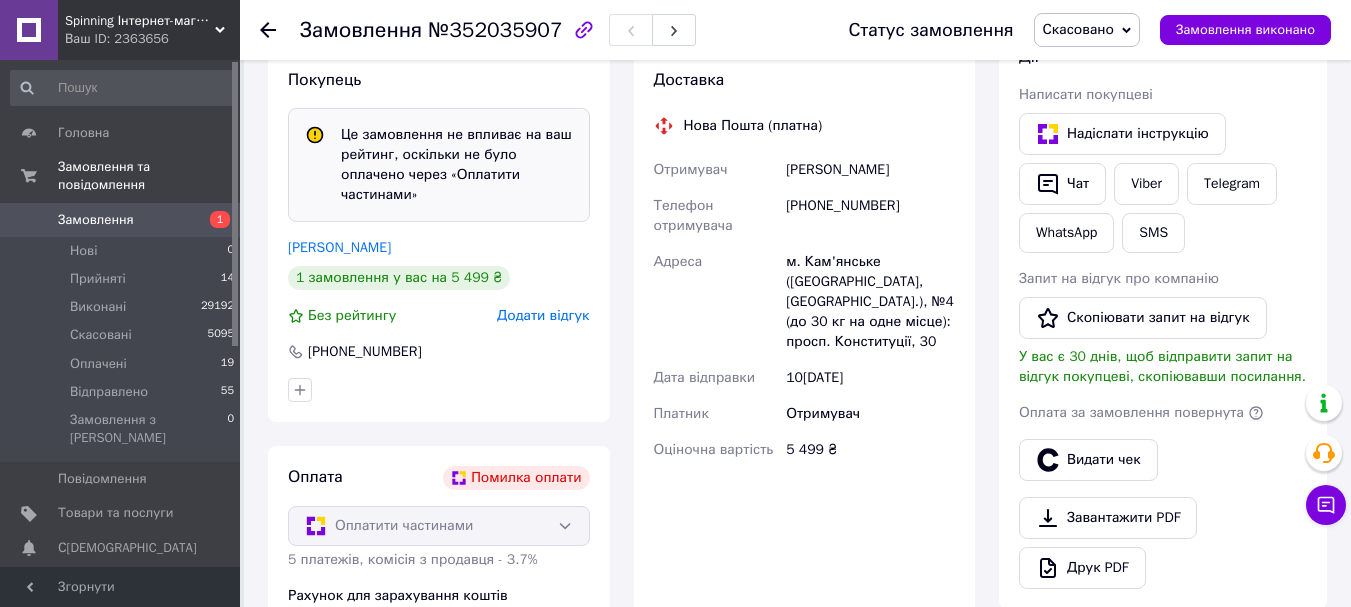 scroll, scrollTop: 345, scrollLeft: 0, axis: vertical 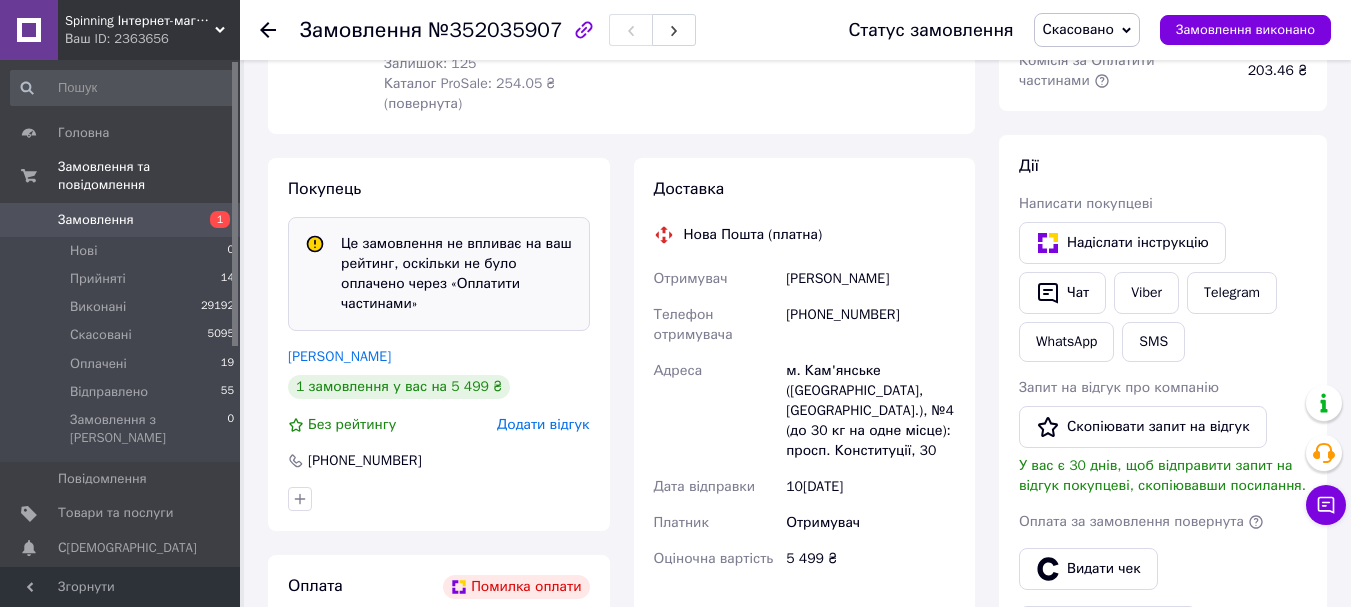 click on "Покупець Це замовлення не впливає на ваш рейтинг, оскільки не було оплачено через «Оплатити частинами» Збаранский [PERSON_NAME] 1 замовлення у вас на 5 499 ₴ Без рейтингу   Додати відгук [PHONE_NUMBER]" at bounding box center (439, 344) 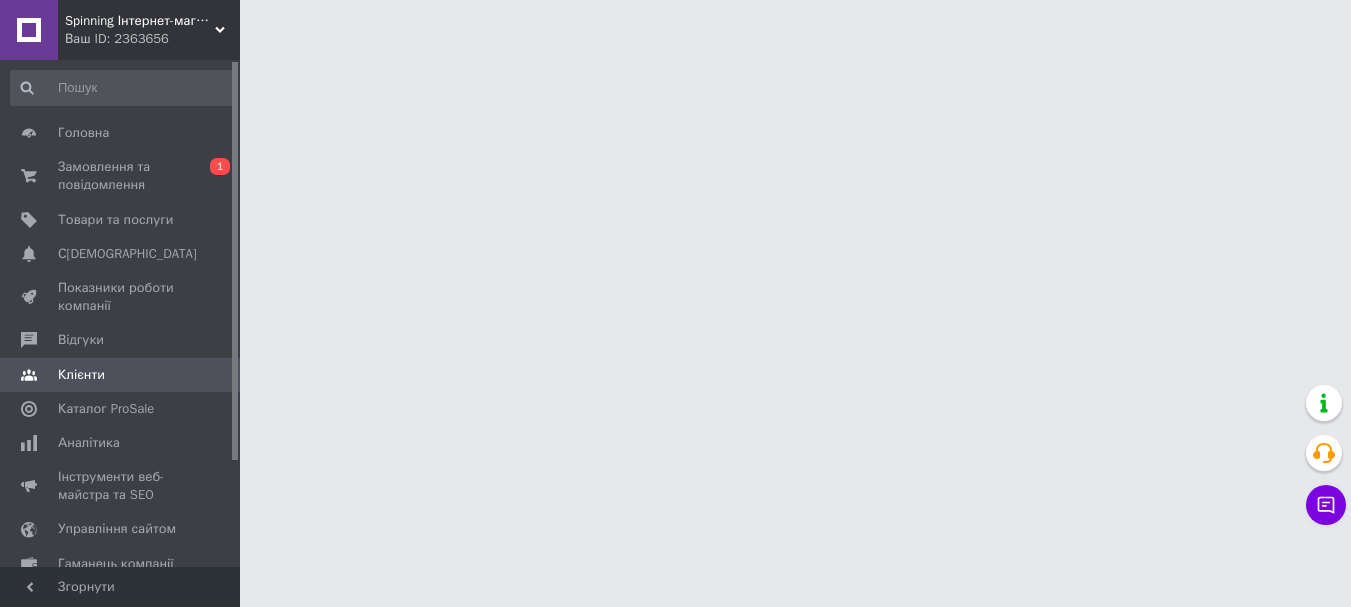 scroll, scrollTop: 0, scrollLeft: 0, axis: both 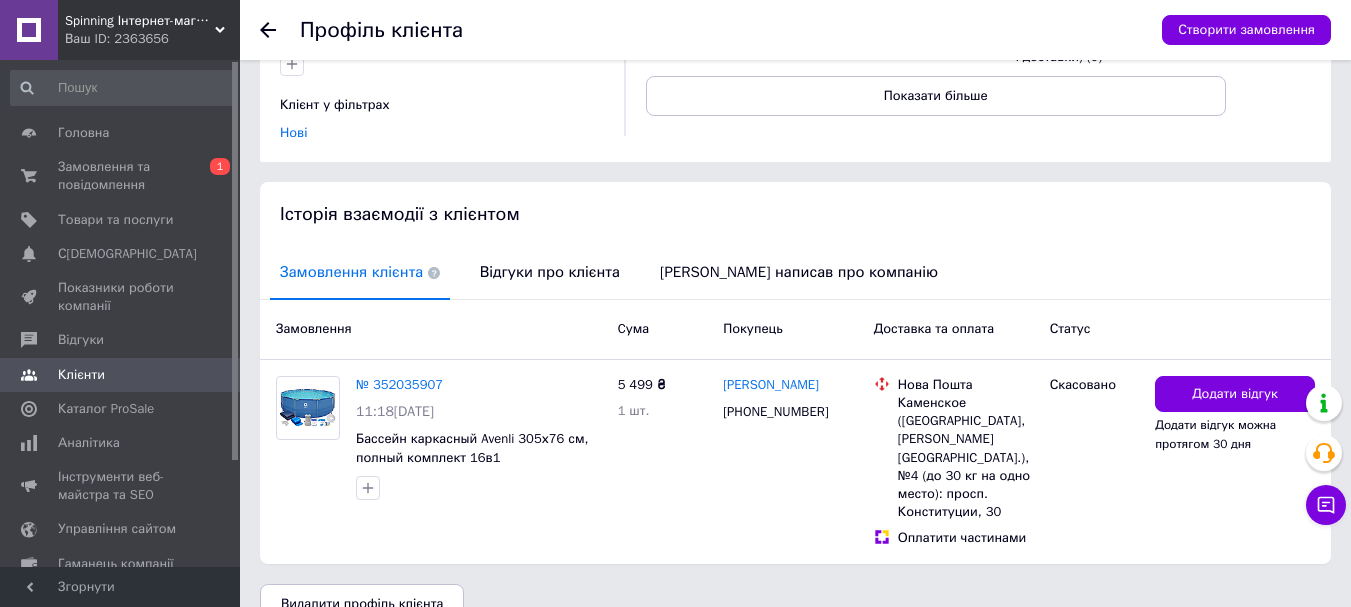 click on "Замовлення Cума Покупець Доставка та оплата Статус" at bounding box center (795, 330) 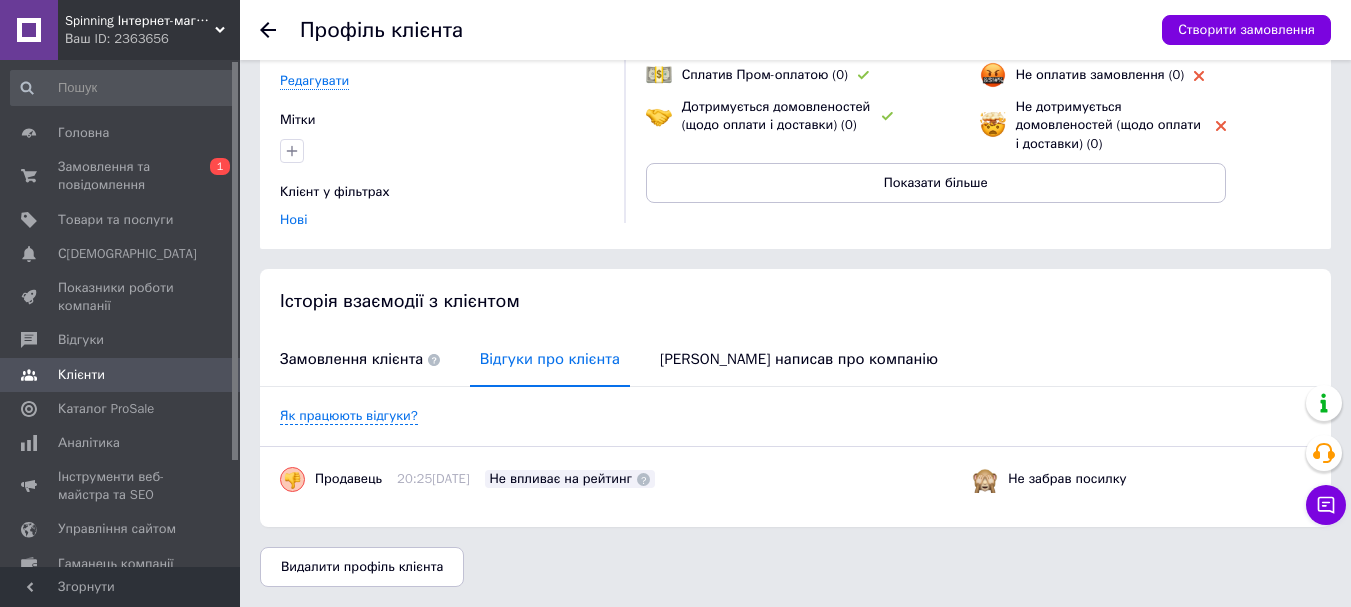 scroll, scrollTop: 193, scrollLeft: 0, axis: vertical 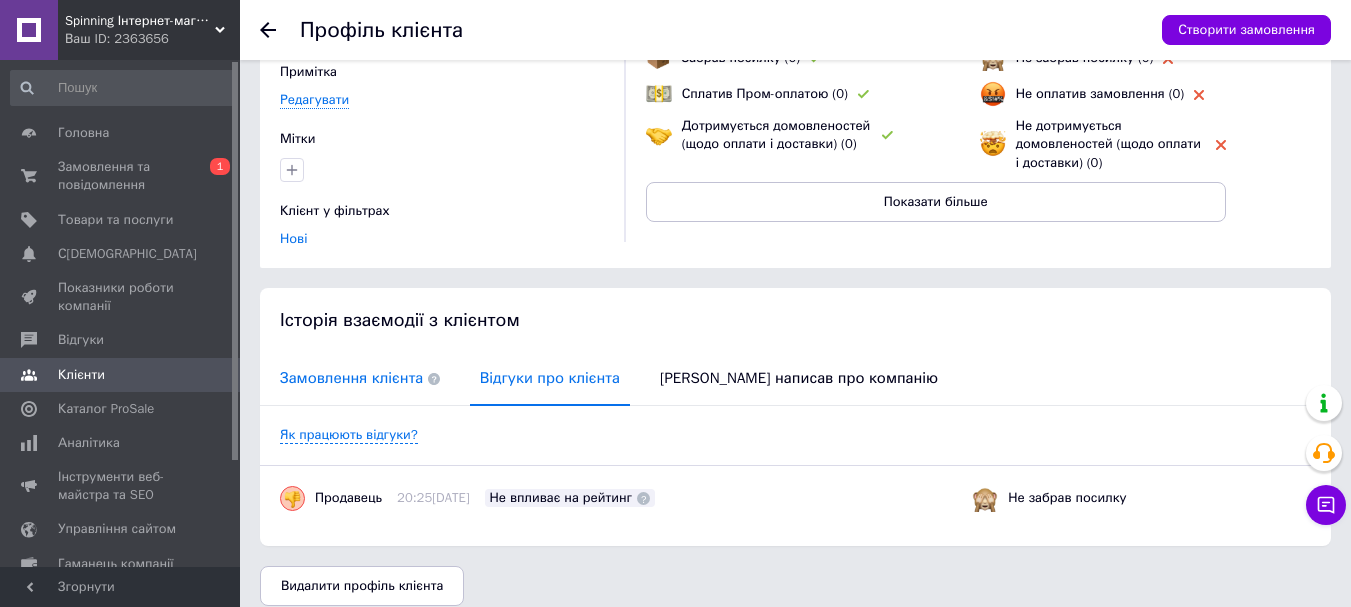 click on "Замовлення клієнта" at bounding box center (360, 378) 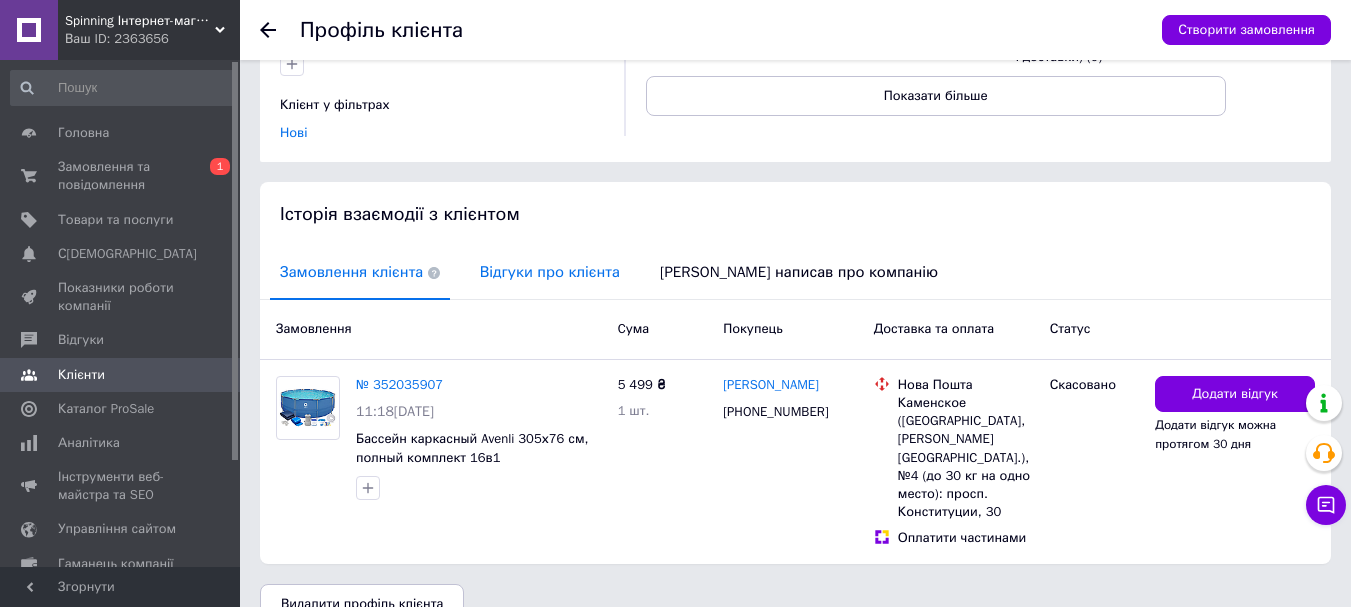 click on "Відгуки про клієнта" at bounding box center [550, 272] 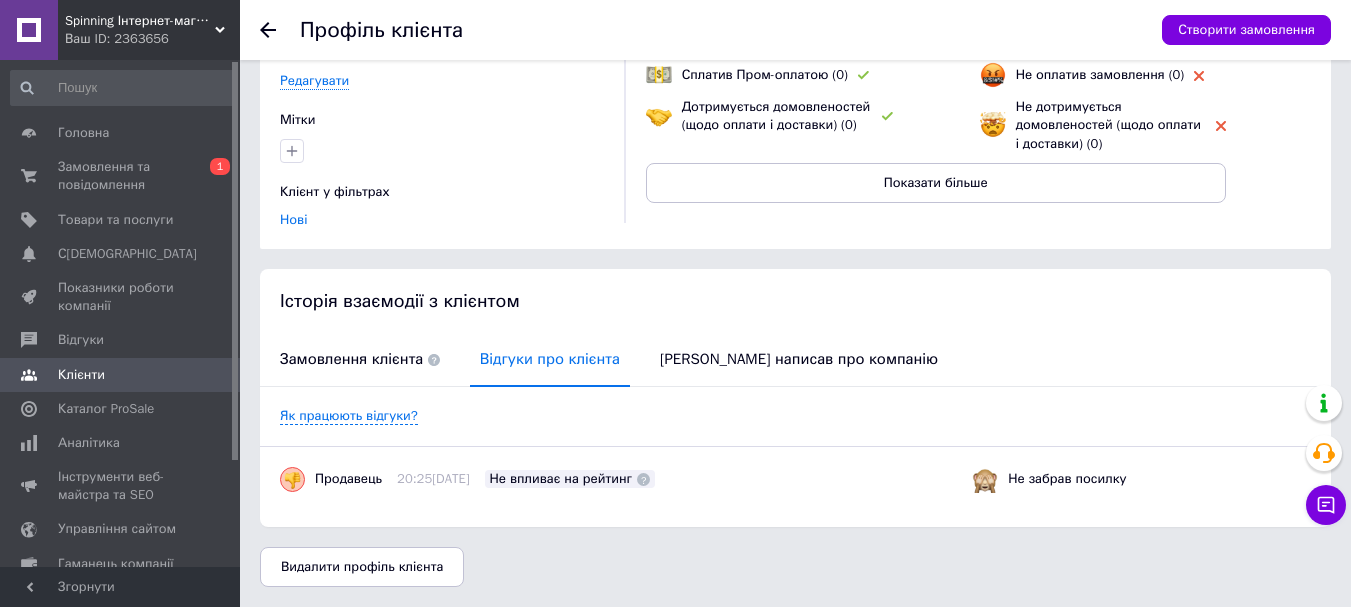 scroll, scrollTop: 193, scrollLeft: 0, axis: vertical 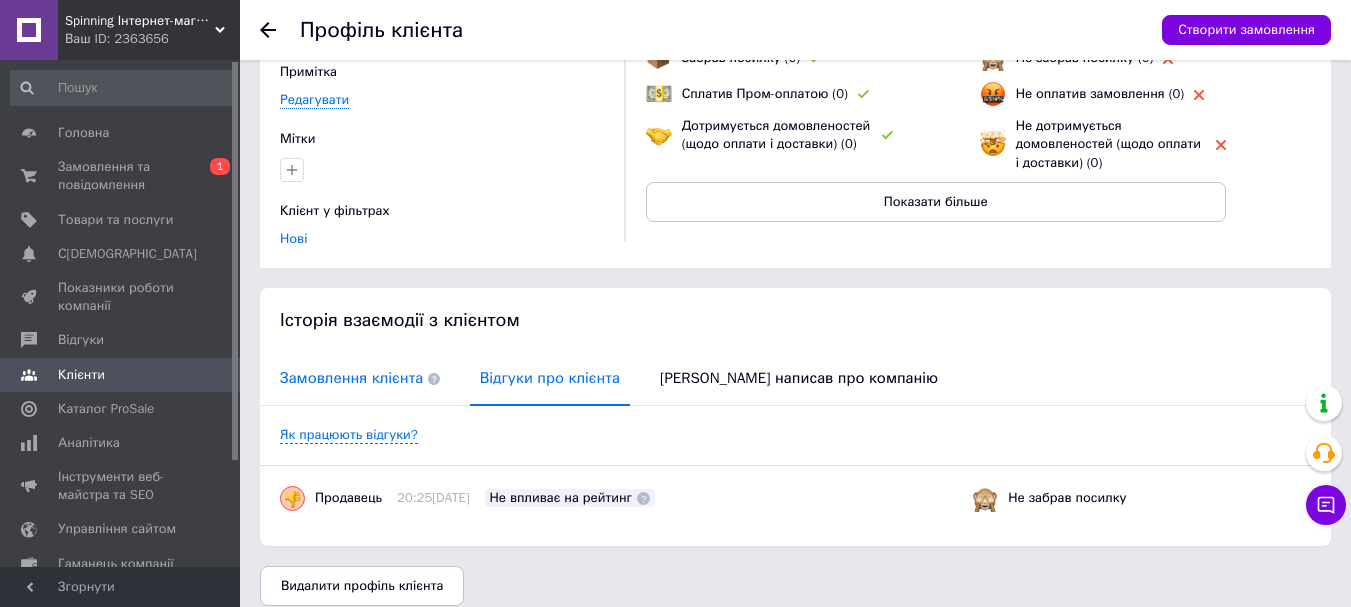 click on "Замовлення клієнта" at bounding box center [360, 378] 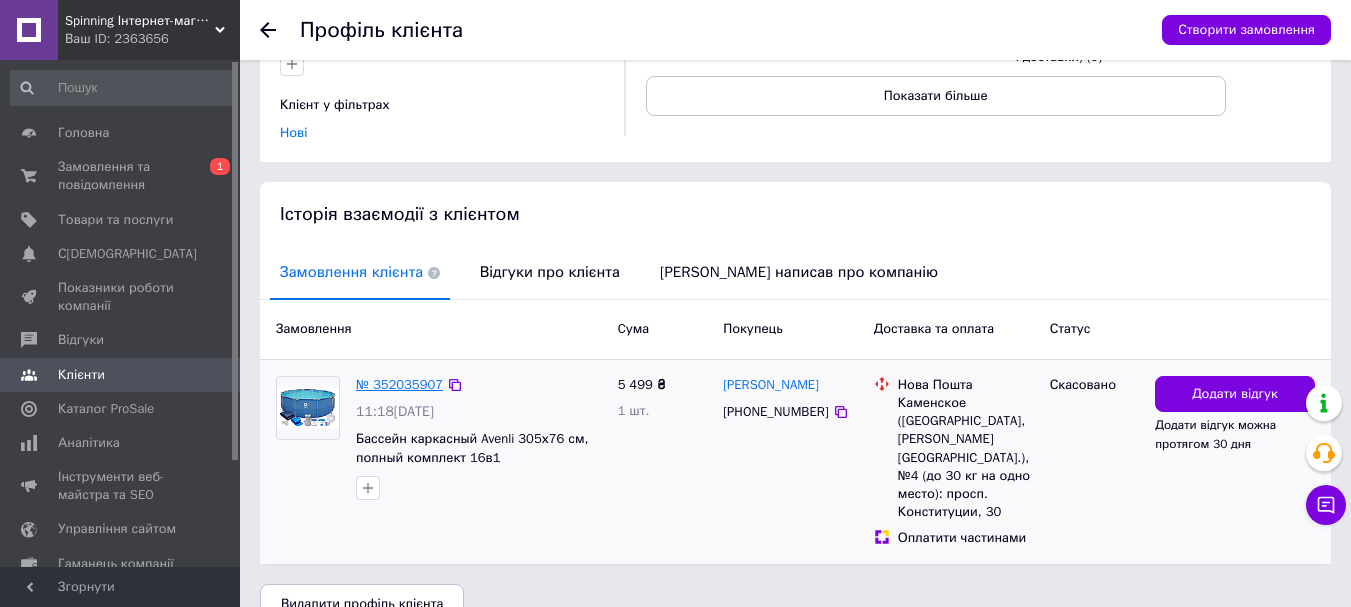 click on "№ 352035907" at bounding box center (399, 384) 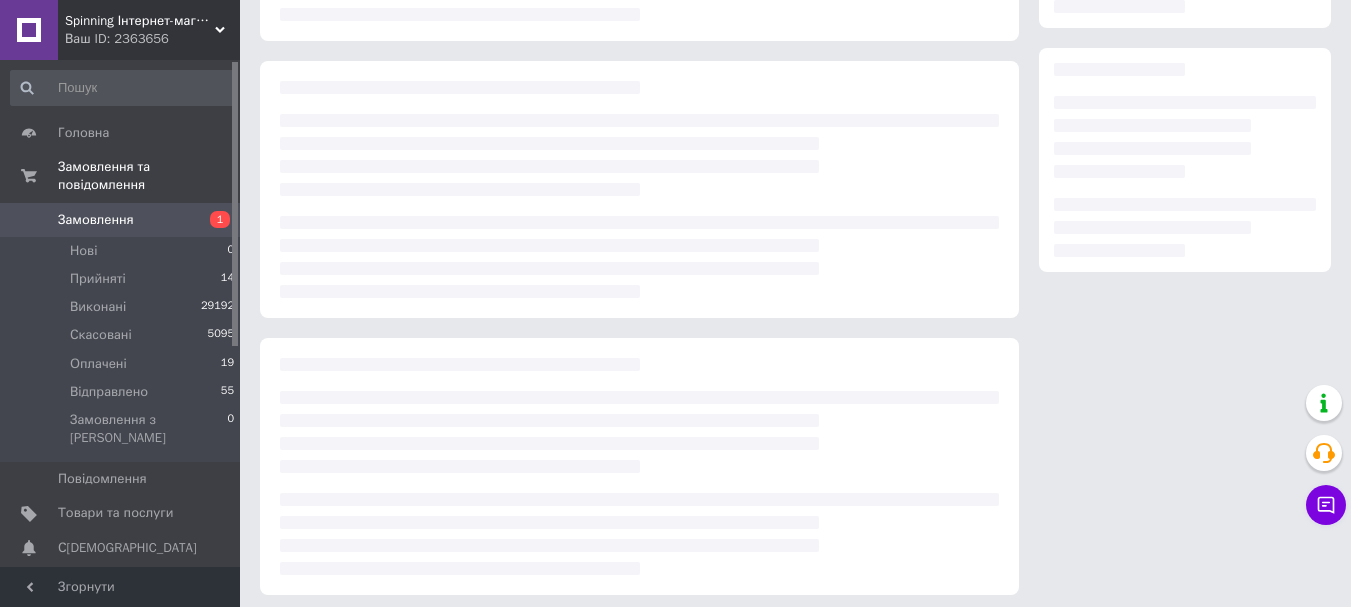 scroll, scrollTop: 0, scrollLeft: 0, axis: both 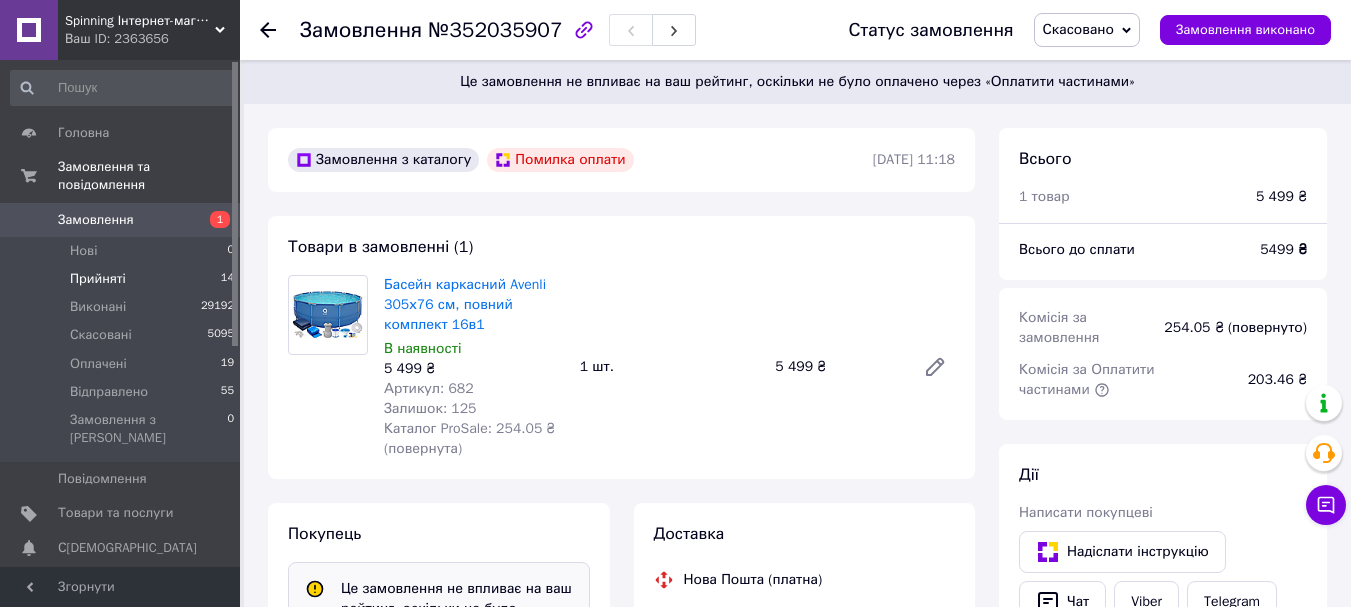 click on "Прийняті" at bounding box center (98, 279) 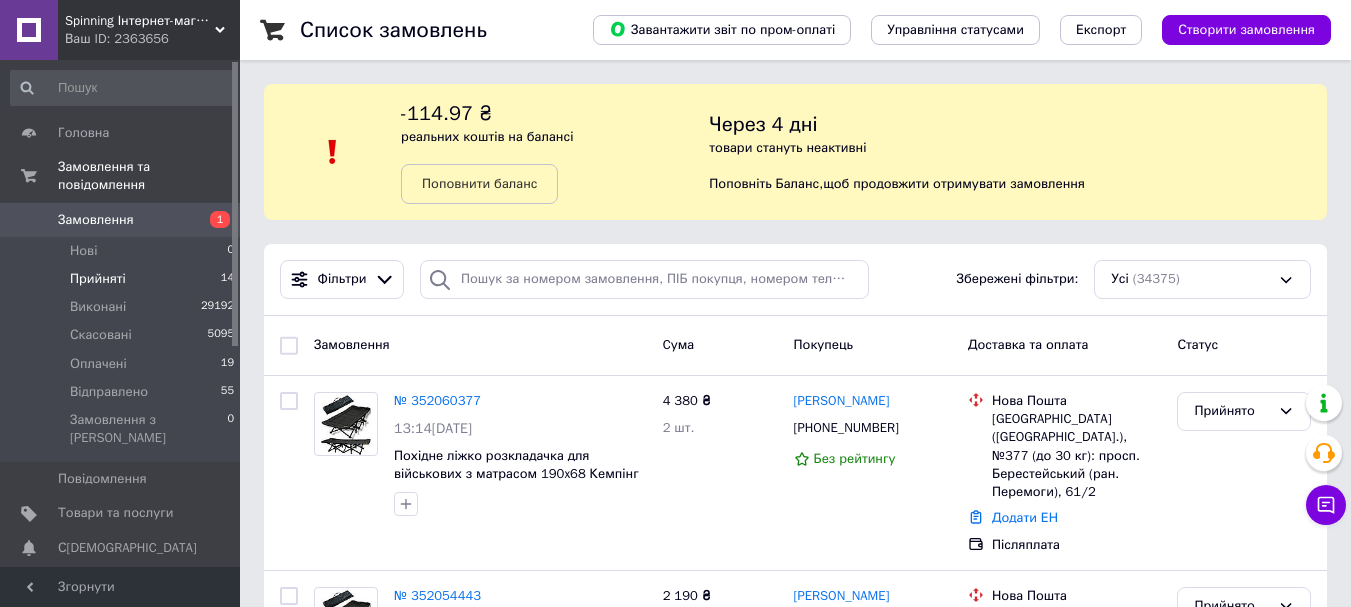 click on "Прийняті" at bounding box center (98, 279) 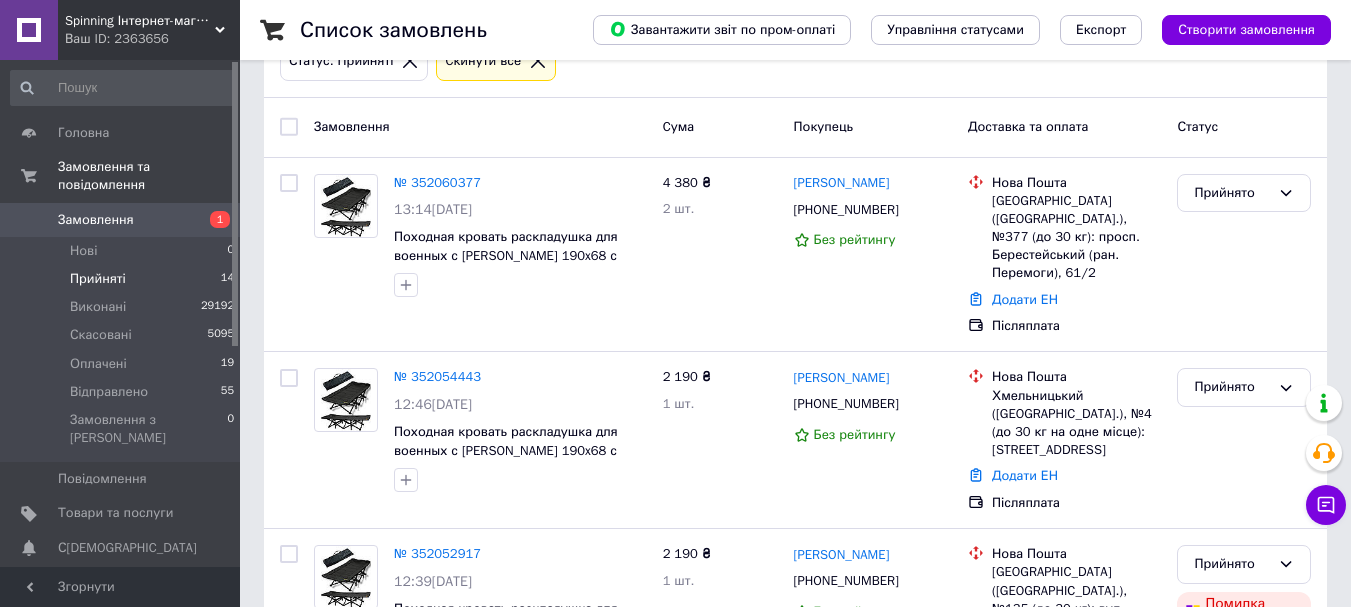 scroll, scrollTop: 400, scrollLeft: 0, axis: vertical 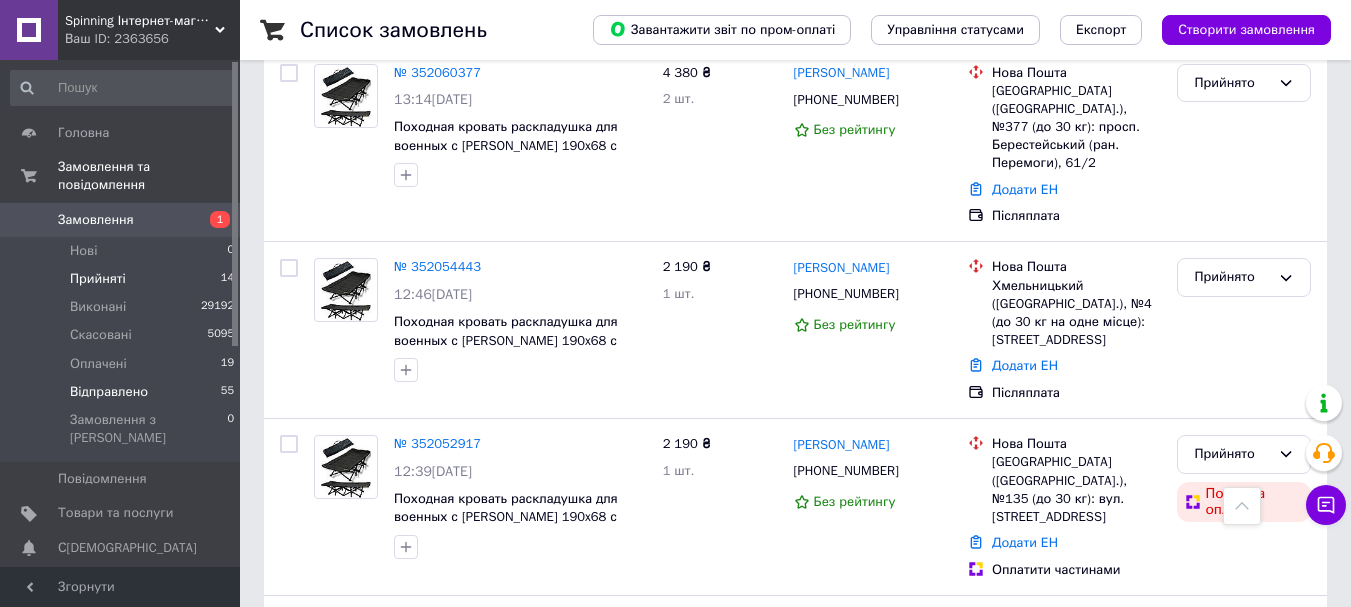click on "Відправлено" at bounding box center (109, 392) 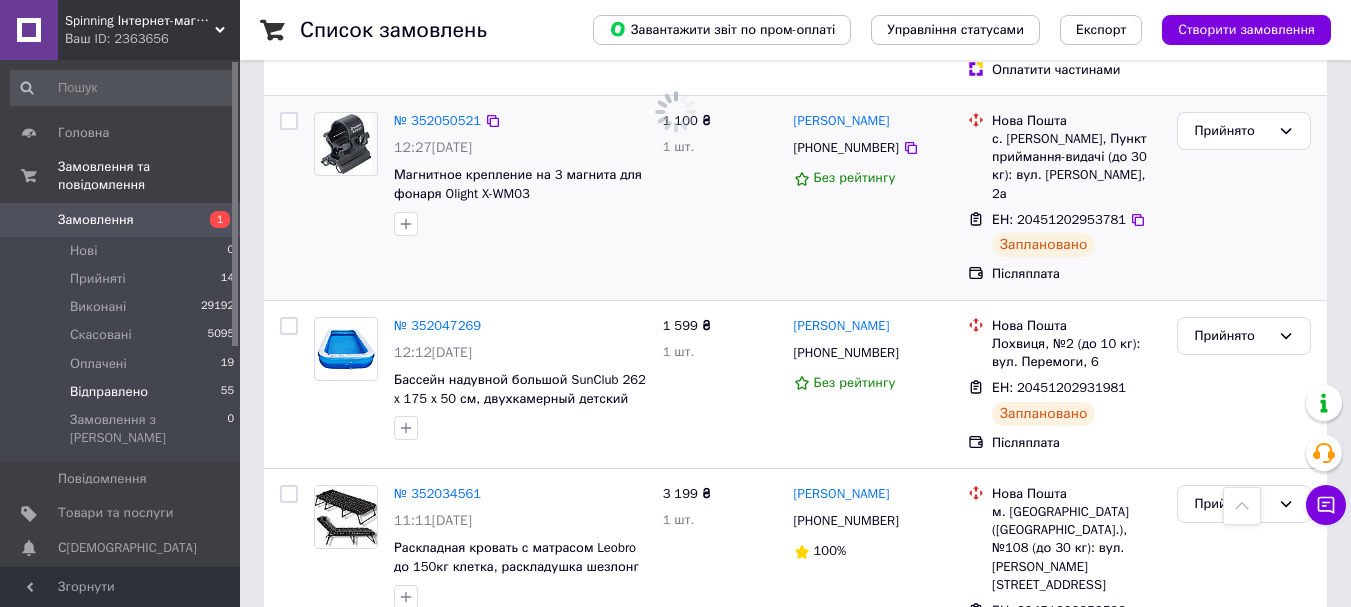 scroll, scrollTop: 400, scrollLeft: 0, axis: vertical 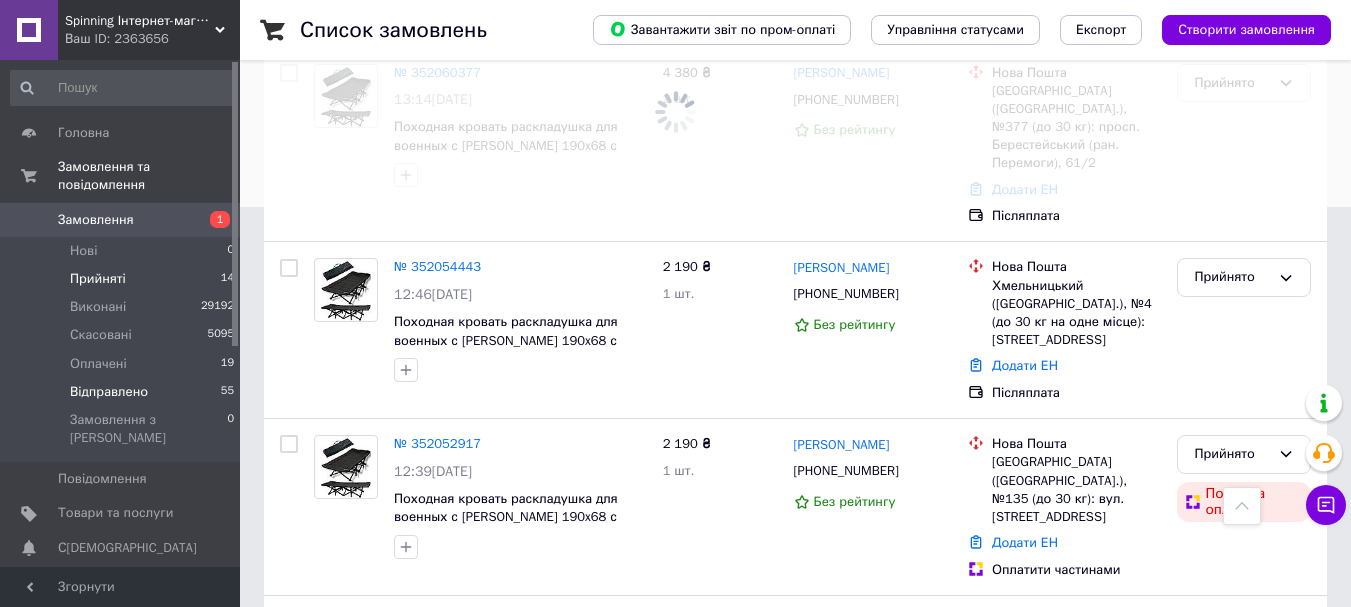 click on "Прийняті 14" at bounding box center (123, 279) 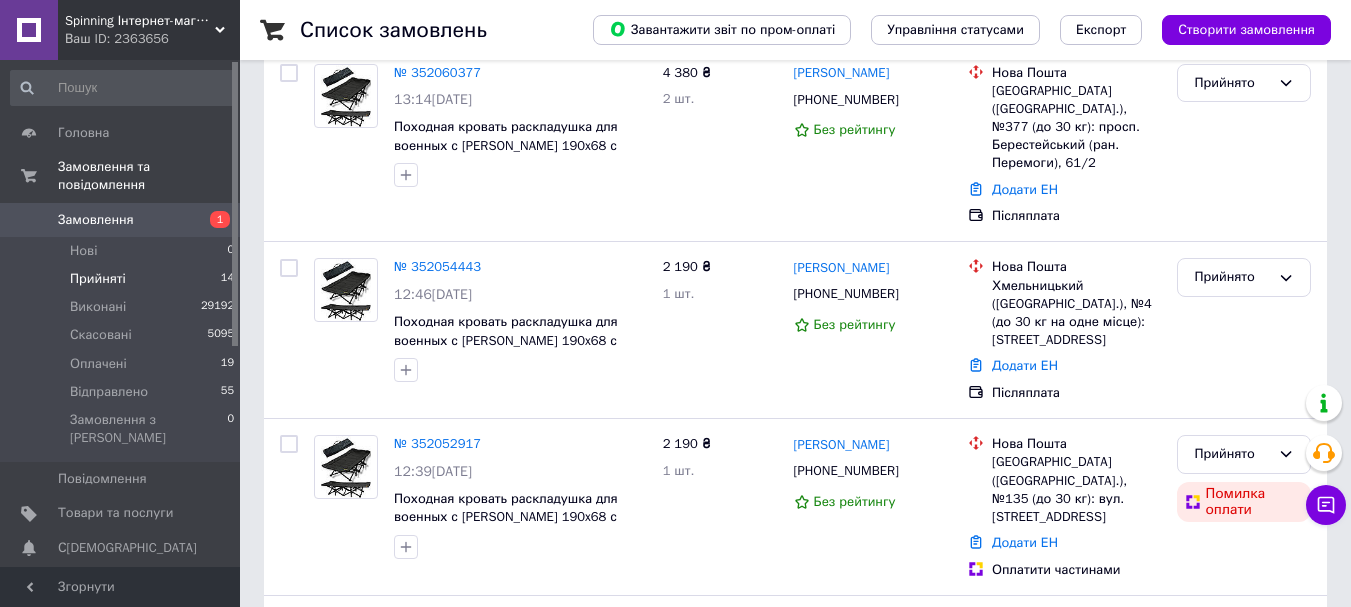 scroll, scrollTop: 0, scrollLeft: 0, axis: both 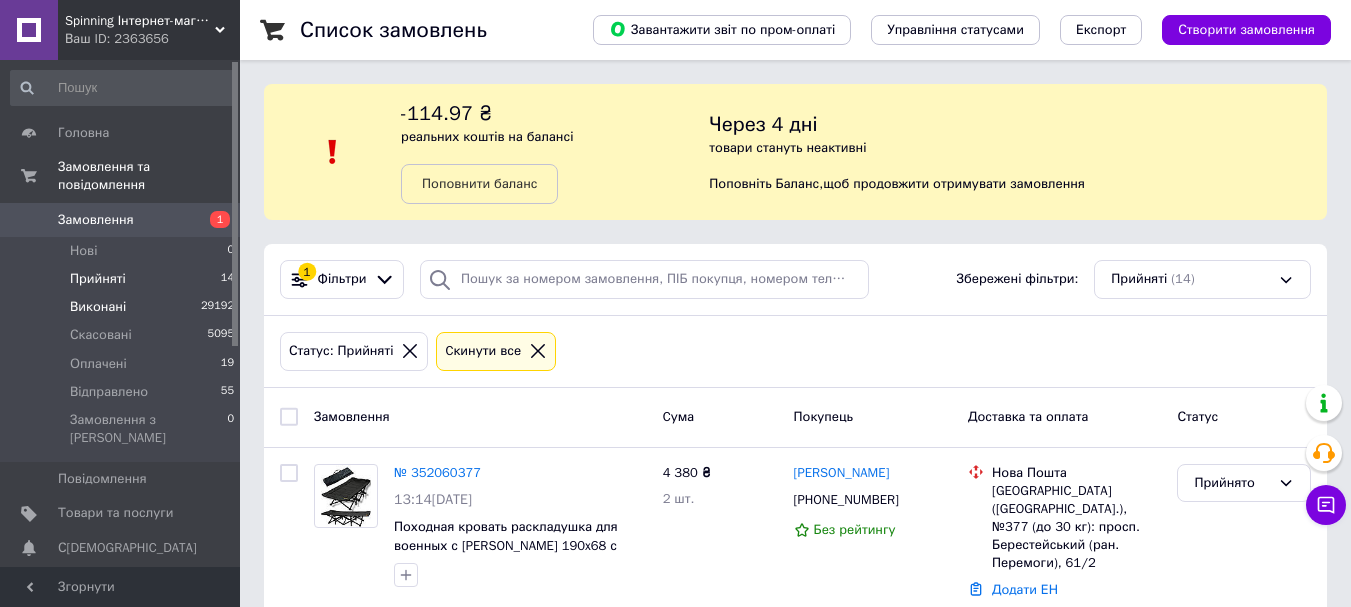 click on "Виконані" at bounding box center (98, 307) 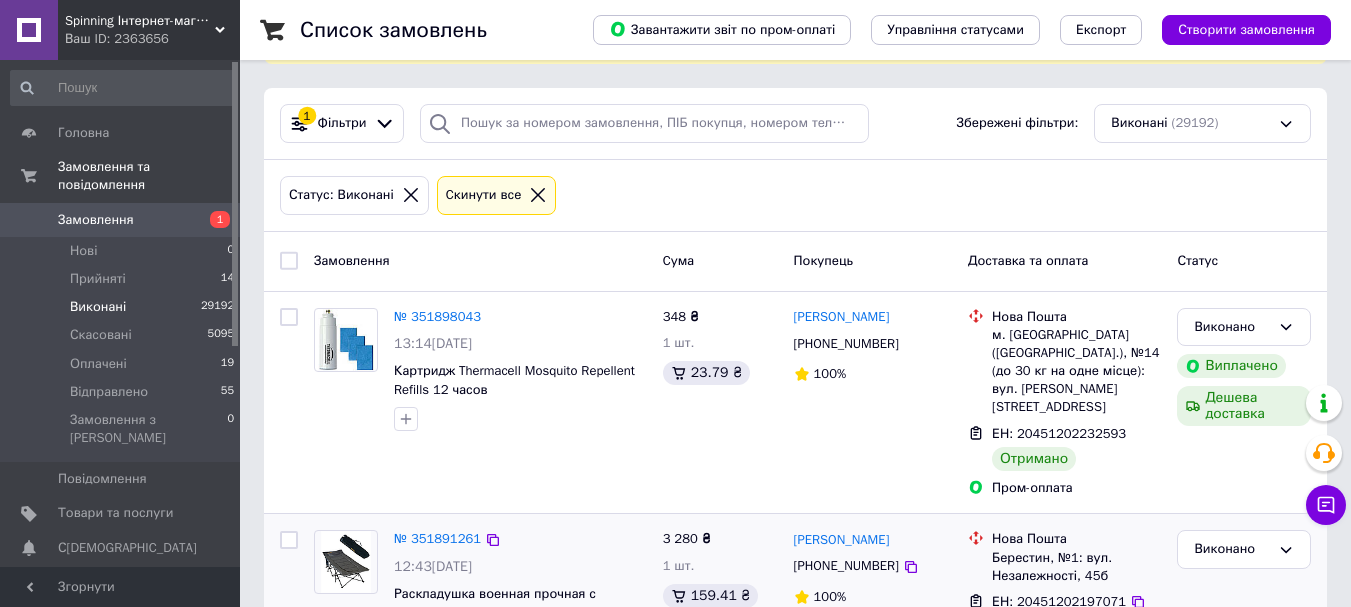 scroll, scrollTop: 300, scrollLeft: 0, axis: vertical 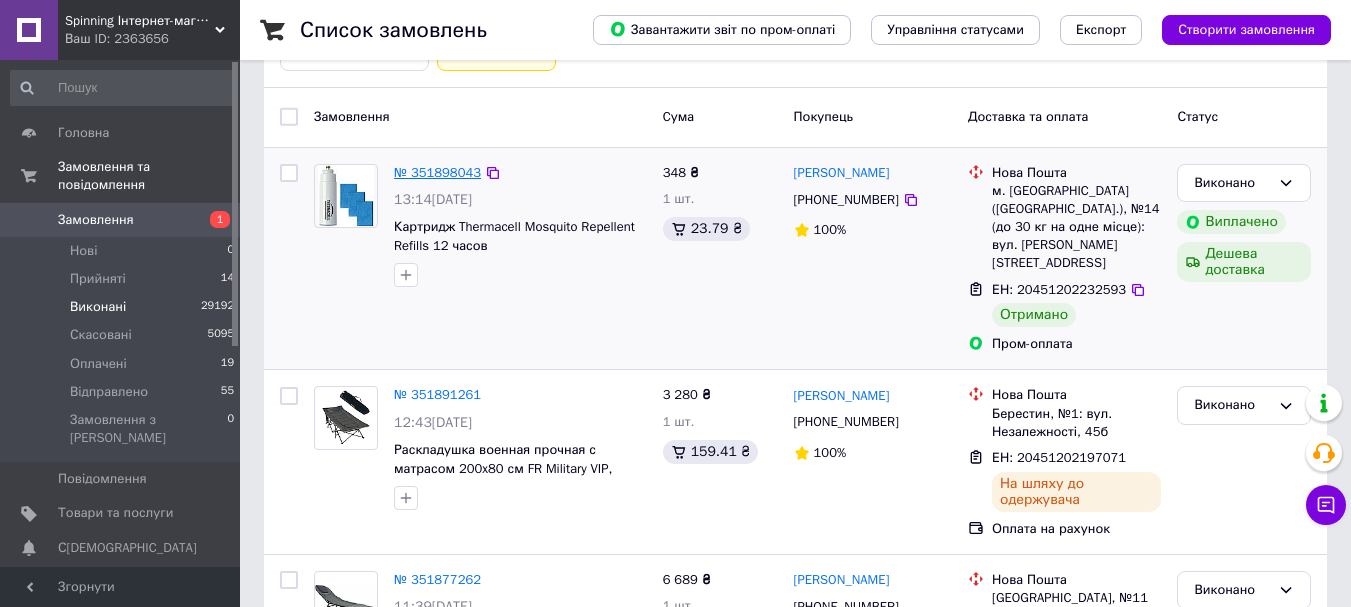 click on "№ 351898043" at bounding box center [437, 172] 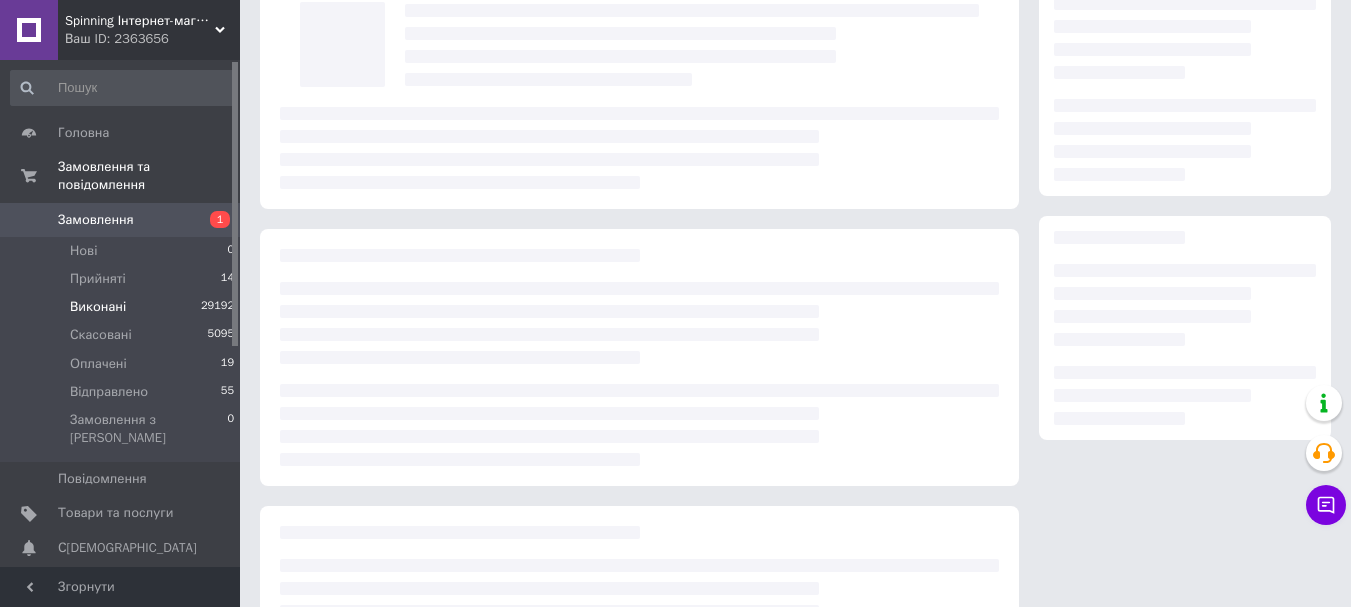 scroll, scrollTop: 0, scrollLeft: 0, axis: both 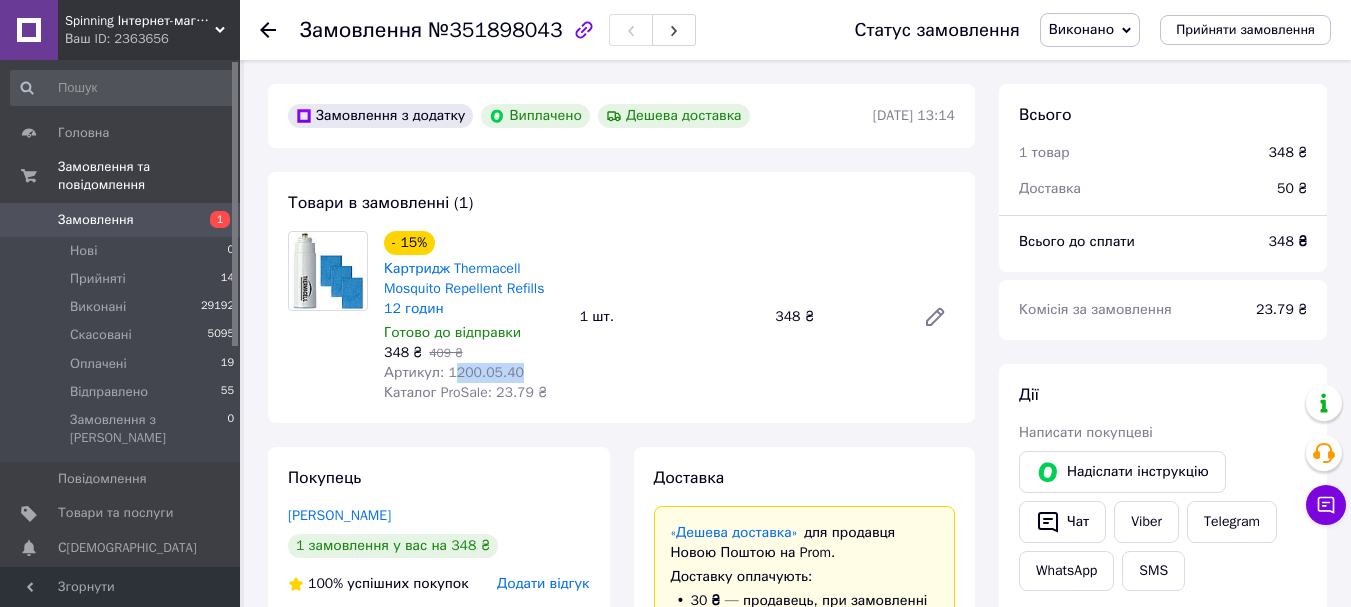 drag, startPoint x: 447, startPoint y: 371, endPoint x: 513, endPoint y: 372, distance: 66.007576 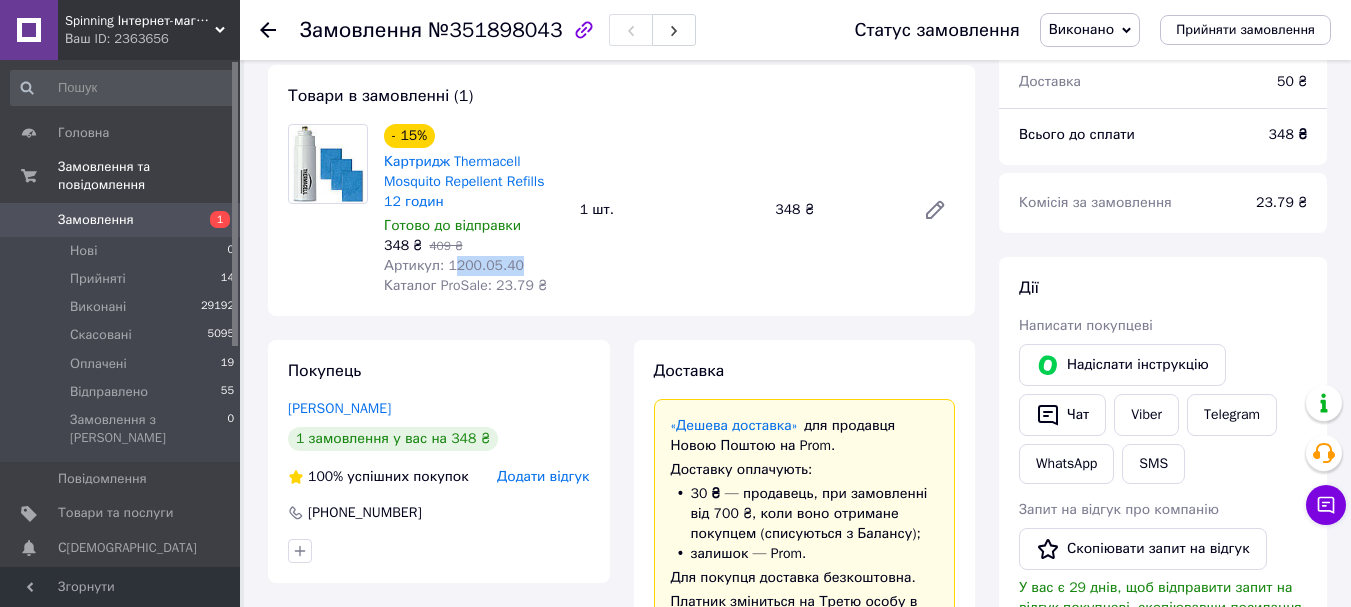 scroll, scrollTop: 0, scrollLeft: 0, axis: both 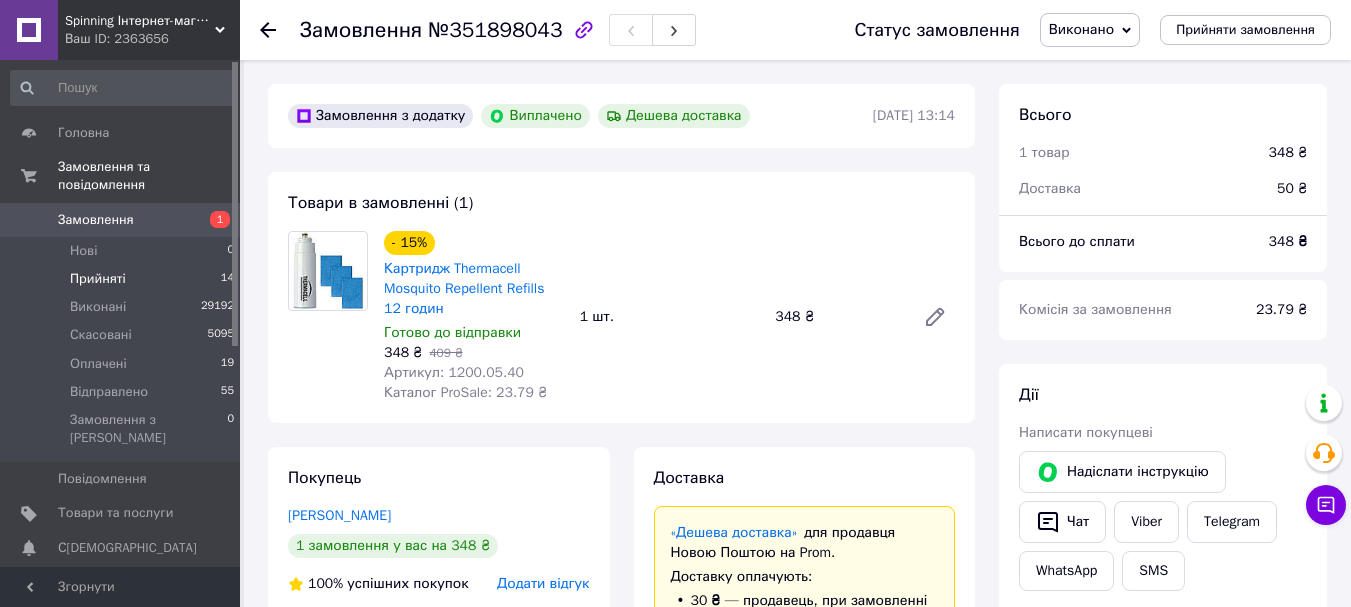 click on "Прийняті" at bounding box center [98, 279] 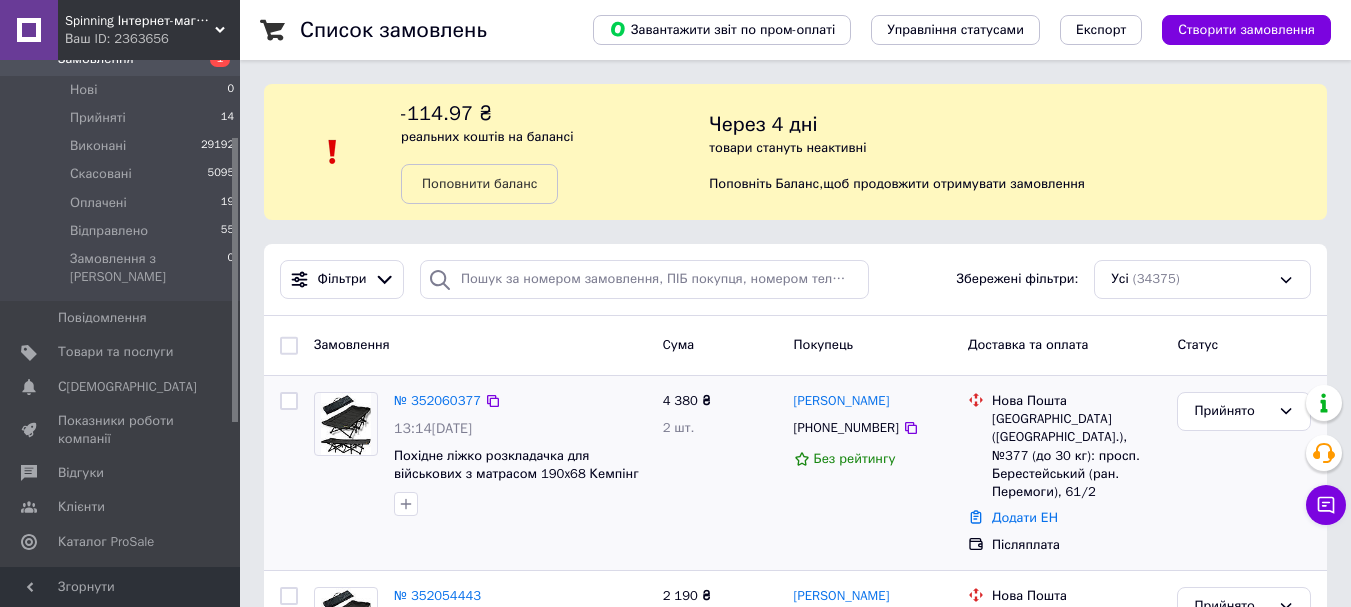 scroll, scrollTop: 200, scrollLeft: 0, axis: vertical 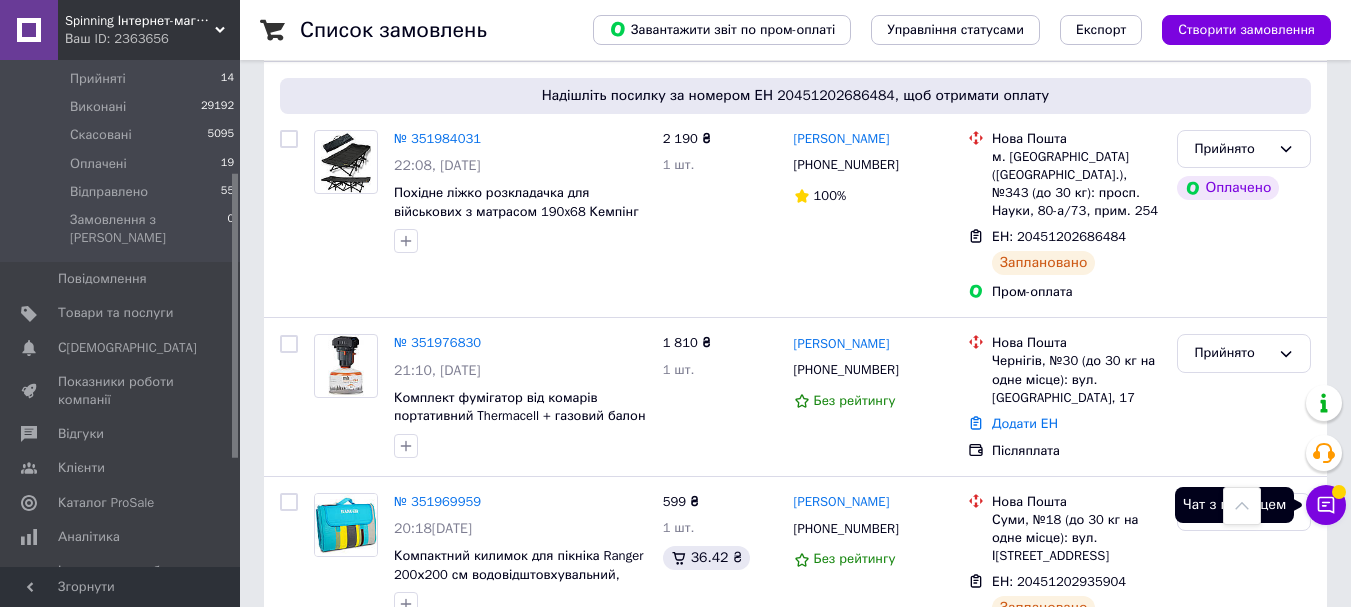 click on "Чат з покупцем" at bounding box center [1326, 505] 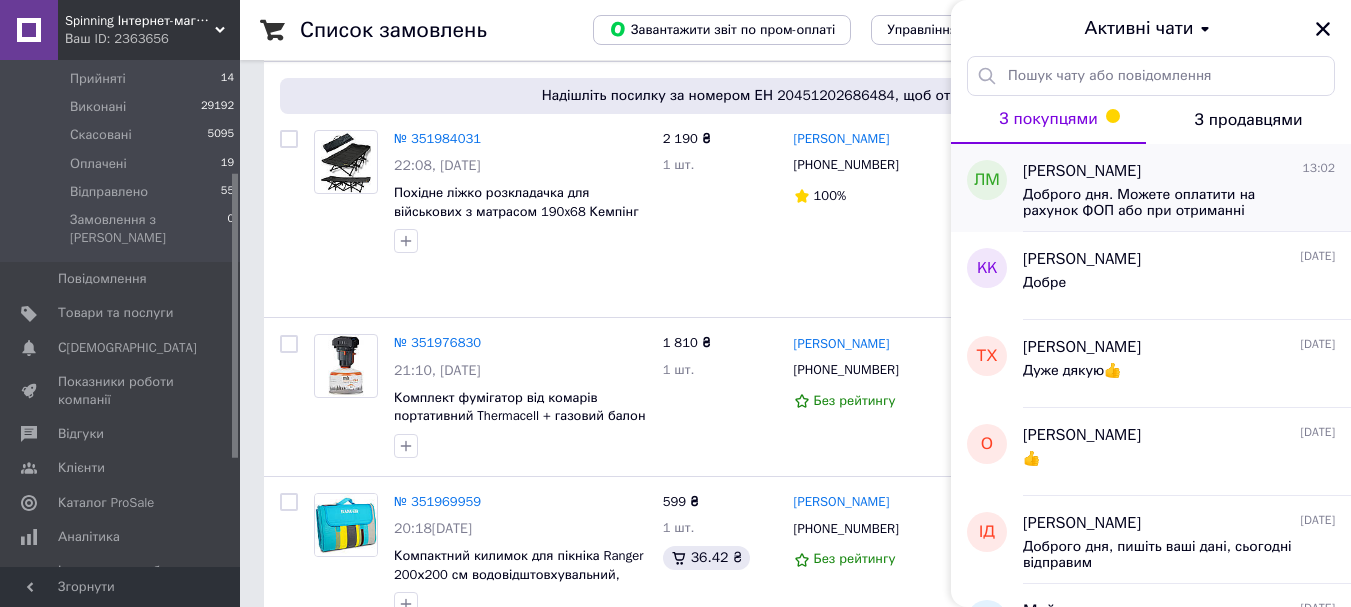 click on "Доброго дня. Можете оплатити на рахунок ФОП або при отриманні" at bounding box center (1165, 203) 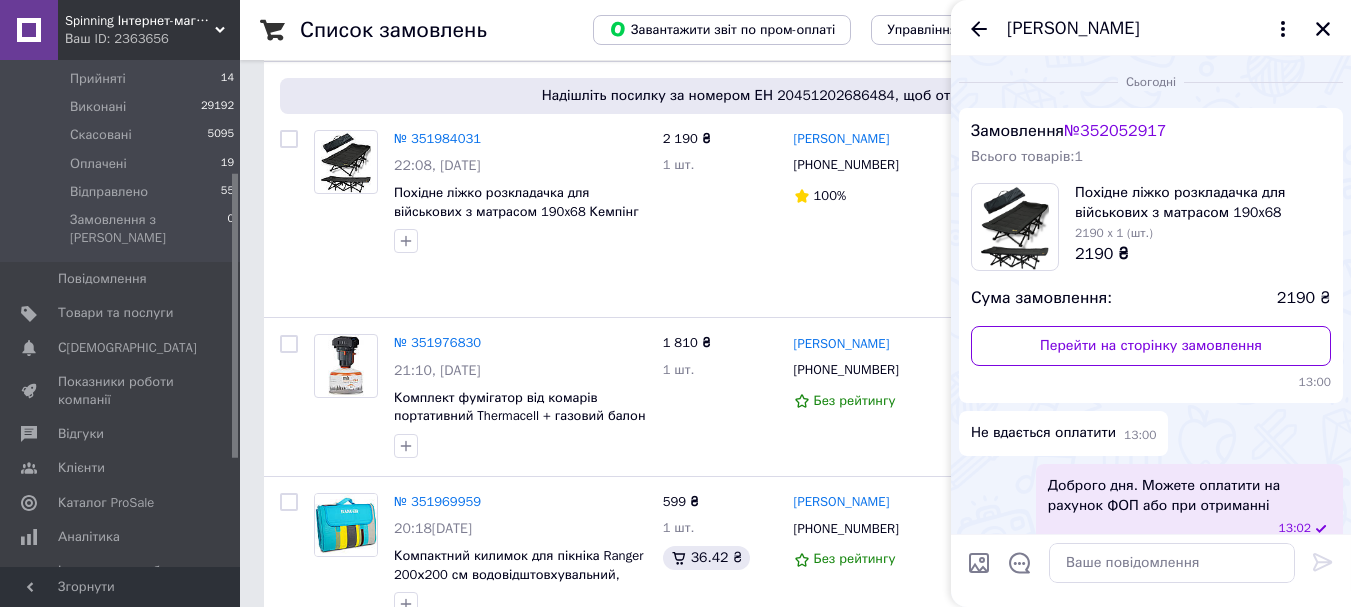 scroll, scrollTop: 23, scrollLeft: 0, axis: vertical 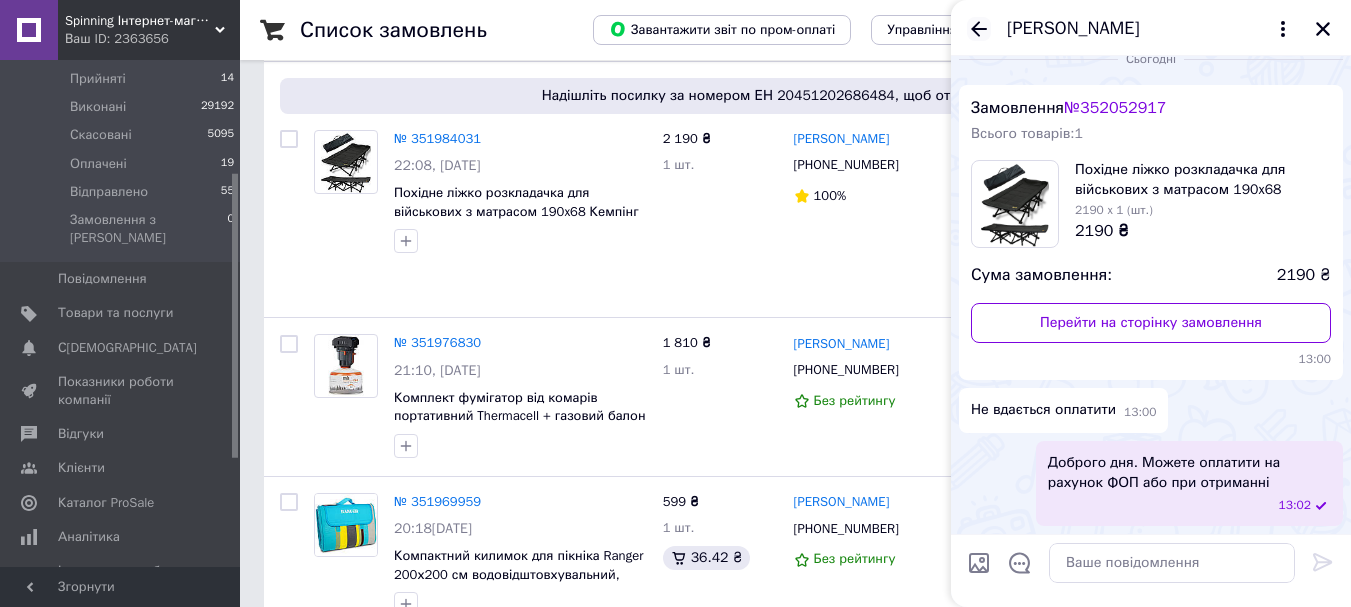 click 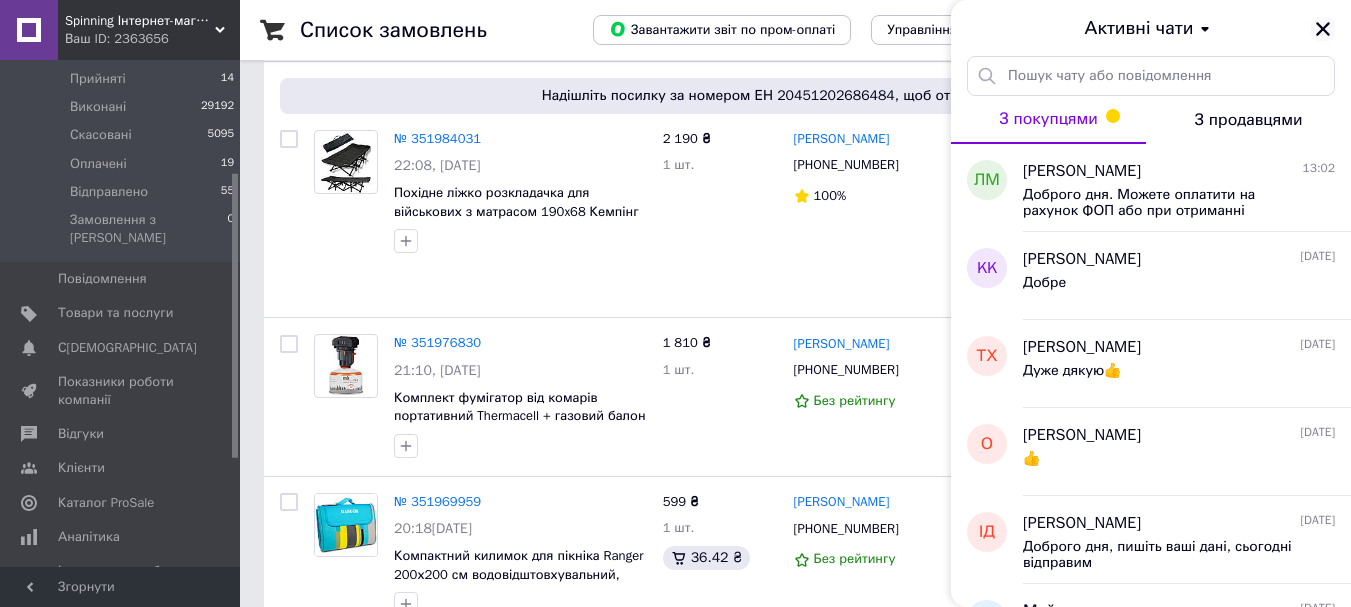 click 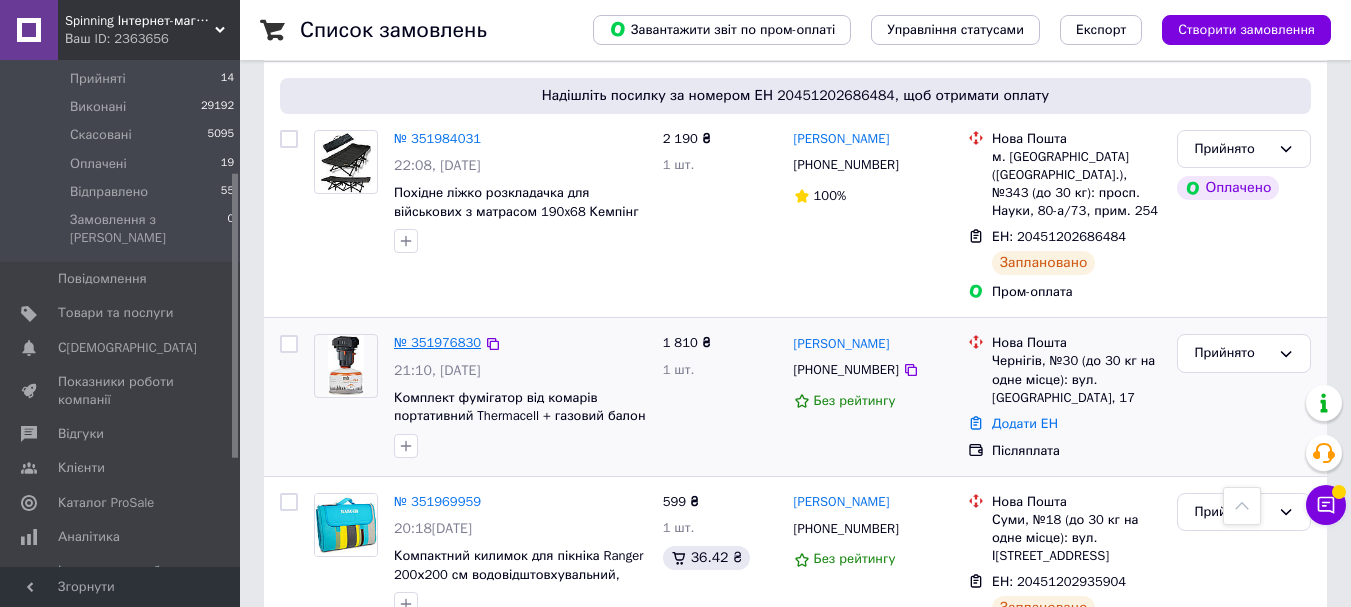 click on "№ 351976830" at bounding box center [437, 342] 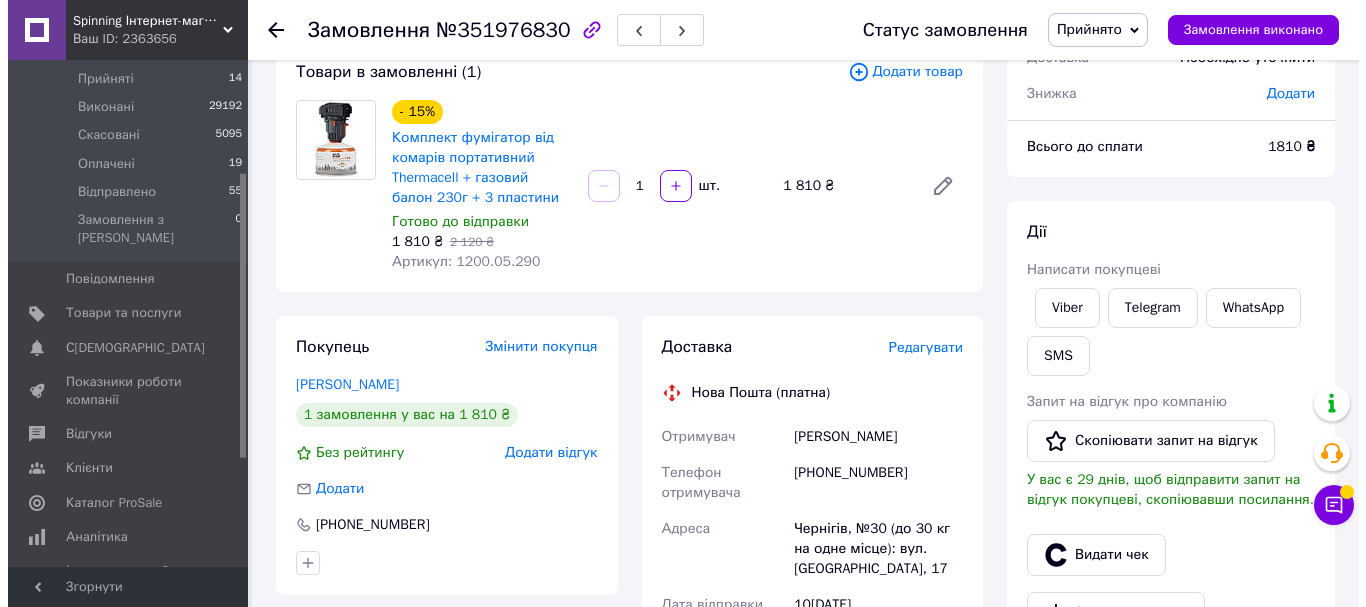scroll, scrollTop: 300, scrollLeft: 0, axis: vertical 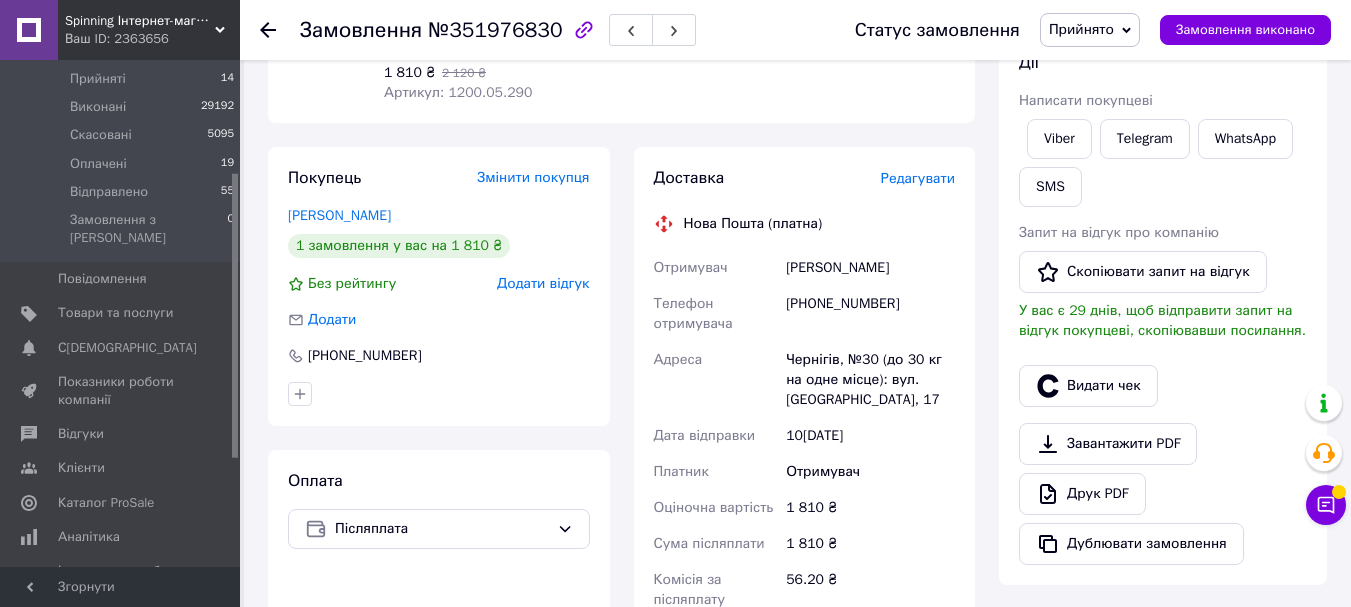 click on "Редагувати" at bounding box center [918, 178] 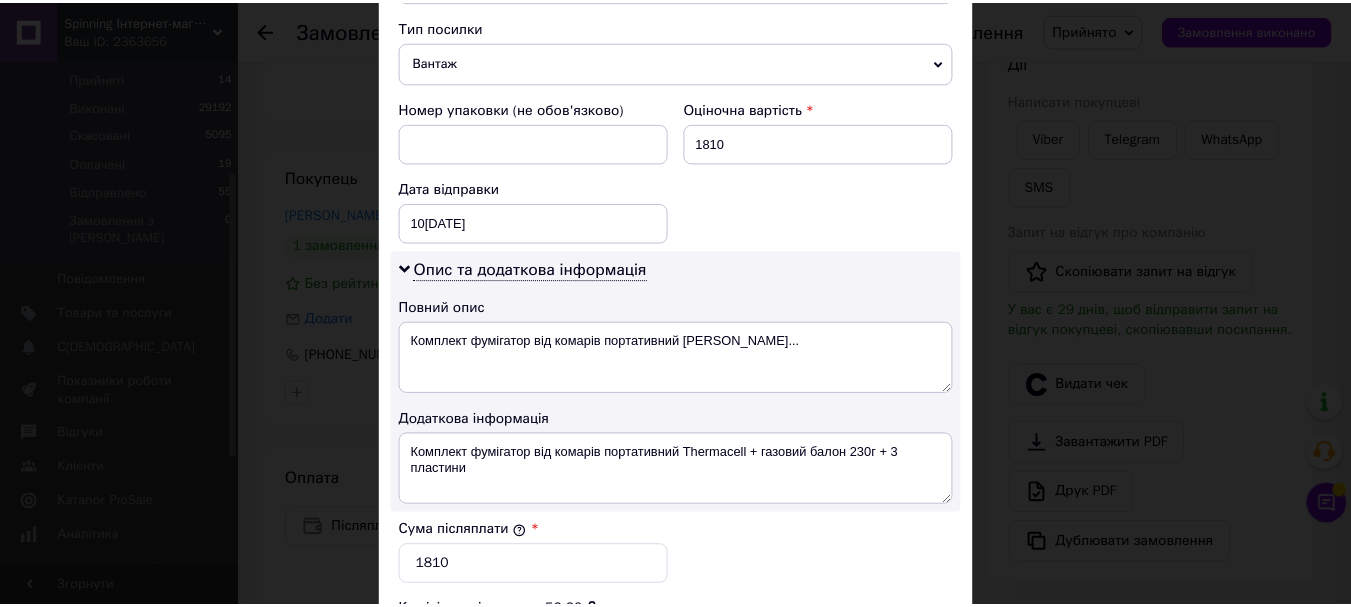 scroll, scrollTop: 1100, scrollLeft: 0, axis: vertical 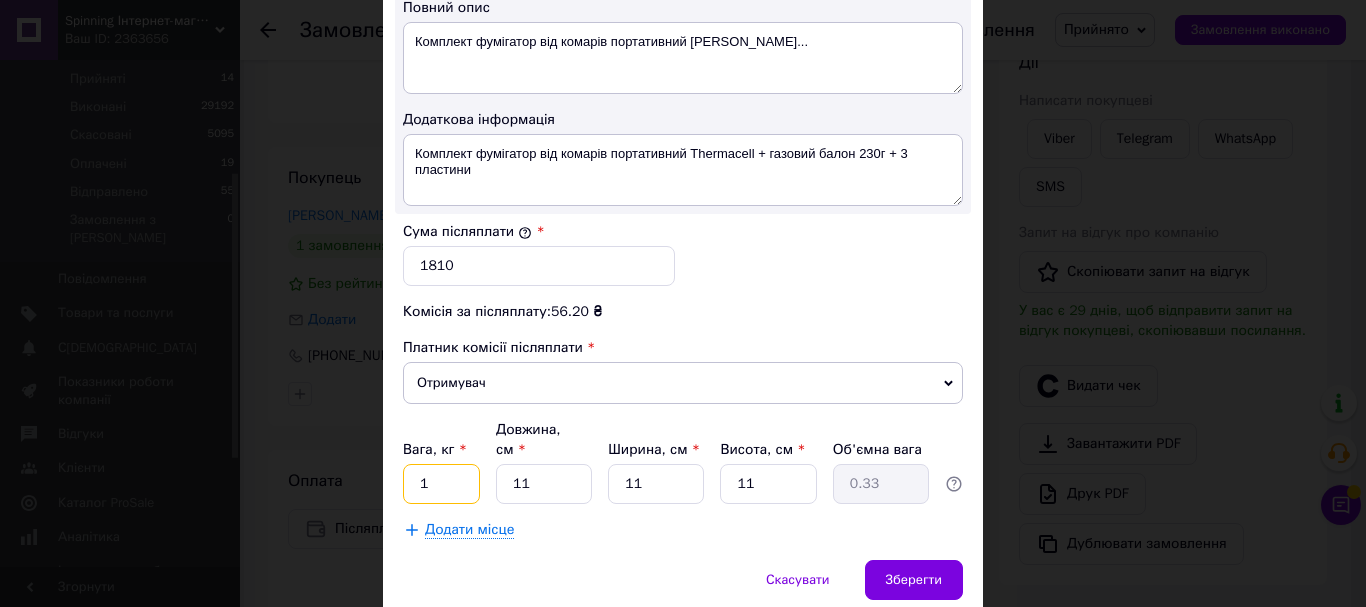 drag, startPoint x: 412, startPoint y: 461, endPoint x: 401, endPoint y: 457, distance: 11.7046995 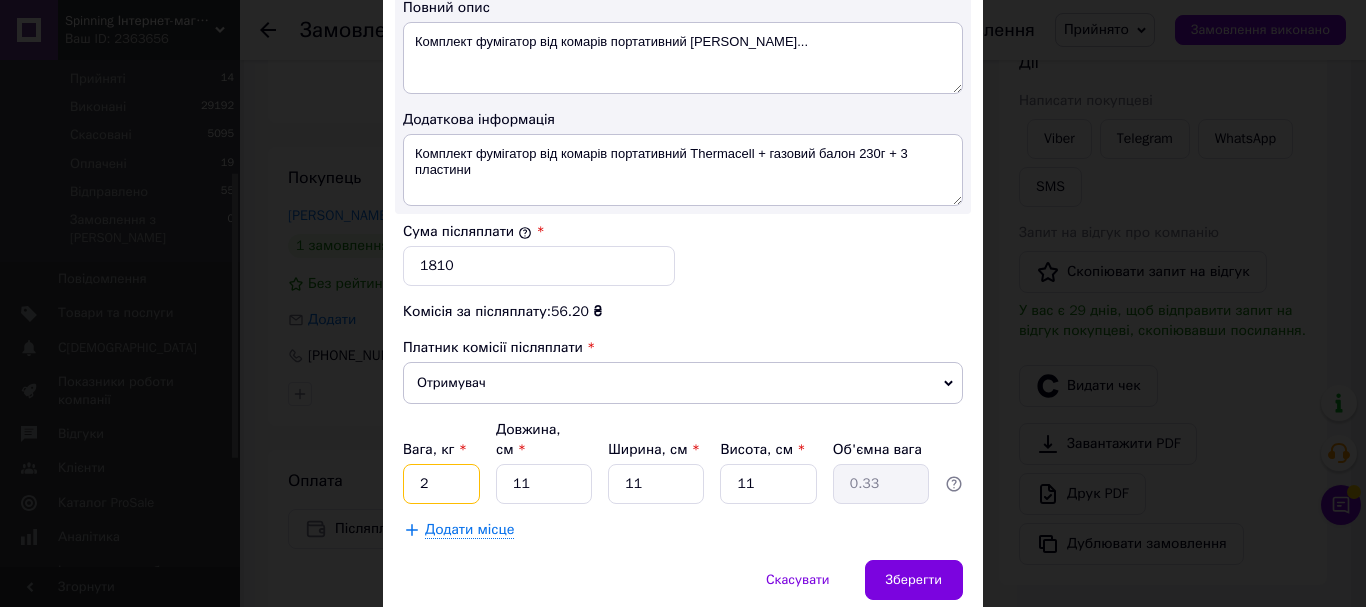 type on "2" 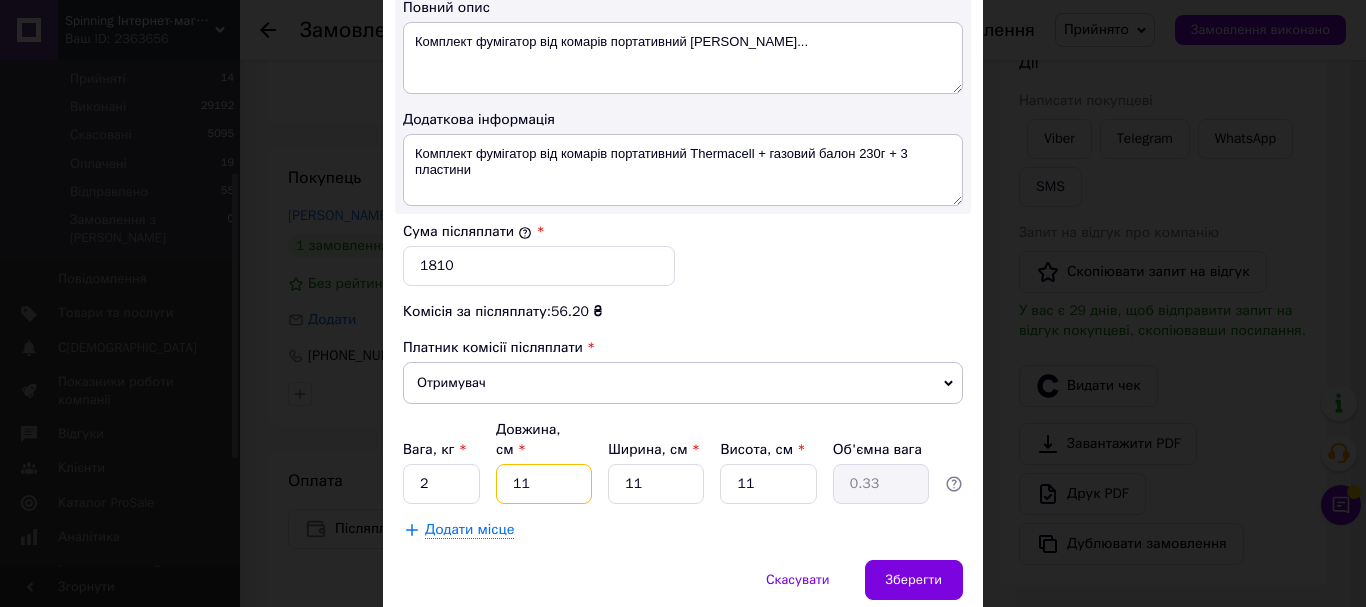 type on "2" 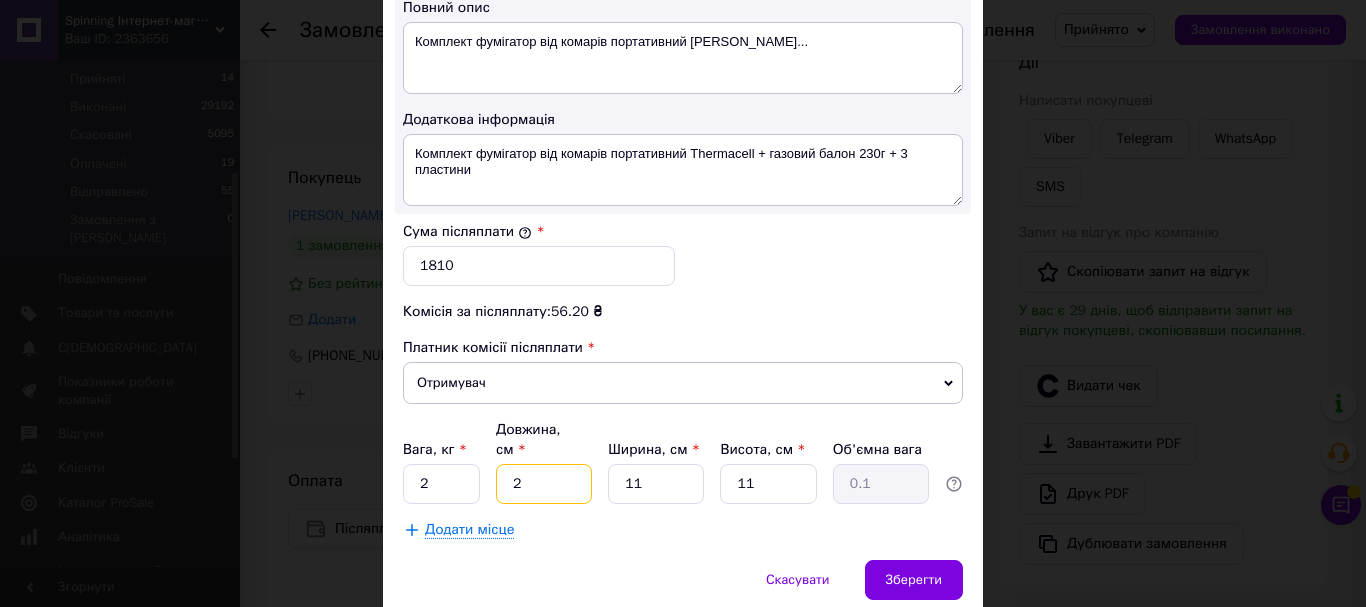 drag, startPoint x: 537, startPoint y: 463, endPoint x: 499, endPoint y: 456, distance: 38.63936 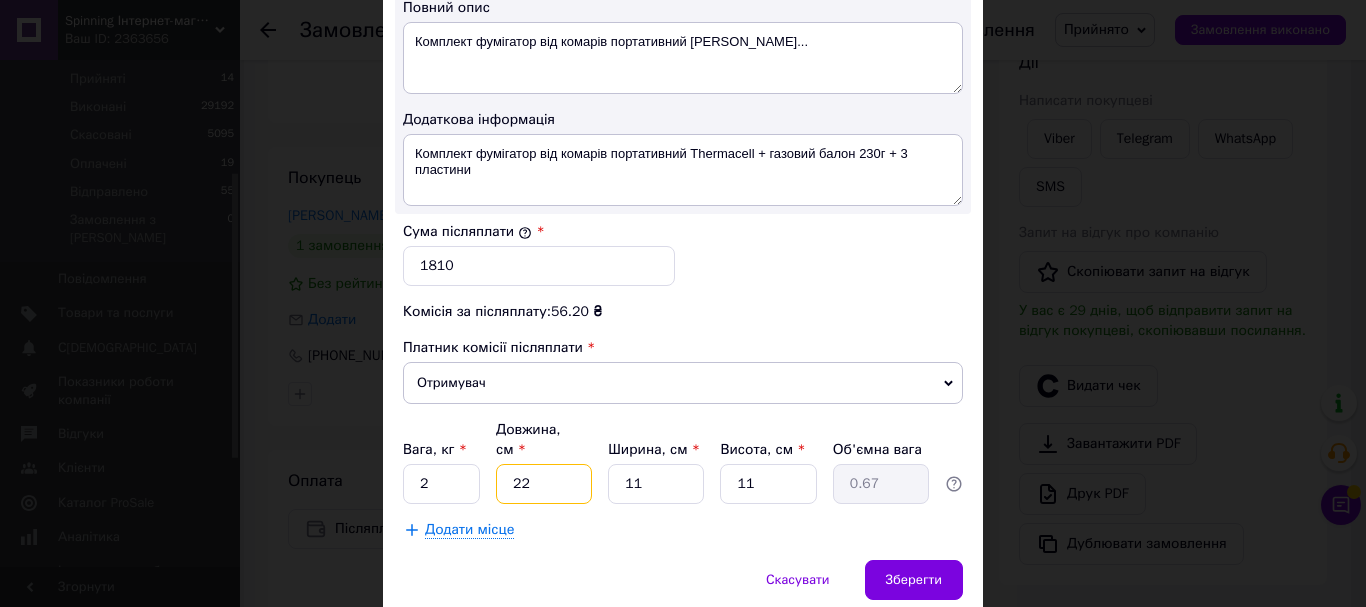 type on "22" 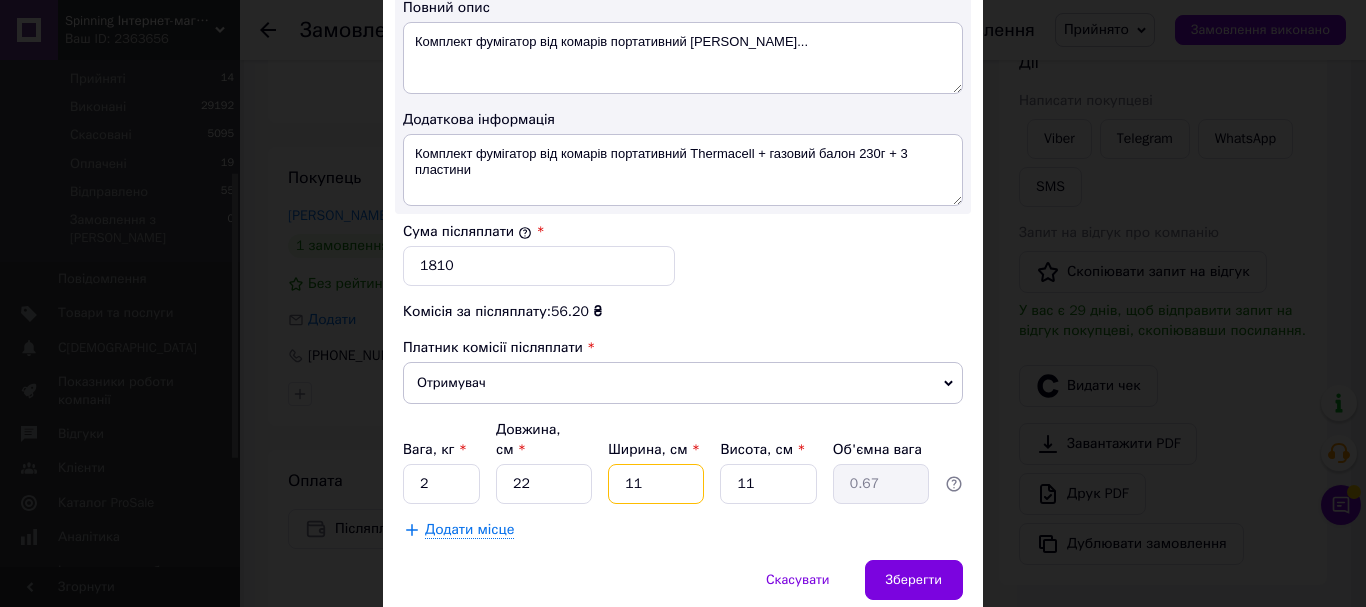 type on "2" 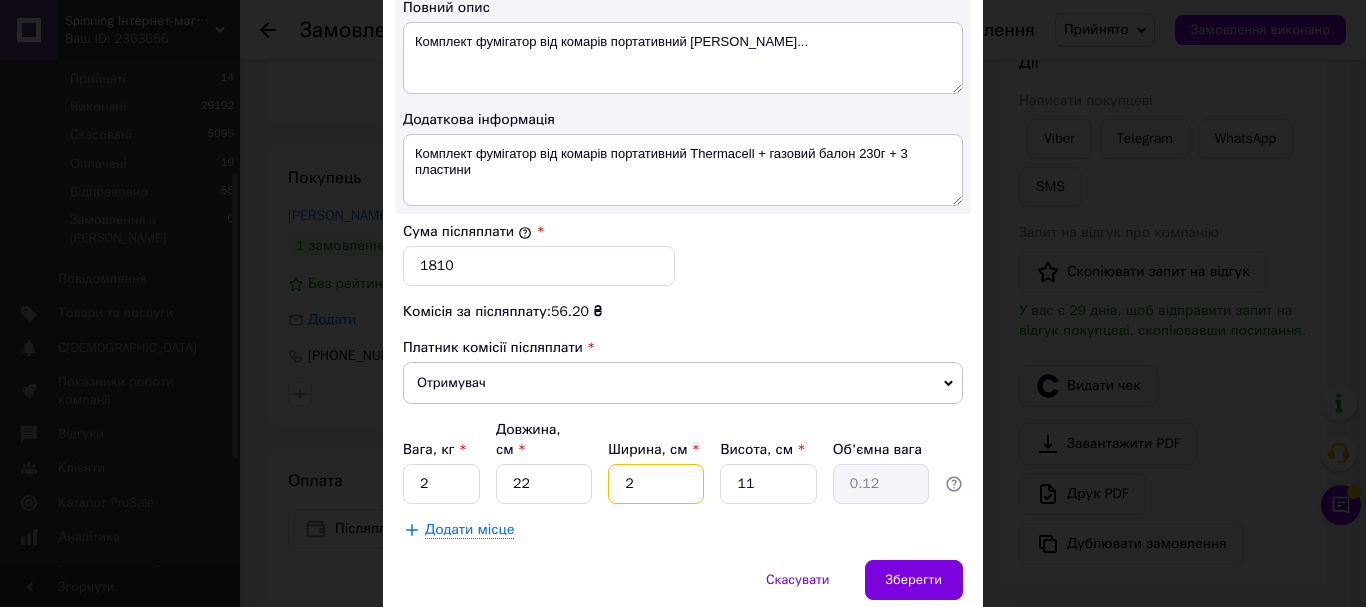 drag, startPoint x: 638, startPoint y: 465, endPoint x: 613, endPoint y: 459, distance: 25.70992 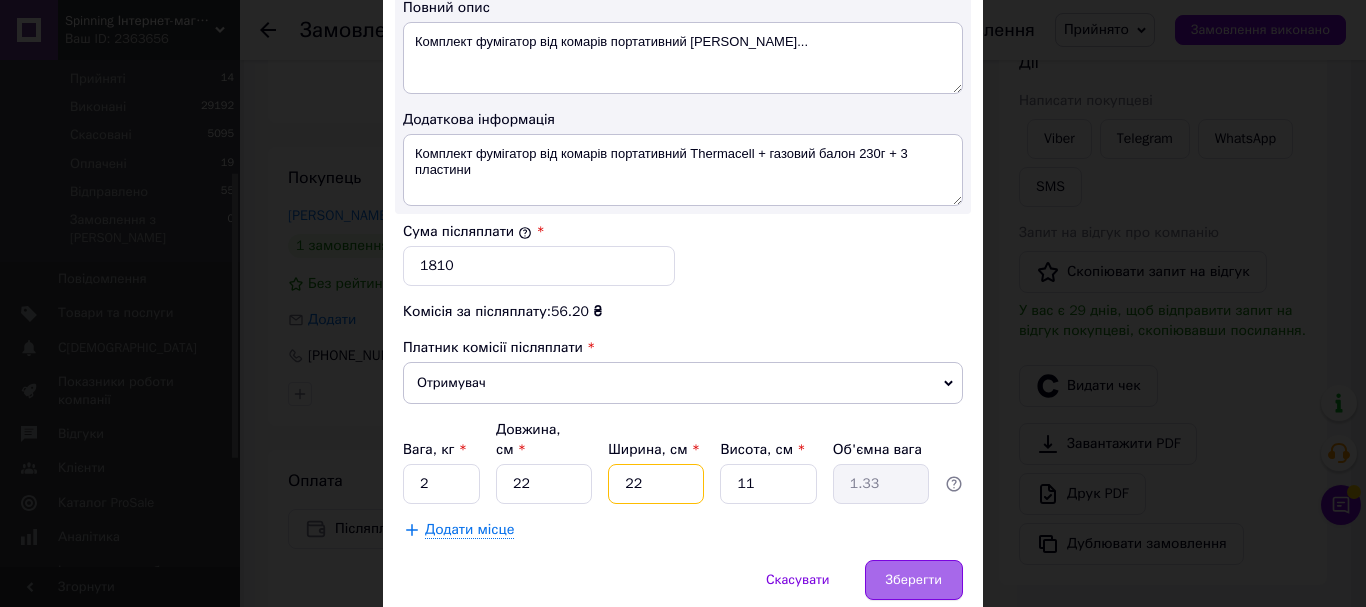 type on "22" 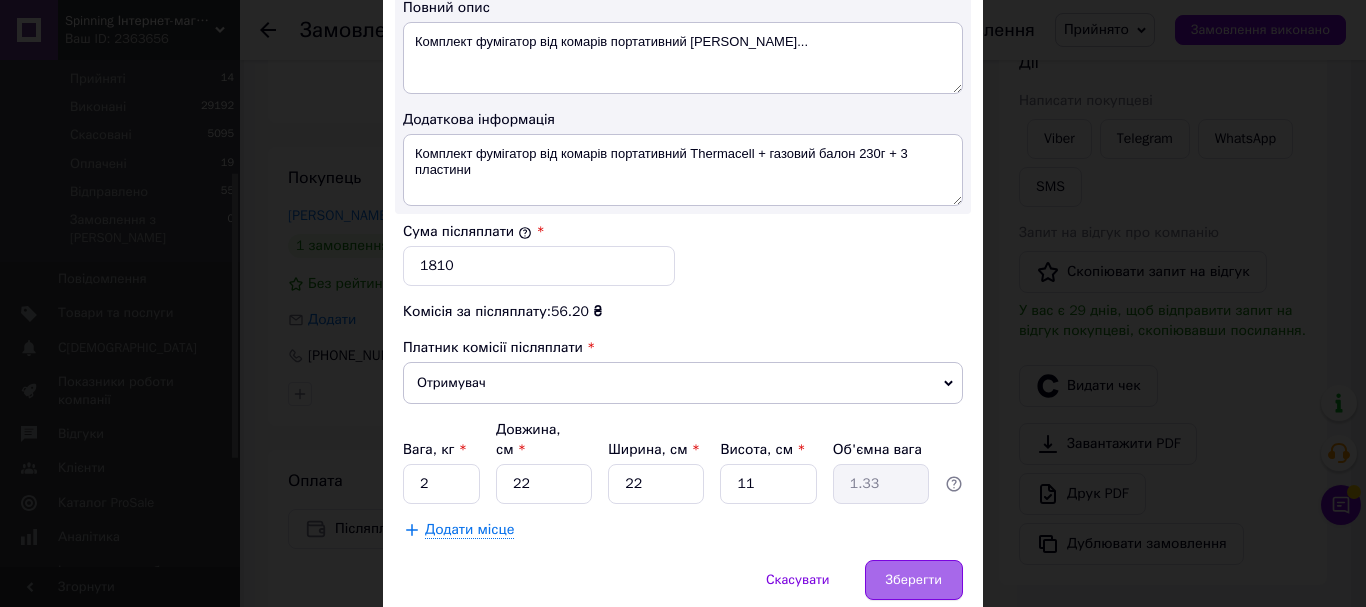click on "Зберегти" at bounding box center [914, 580] 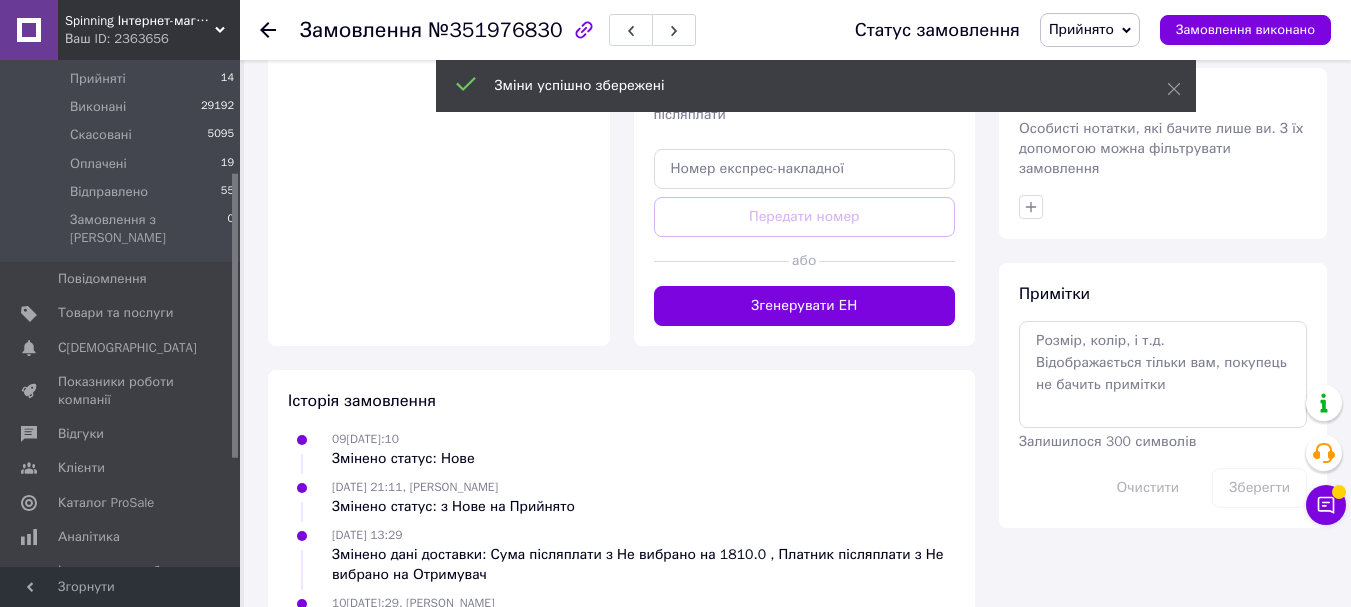 scroll, scrollTop: 900, scrollLeft: 0, axis: vertical 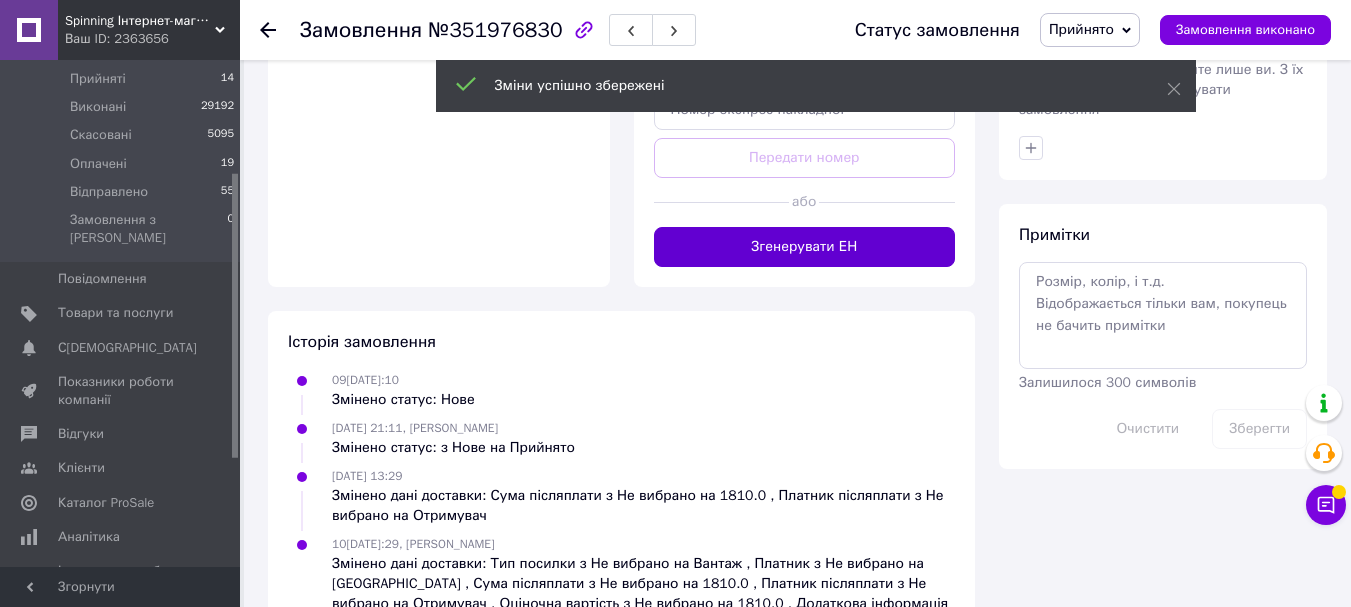 click on "Згенерувати ЕН" at bounding box center [805, 247] 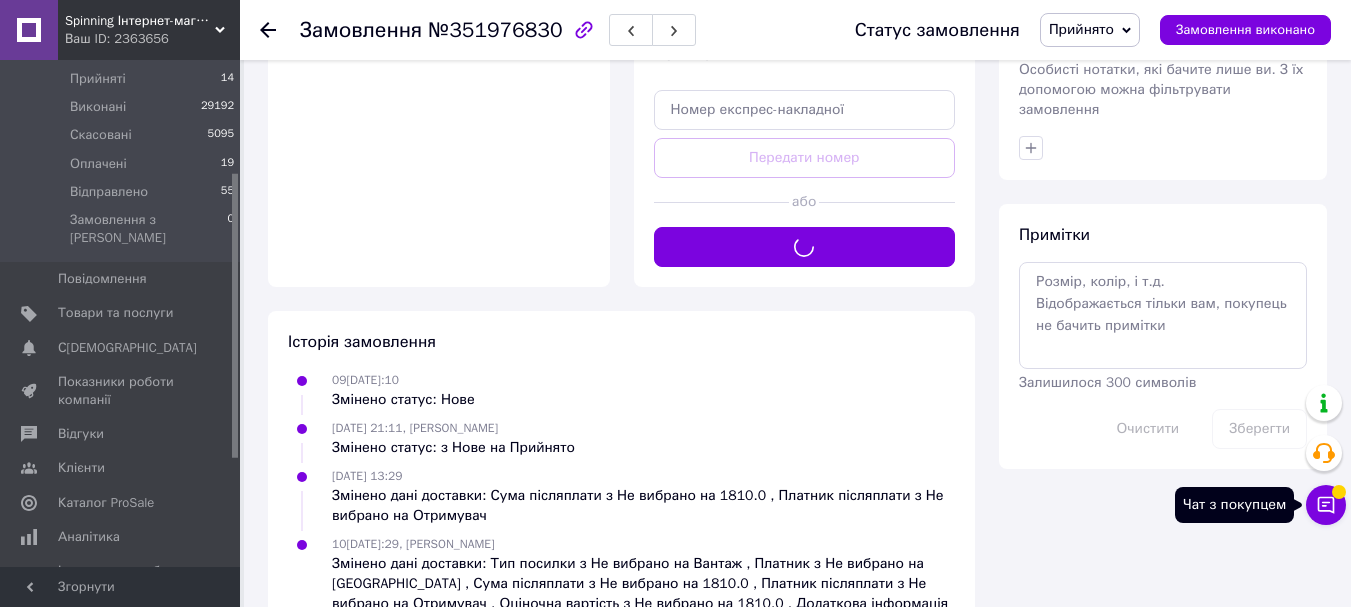click 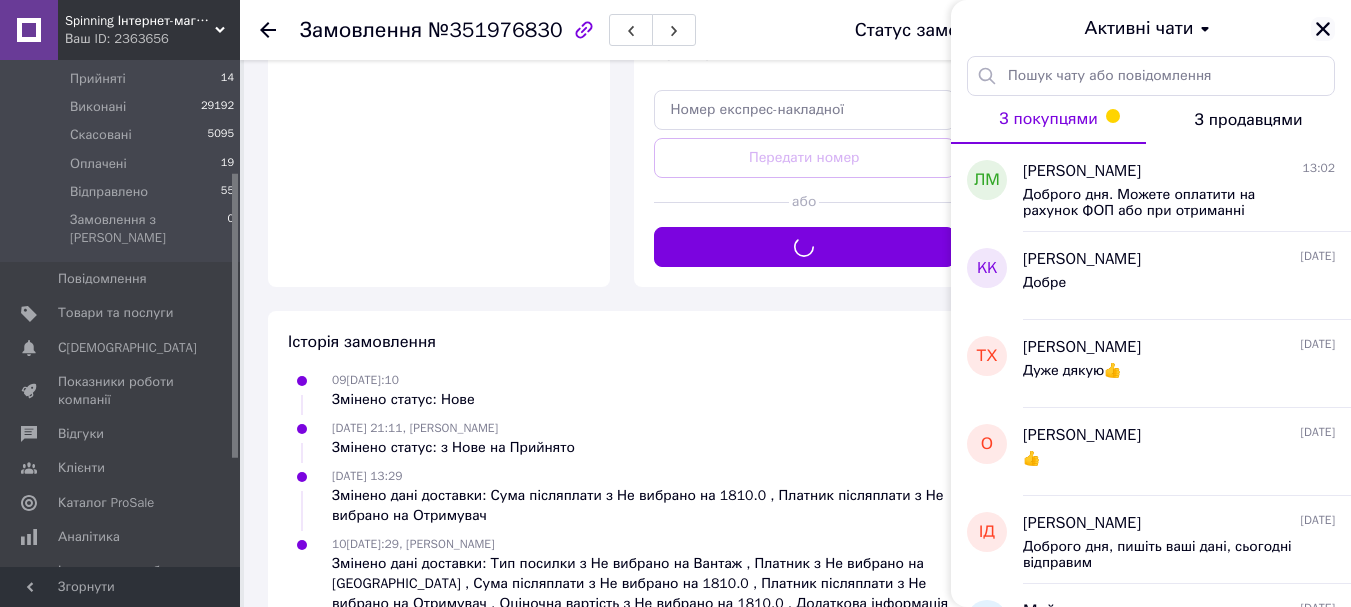 click 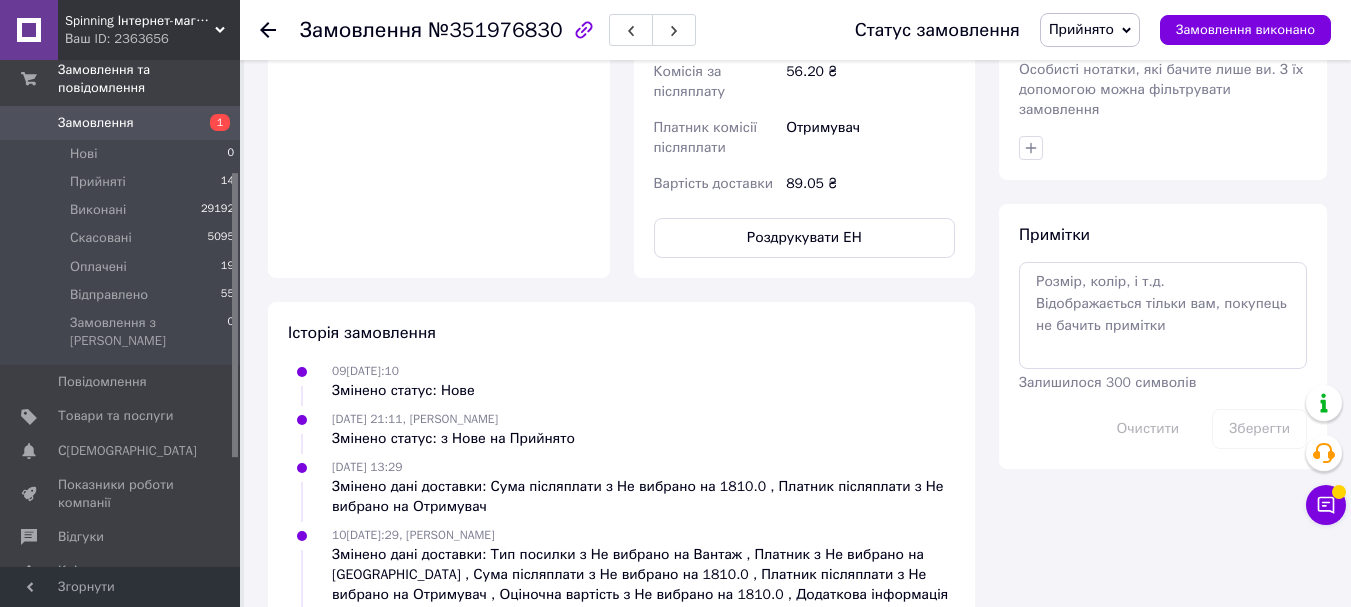 scroll, scrollTop: 0, scrollLeft: 0, axis: both 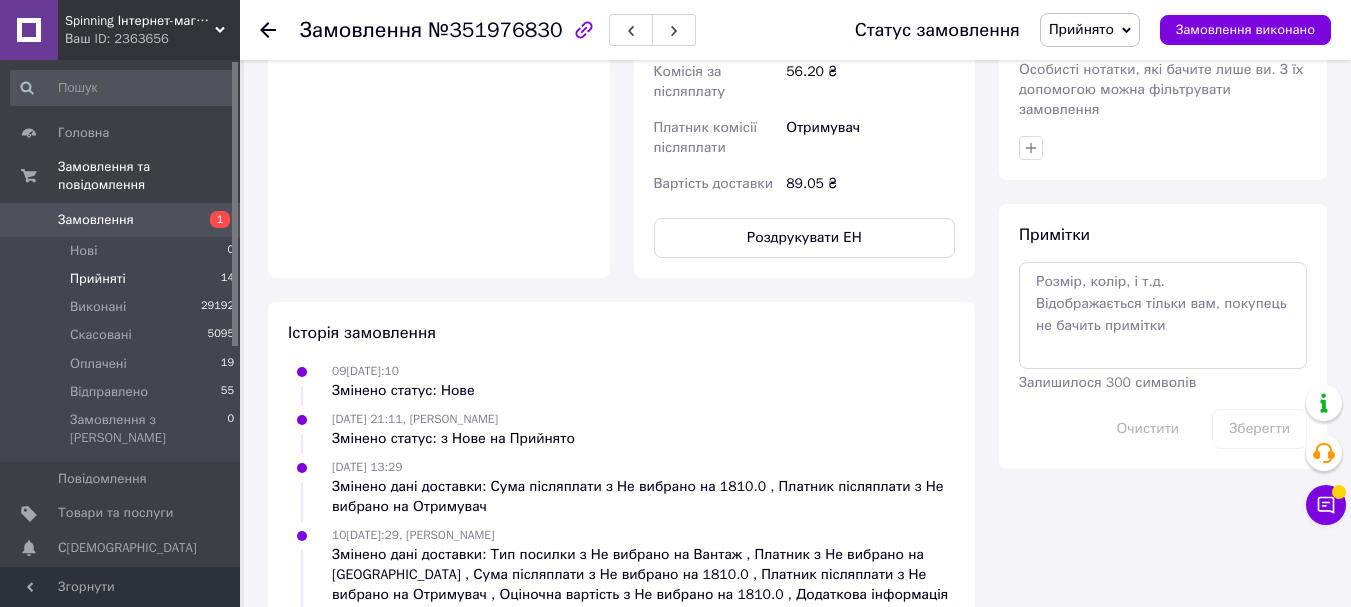 click on "Прийняті" at bounding box center (98, 279) 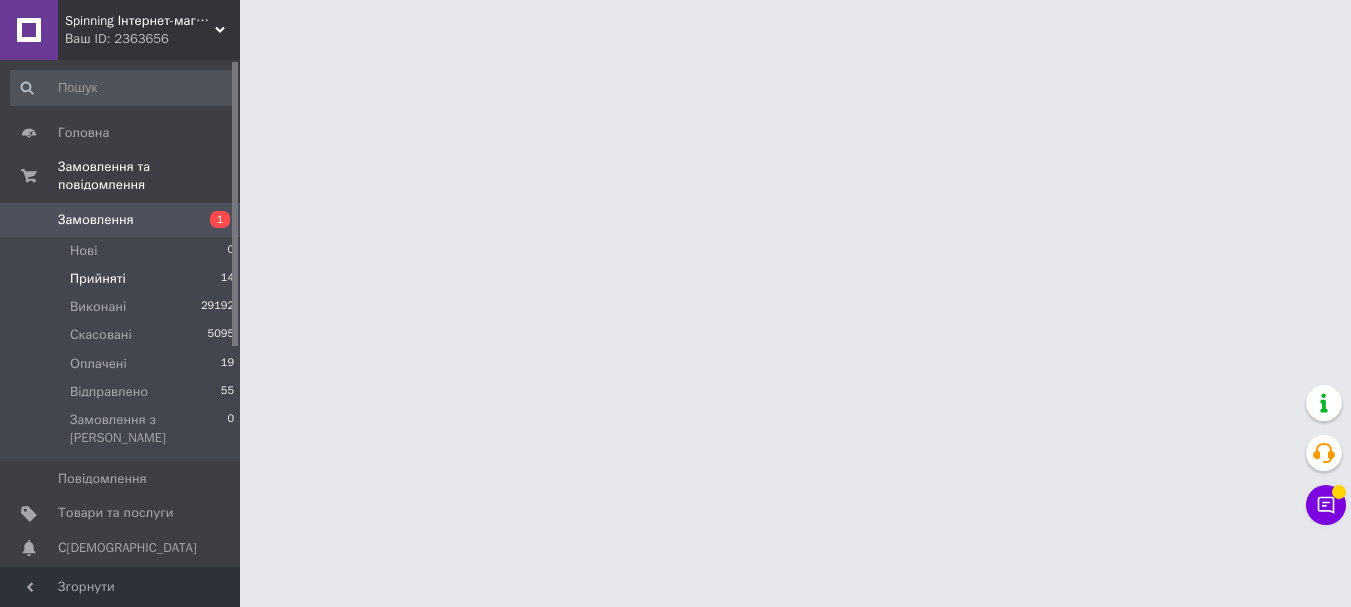scroll, scrollTop: 0, scrollLeft: 0, axis: both 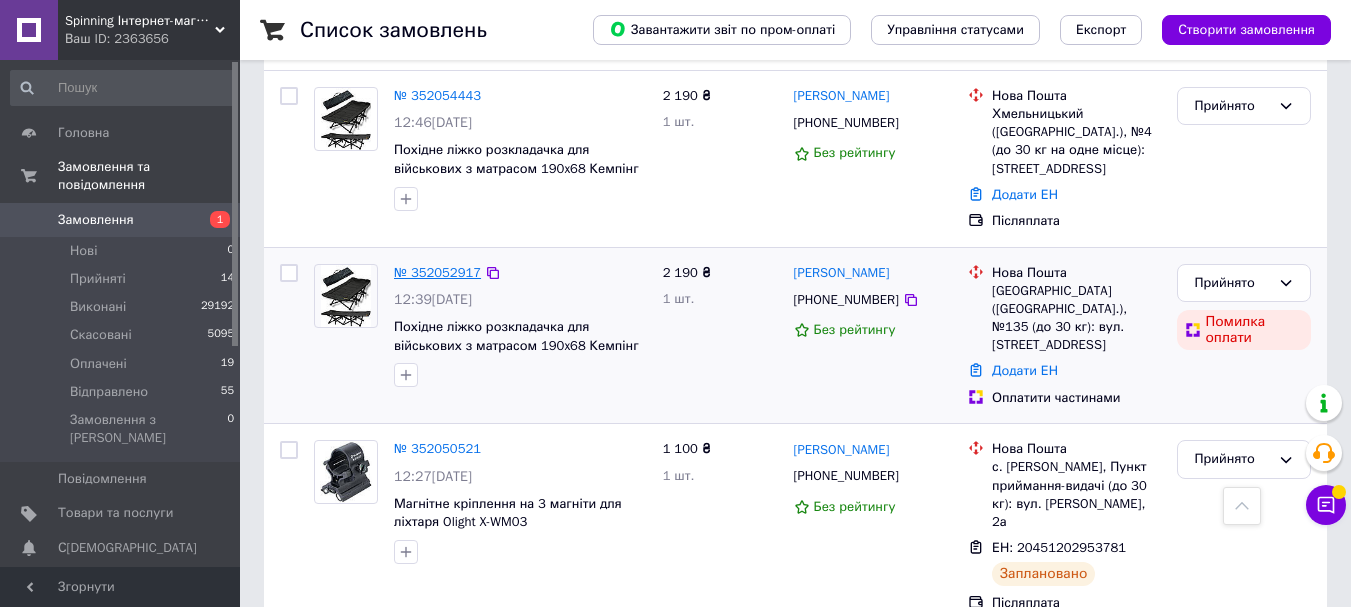 click on "№ 352052917" at bounding box center (437, 272) 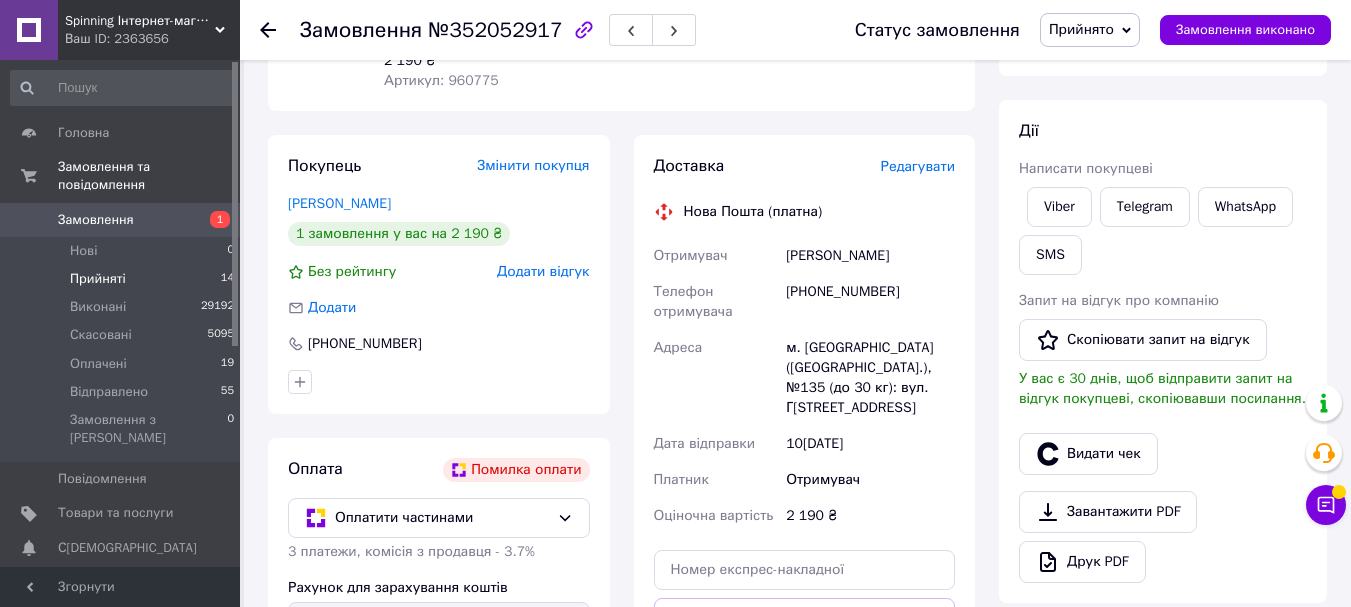 scroll, scrollTop: 168, scrollLeft: 0, axis: vertical 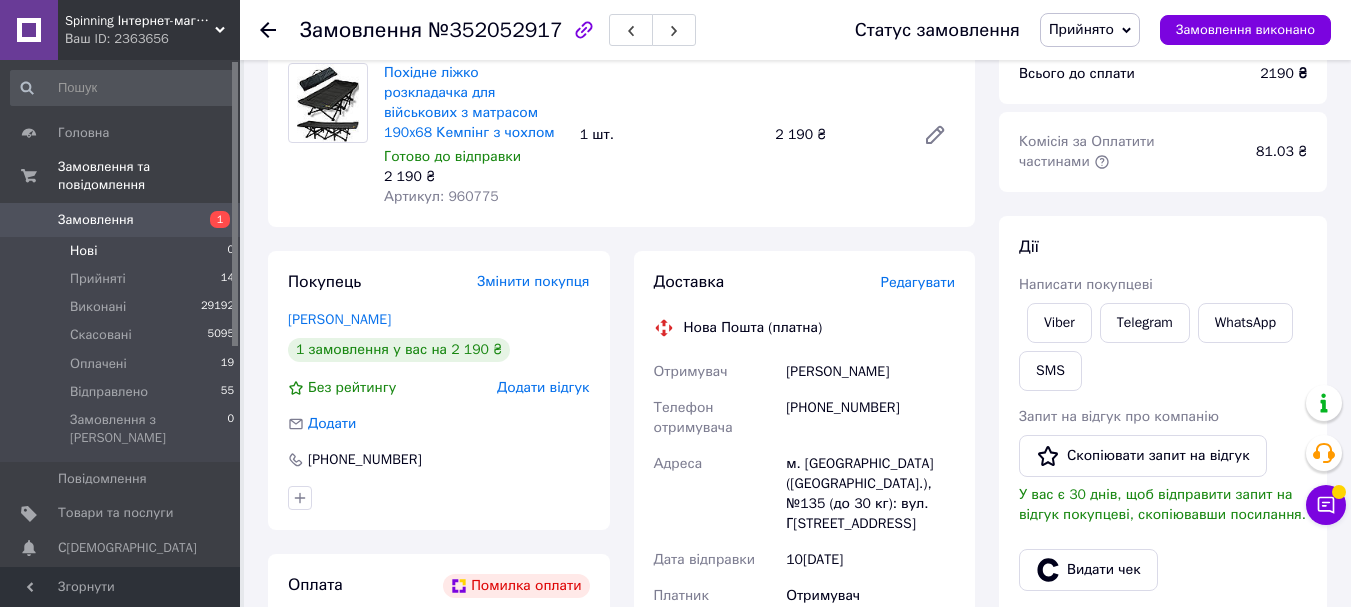 click on "Нові 0" at bounding box center (123, 251) 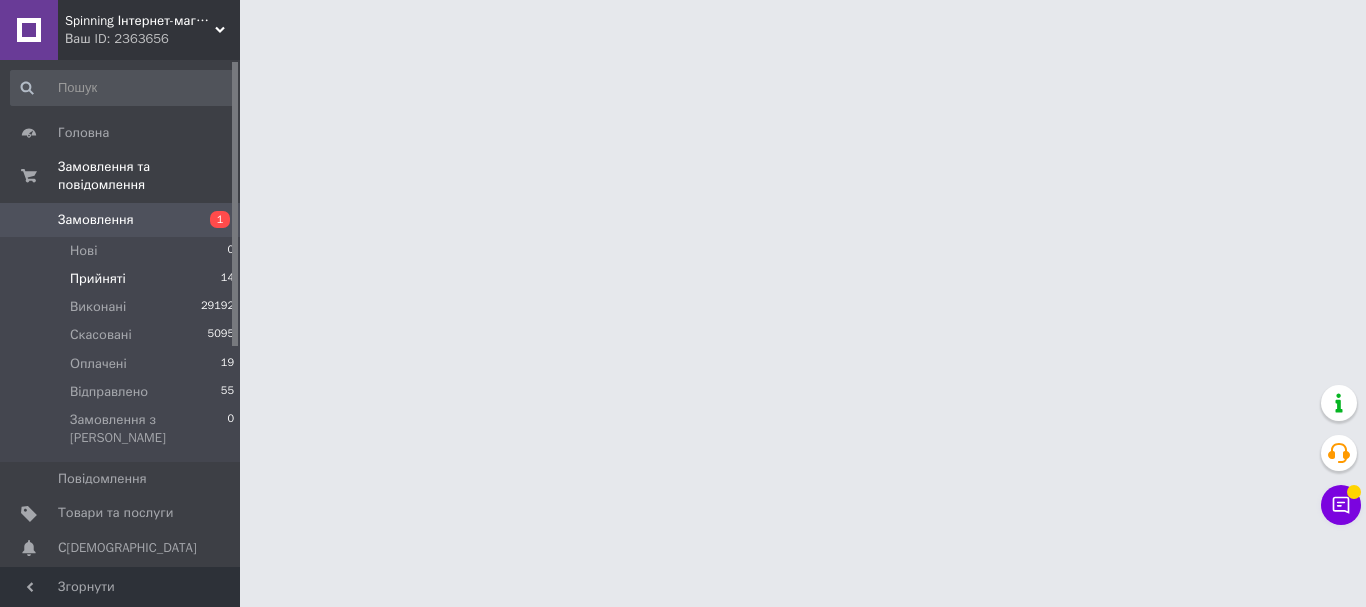 click on "Прийняті" at bounding box center [98, 279] 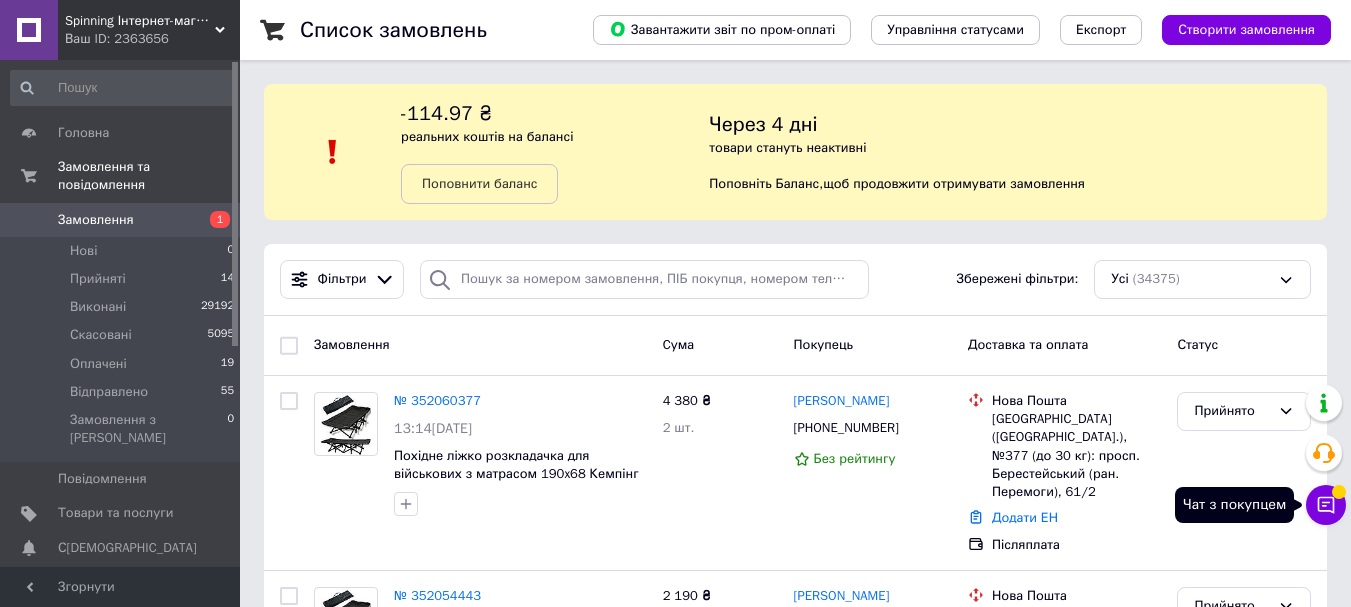 click 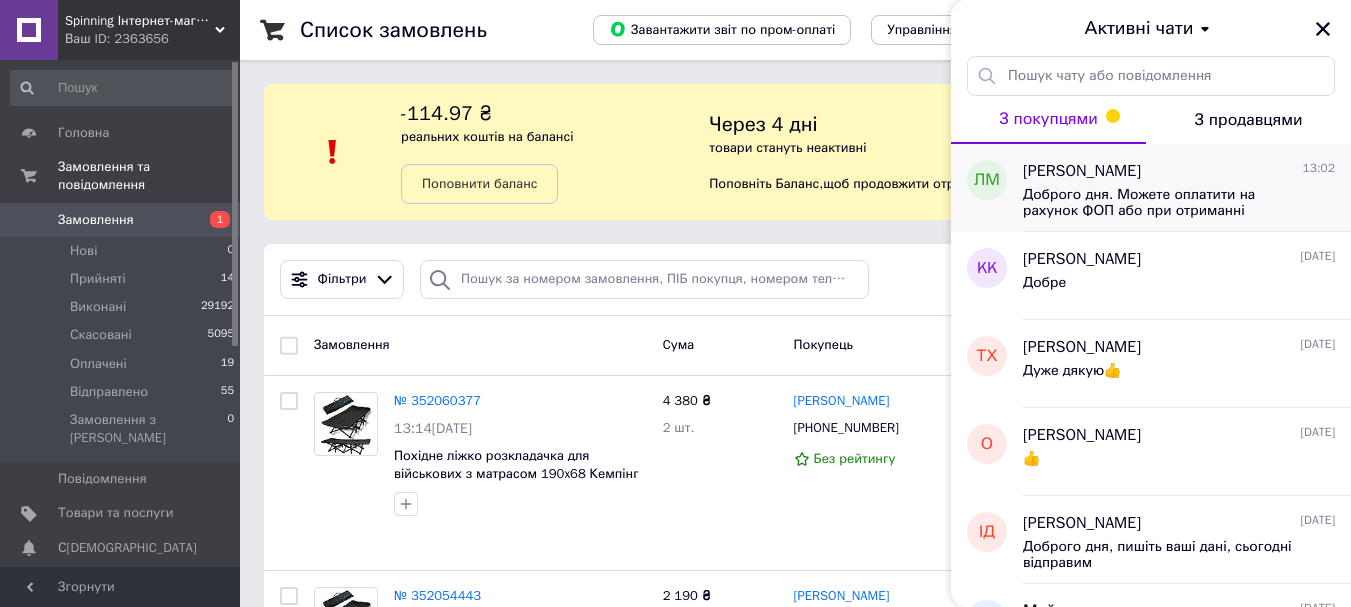 click on "Доброго дня. Можете оплатити на рахунок ФОП або при отриманні" at bounding box center [1165, 203] 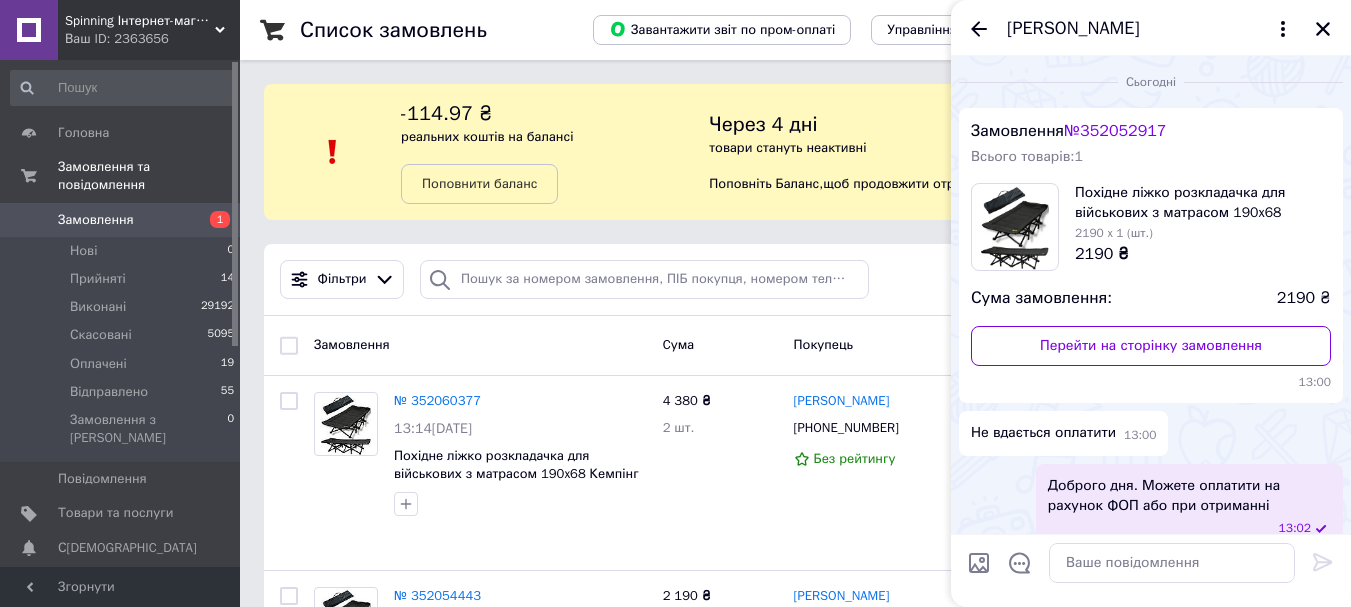 scroll, scrollTop: 23, scrollLeft: 0, axis: vertical 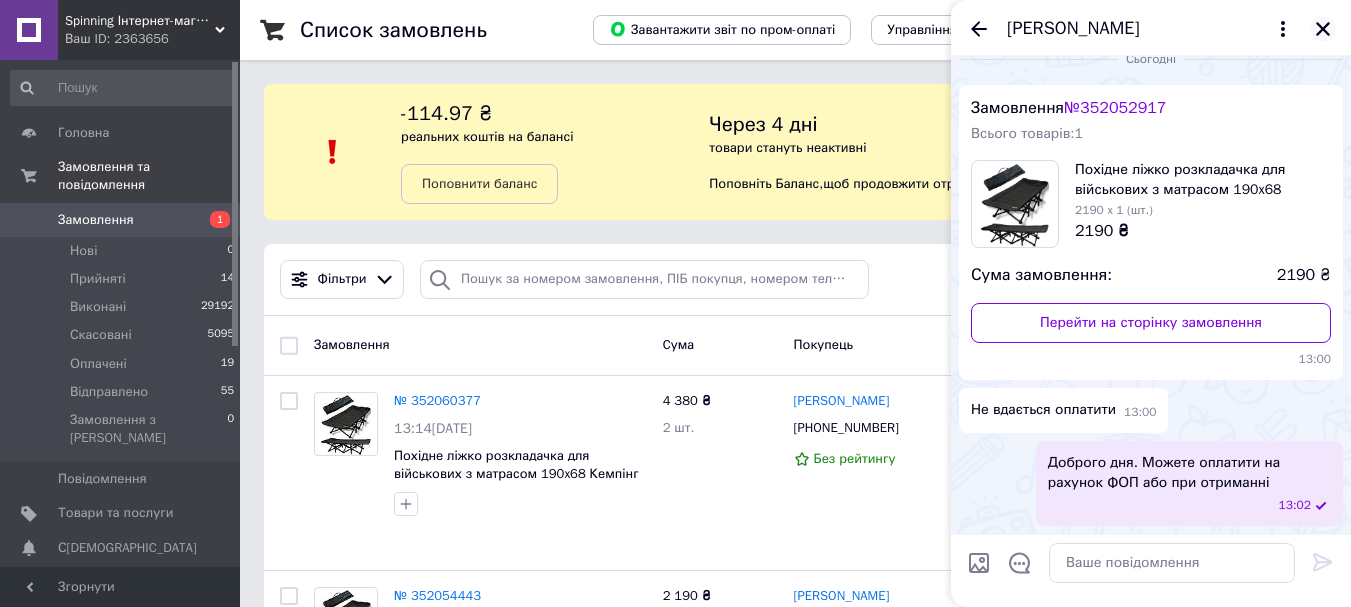 click 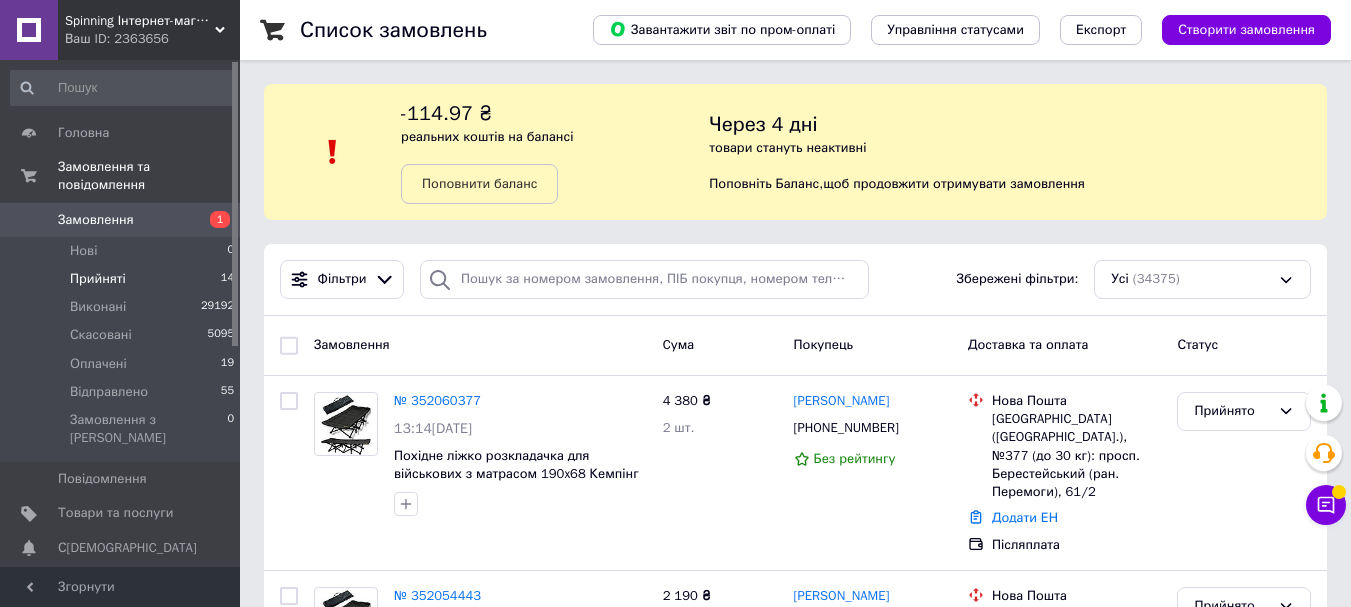 click on "Прийняті" at bounding box center [98, 279] 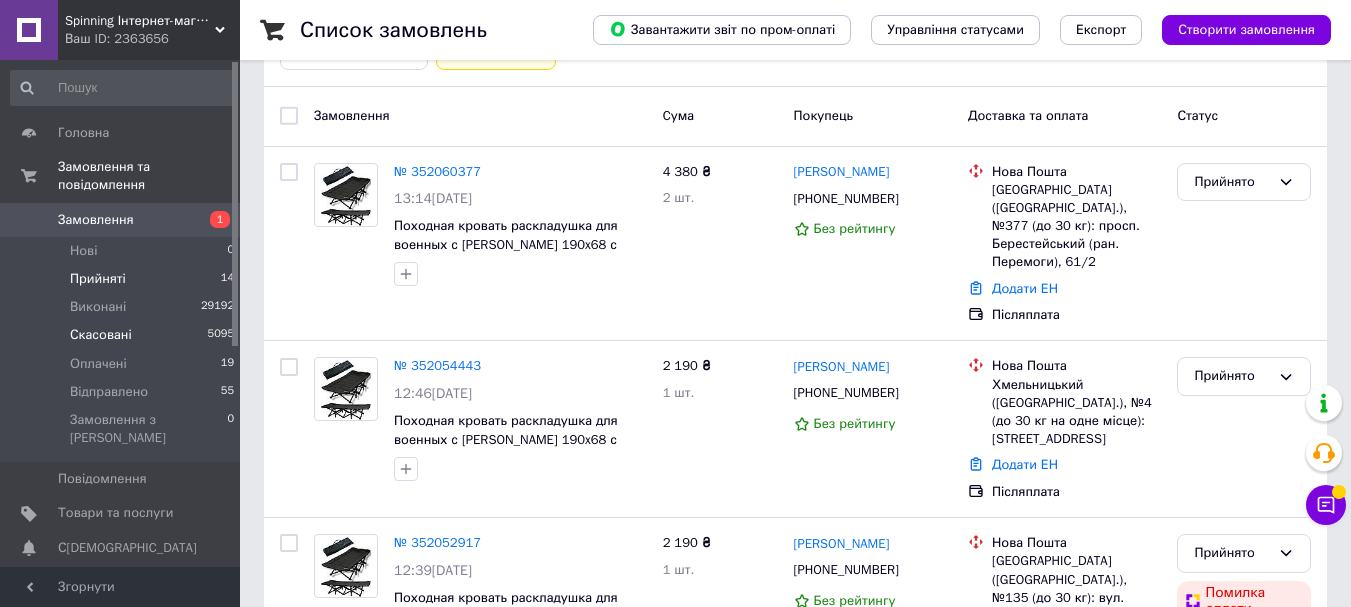 scroll, scrollTop: 300, scrollLeft: 0, axis: vertical 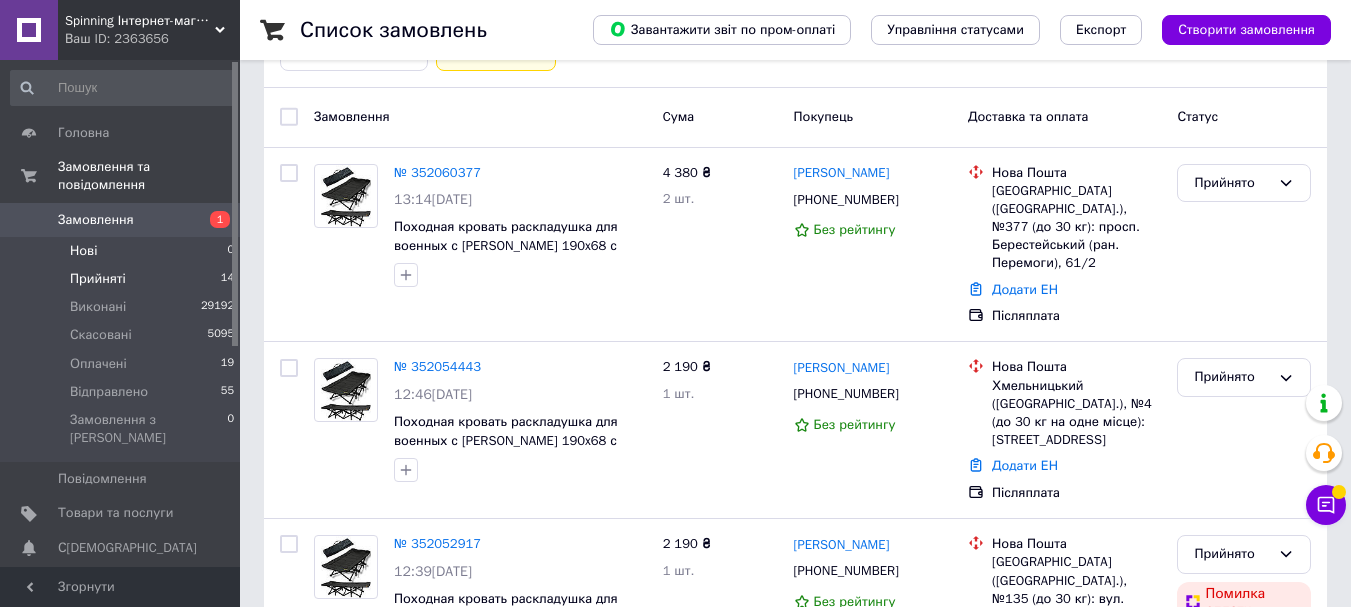 click on "Нові 0" at bounding box center (123, 251) 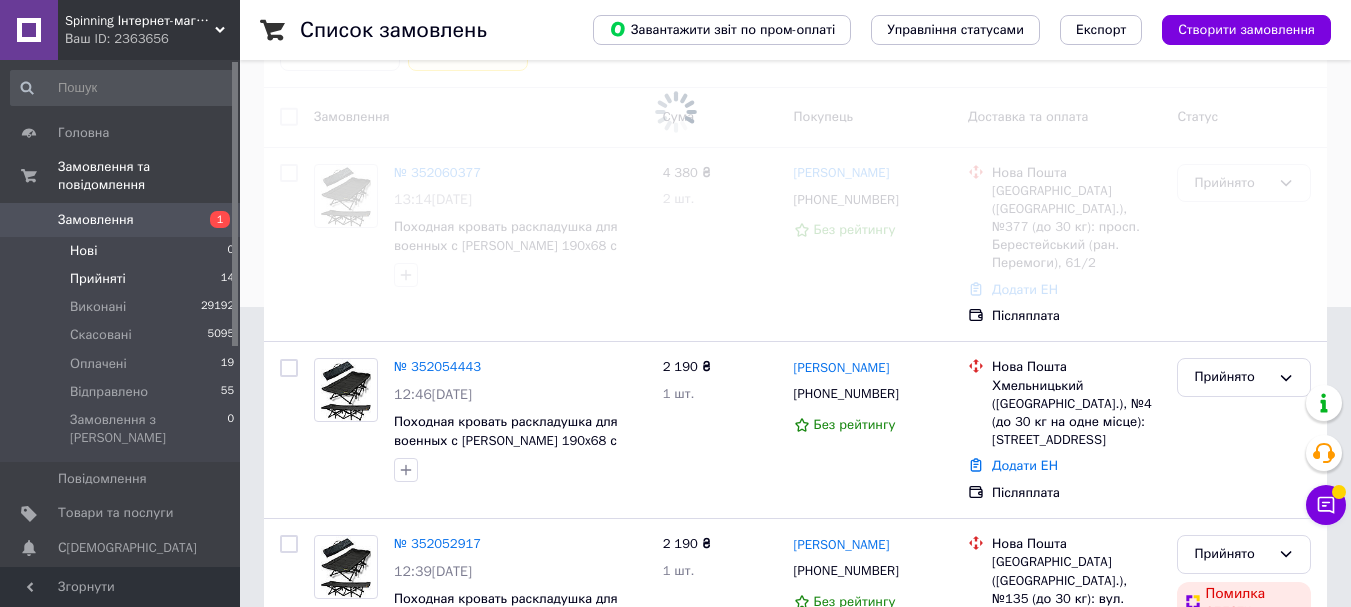 click on "Прийняті" at bounding box center (98, 279) 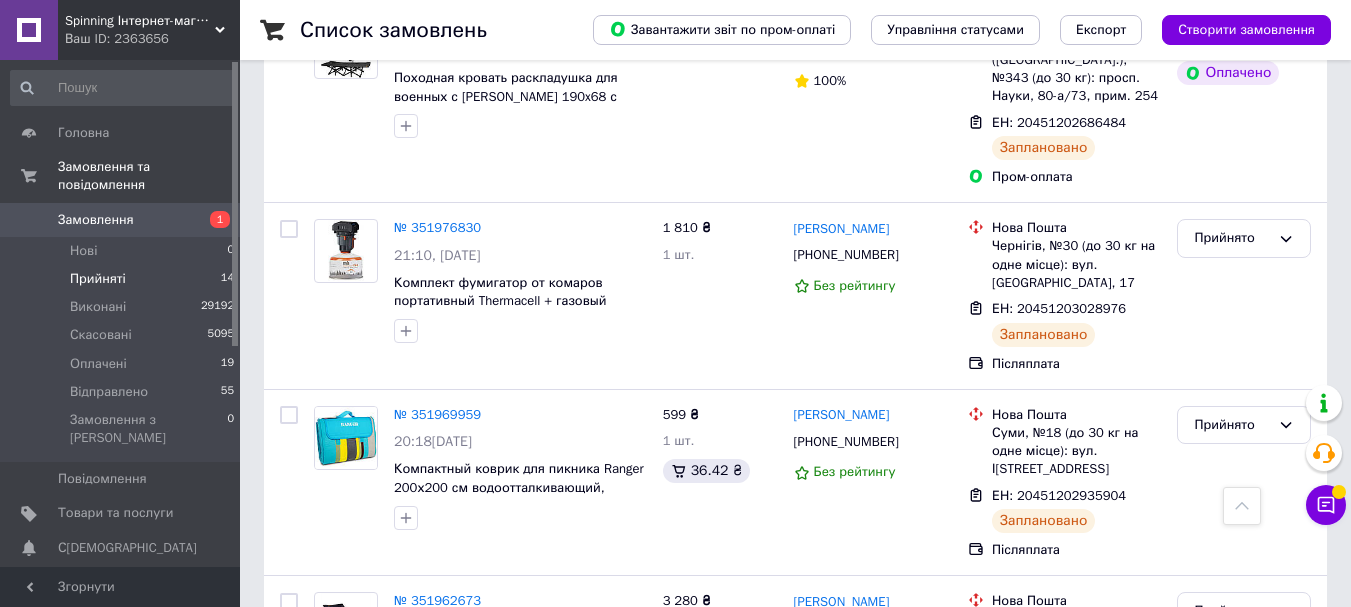 scroll, scrollTop: 2400, scrollLeft: 0, axis: vertical 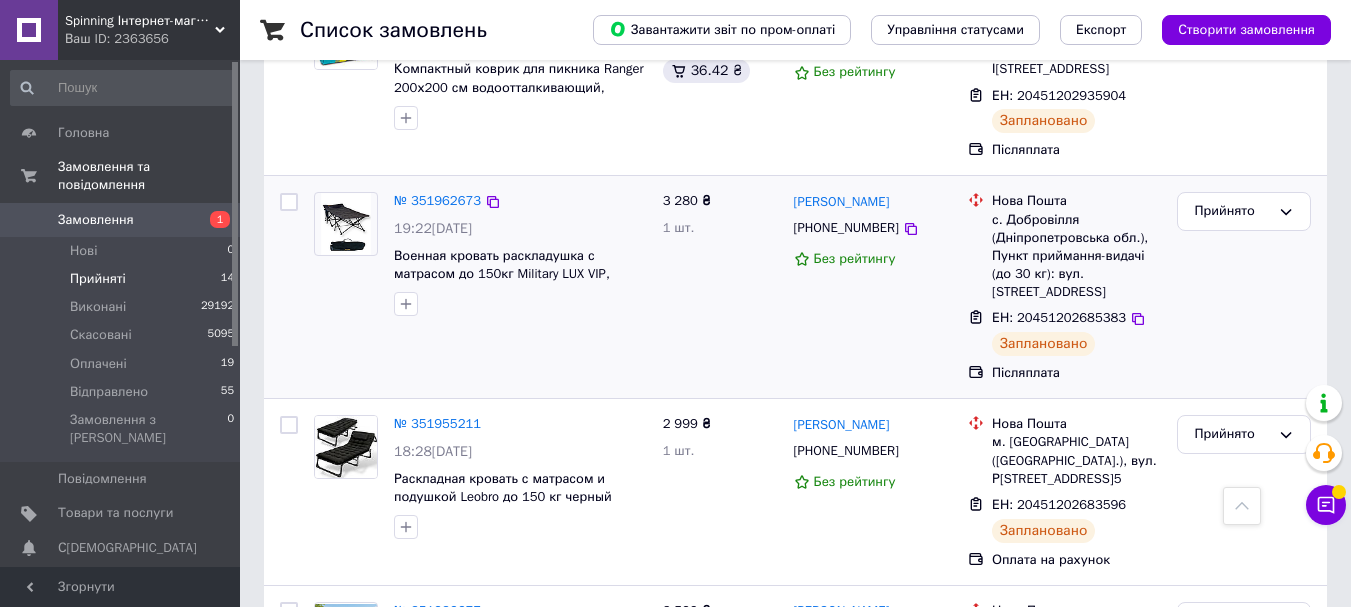 click on "№ 351962673 19:22[DATE] Военная кровать раскладушка с матрасом до 150кг Military LUX VIP, 200x80 см + чехол" at bounding box center (520, 254) 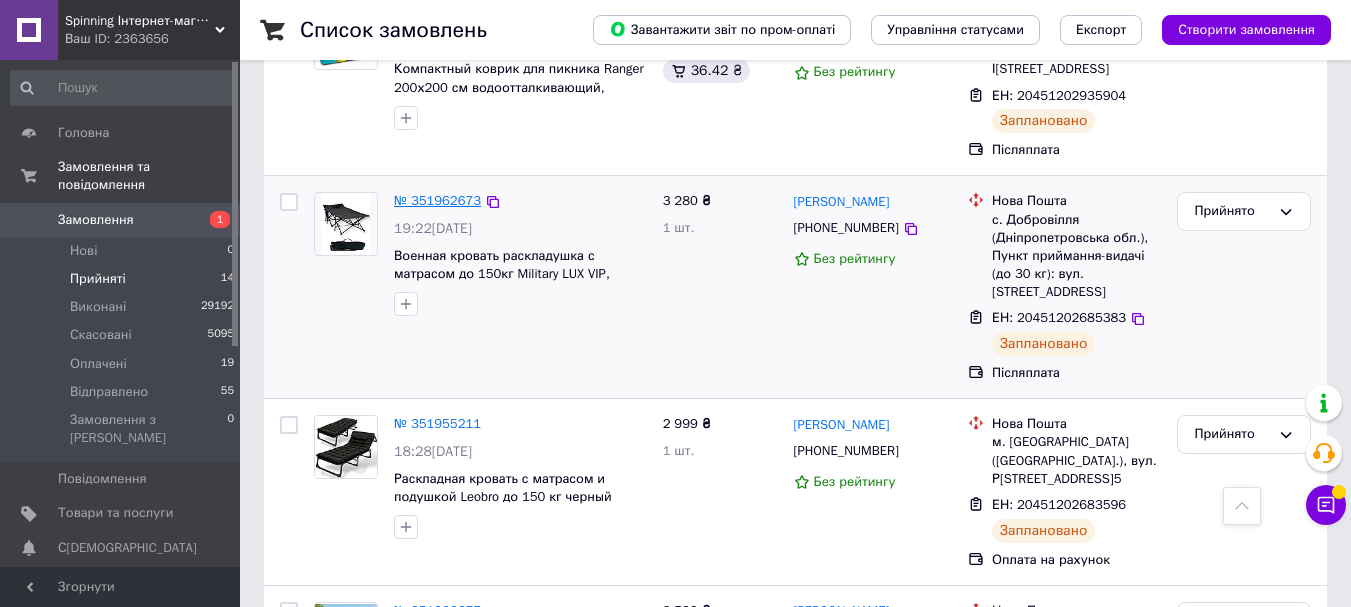 click on "№ 351962673" at bounding box center [437, 200] 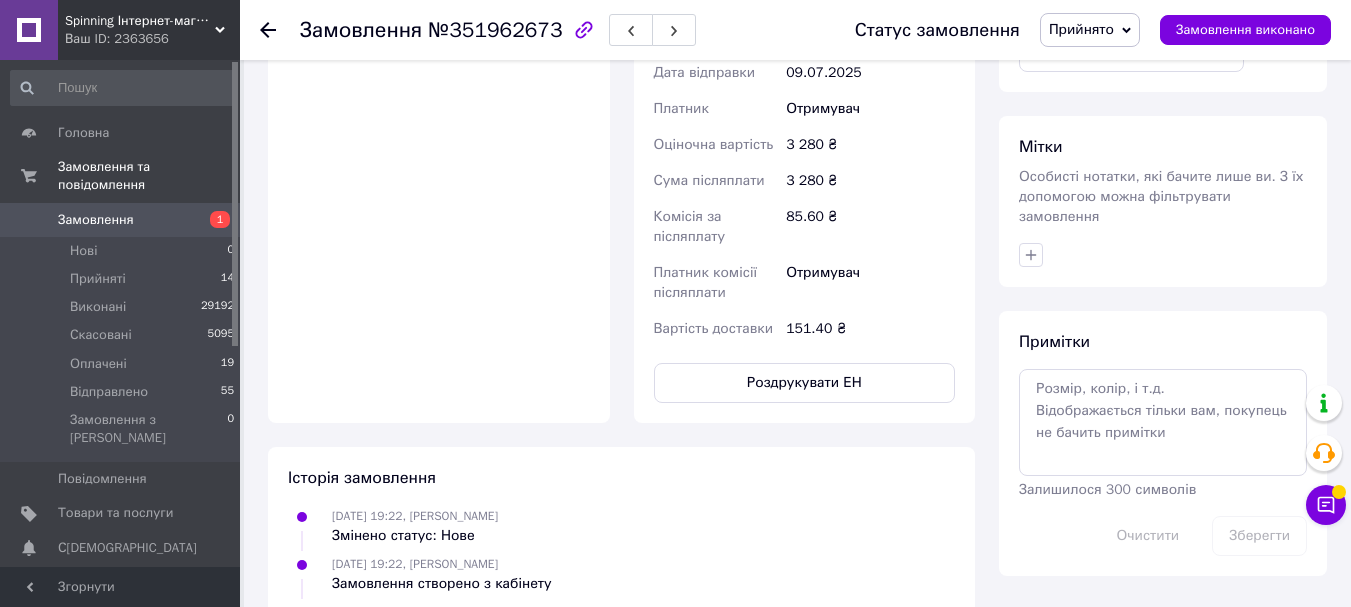 scroll, scrollTop: 994, scrollLeft: 0, axis: vertical 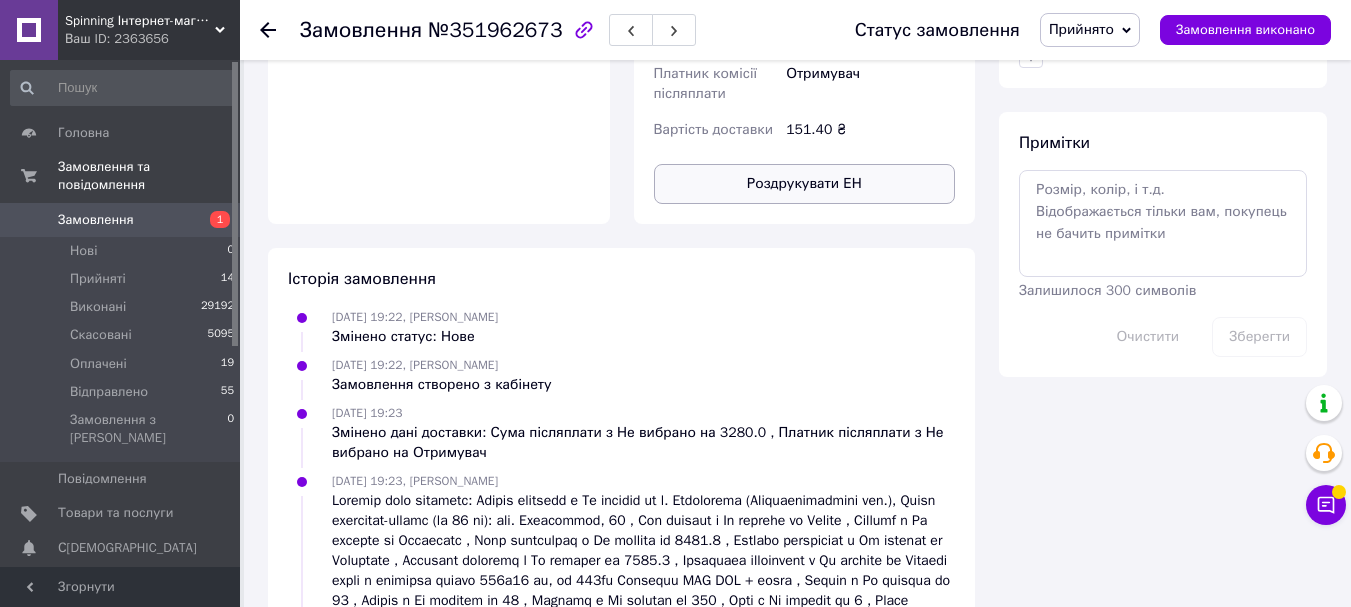 click on "Роздрукувати ЕН" at bounding box center (805, 184) 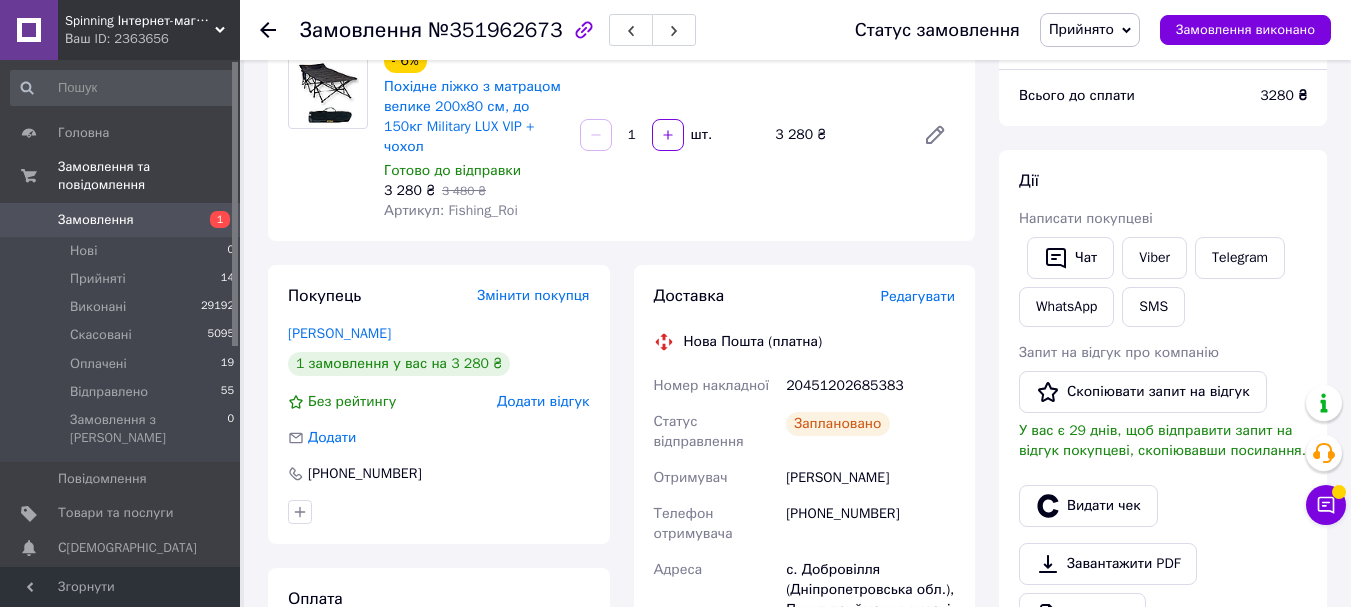 scroll, scrollTop: 400, scrollLeft: 0, axis: vertical 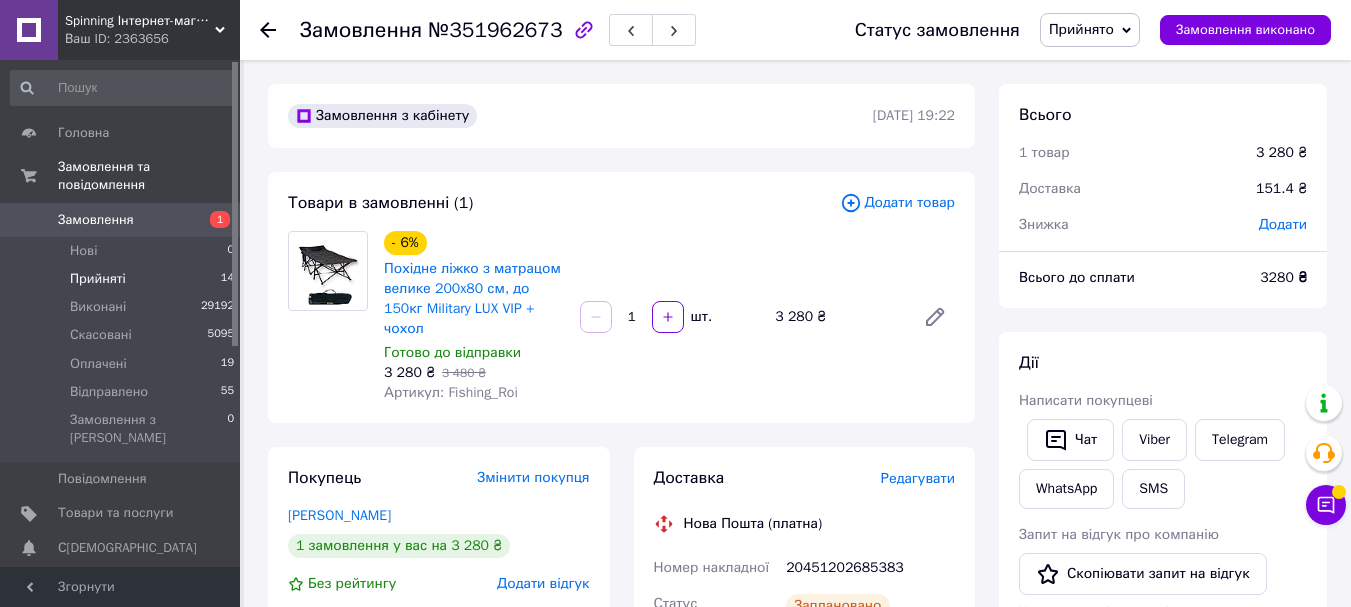 click on "Прийняті" at bounding box center [98, 279] 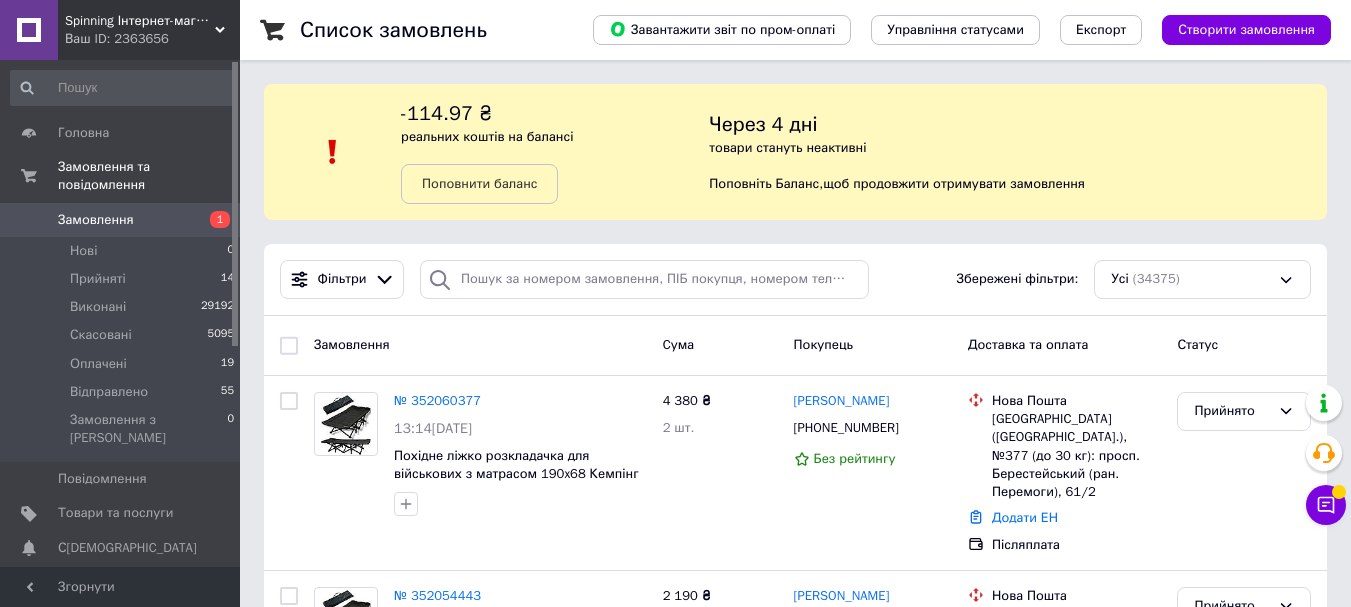 scroll, scrollTop: 200, scrollLeft: 0, axis: vertical 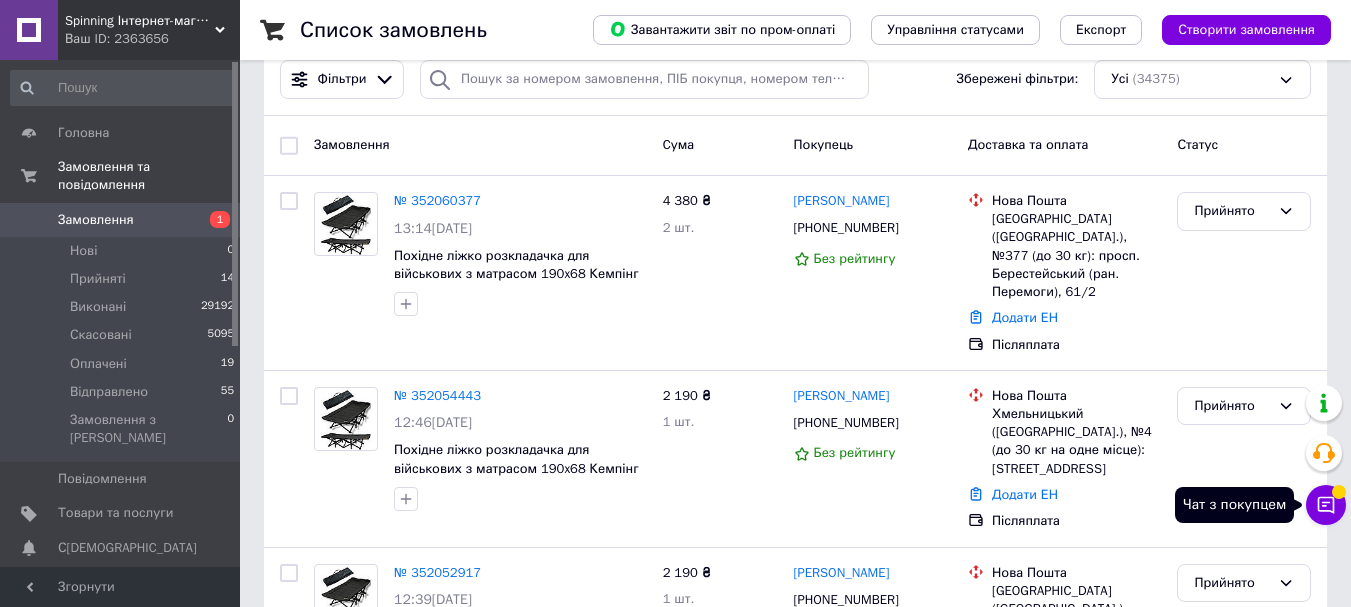 click on "Чат з покупцем" at bounding box center [1326, 505] 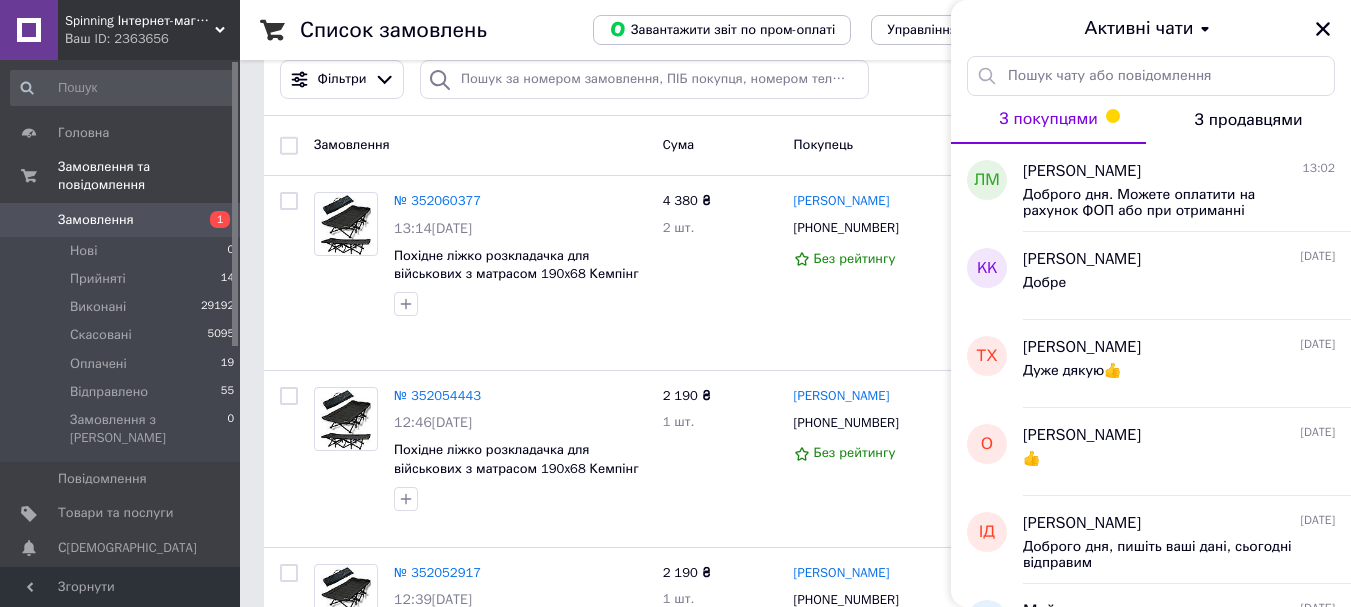 click on "Активні чати" at bounding box center [1151, 28] 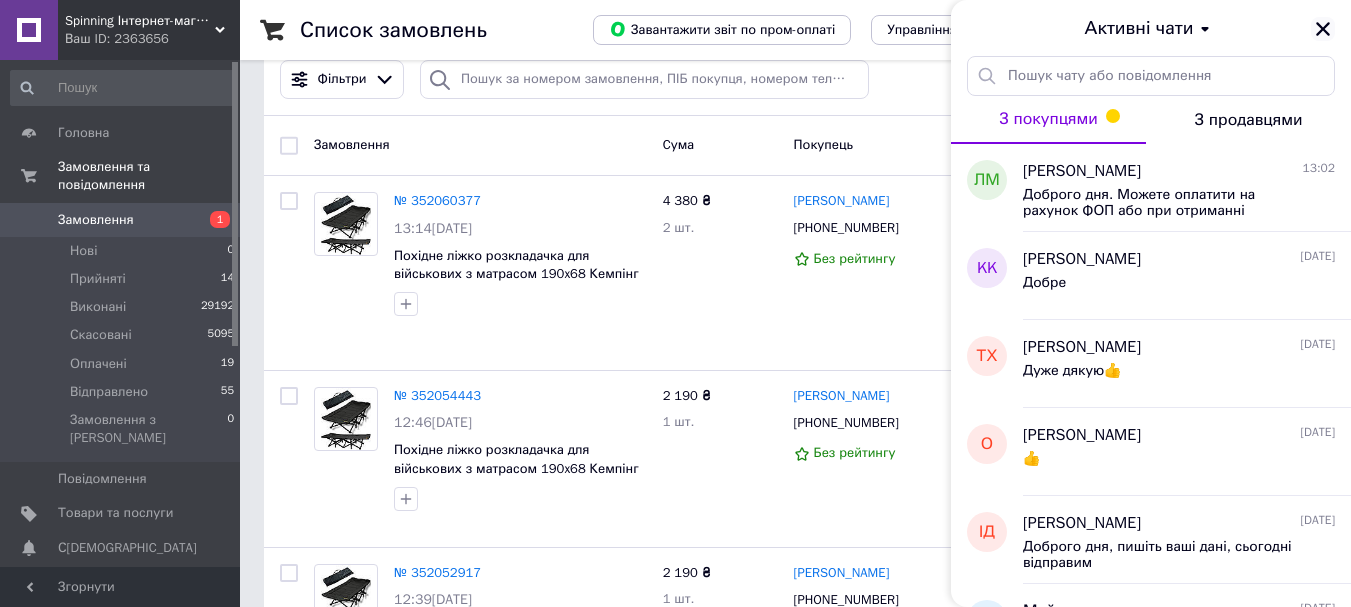 click 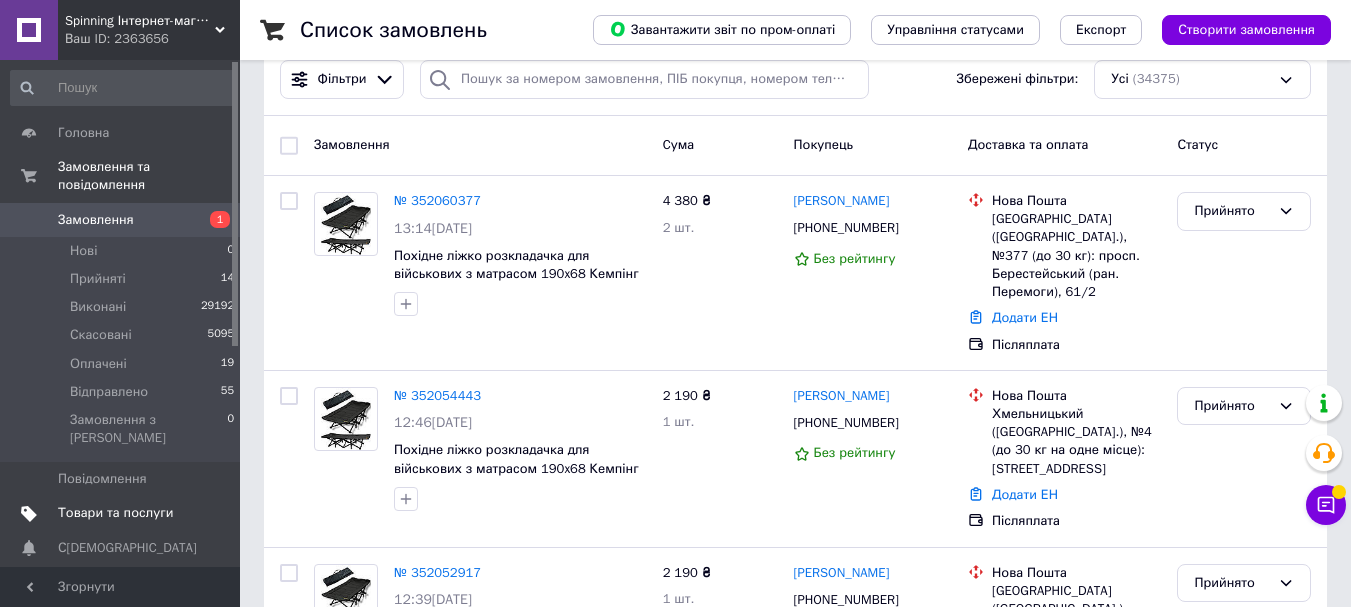 click on "Товари та послуги" at bounding box center (115, 513) 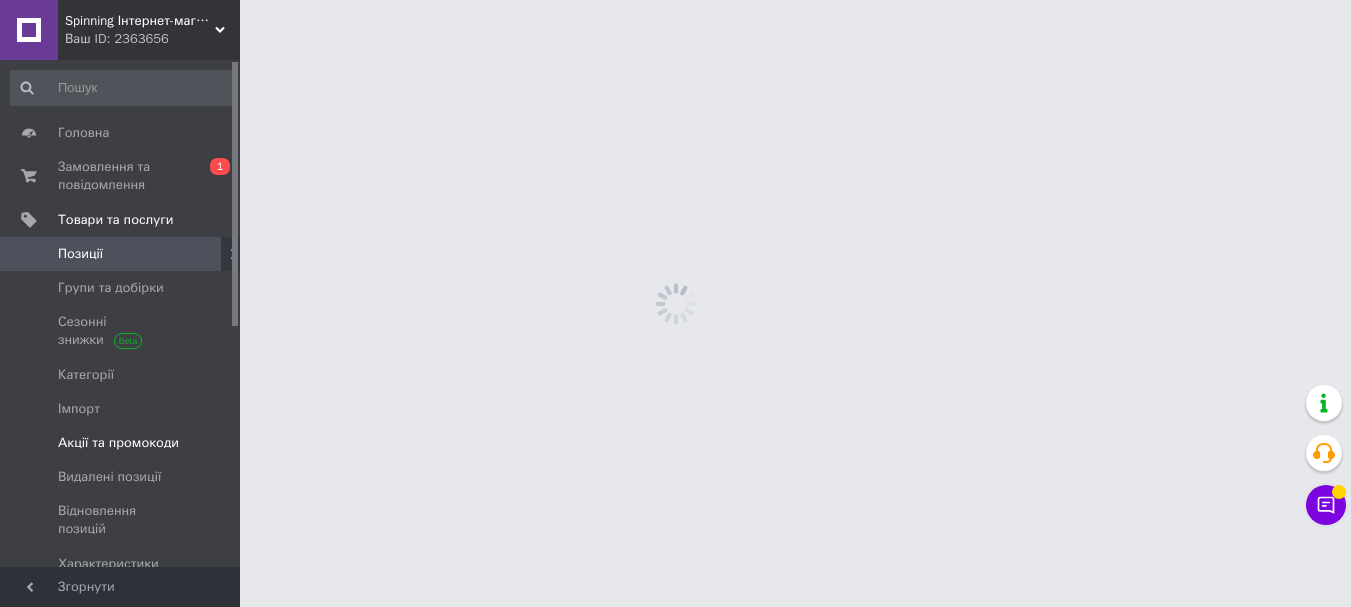 scroll, scrollTop: 0, scrollLeft: 0, axis: both 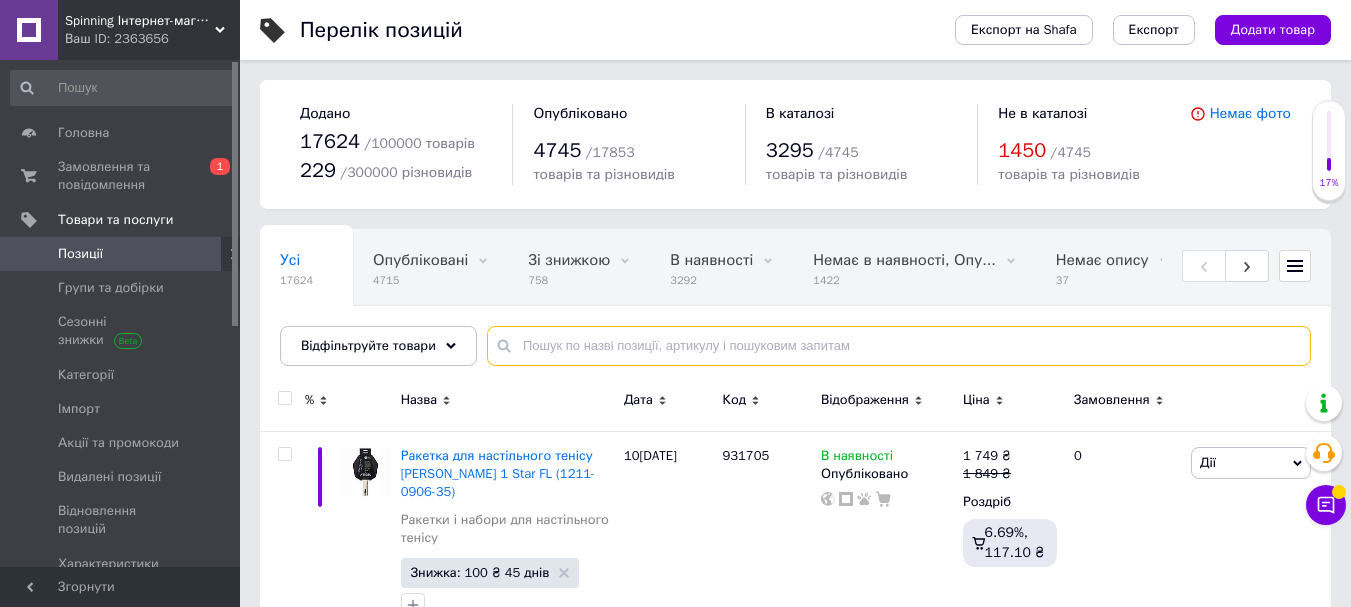 click at bounding box center [899, 346] 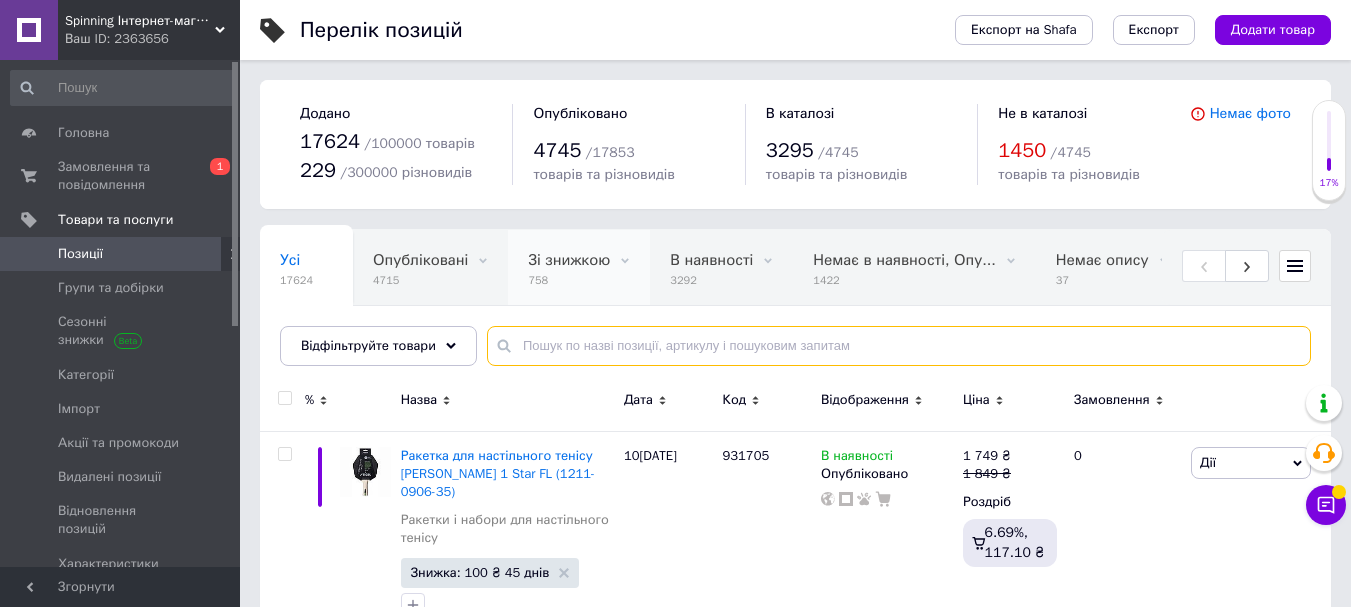 scroll, scrollTop: 200, scrollLeft: 0, axis: vertical 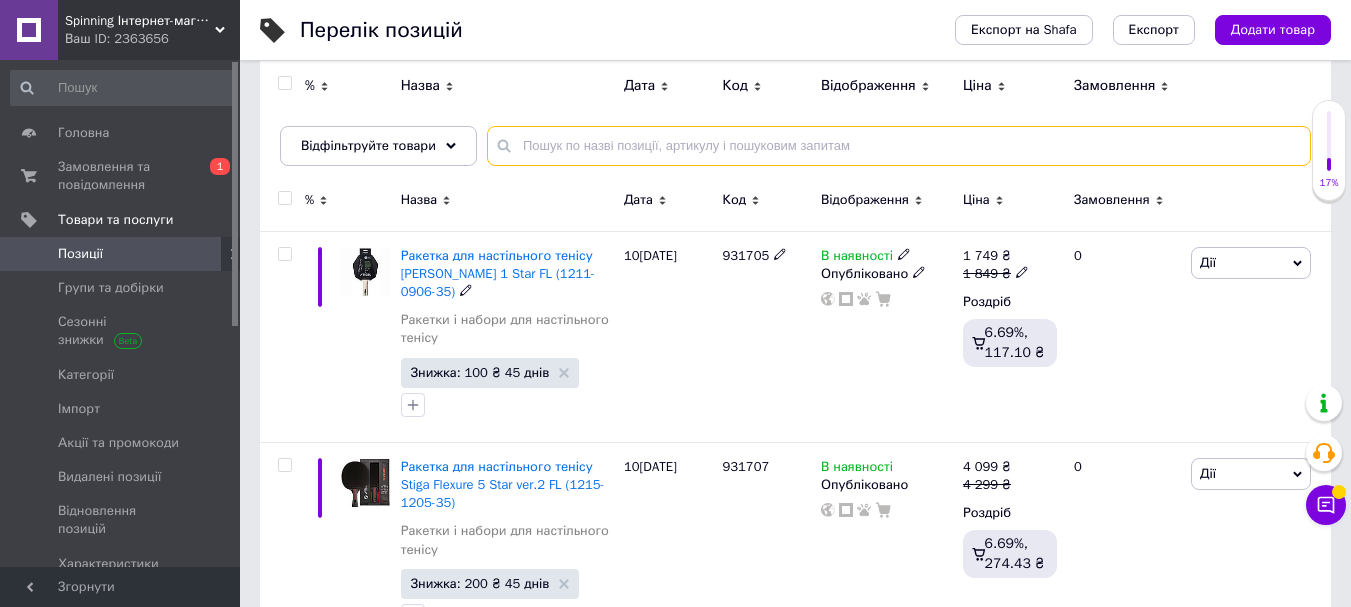 type on "r" 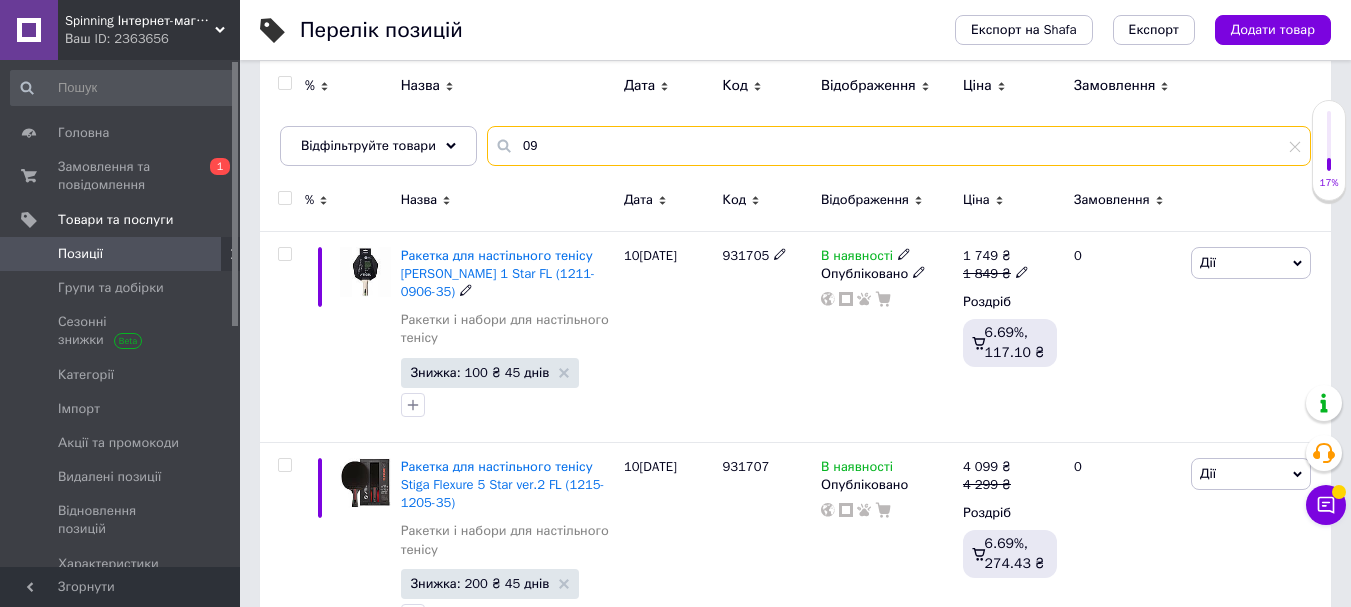 type on "0" 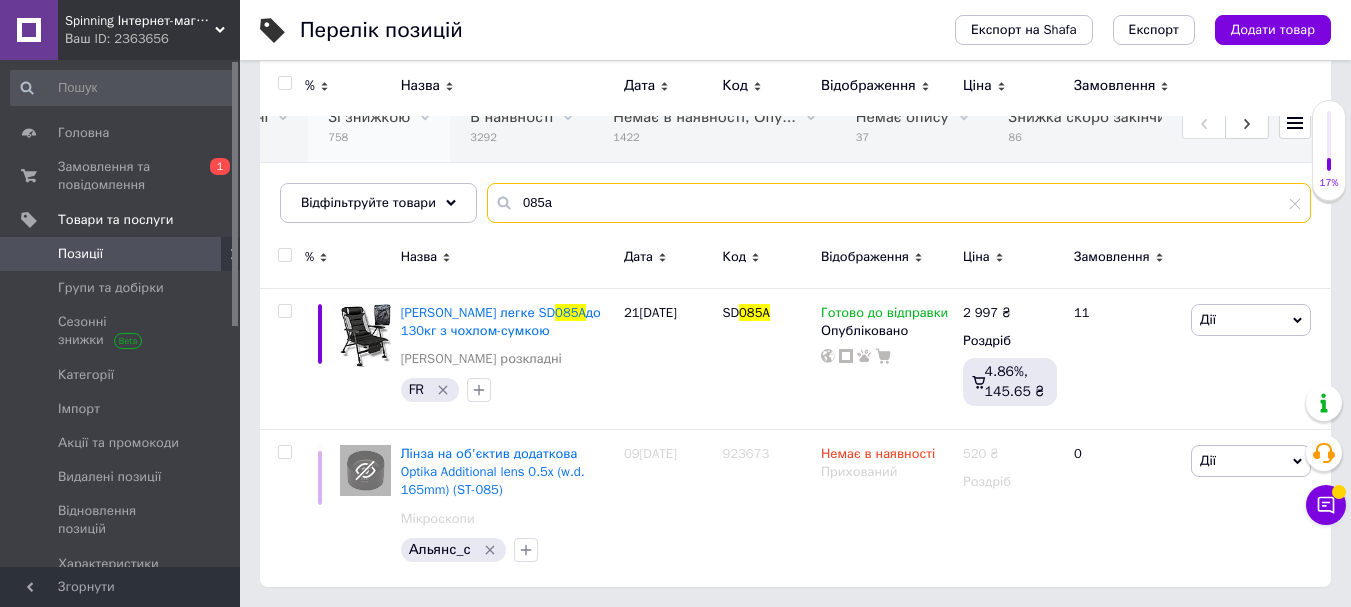 scroll, scrollTop: 143, scrollLeft: 0, axis: vertical 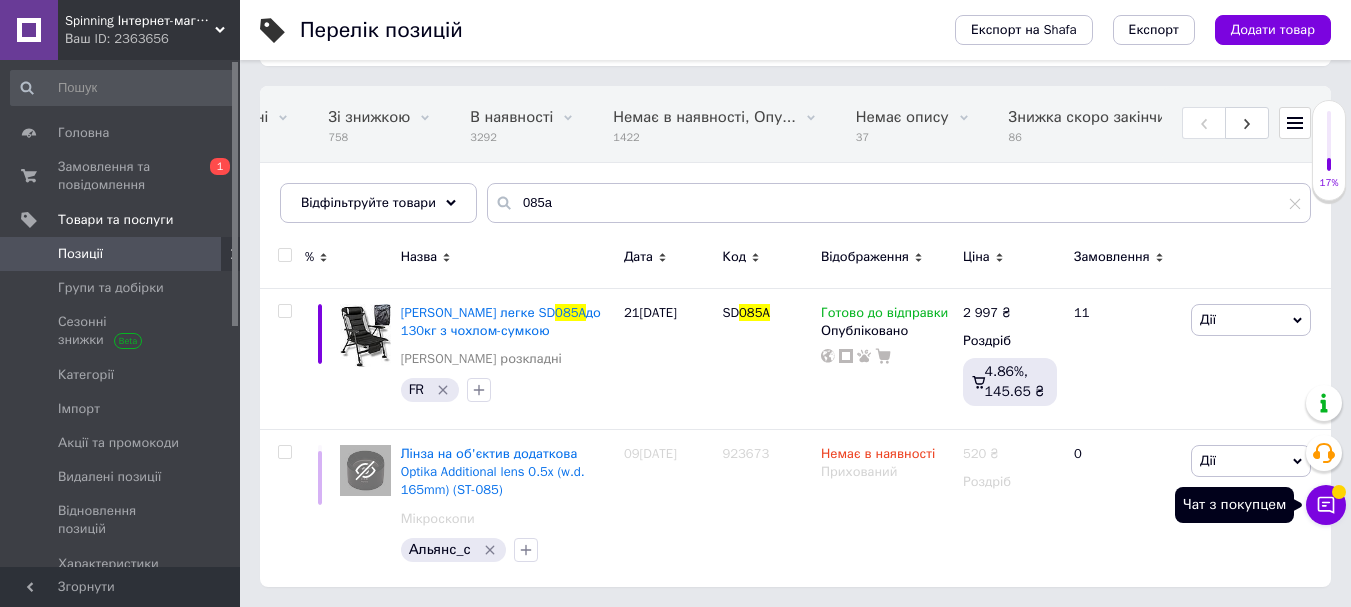 click 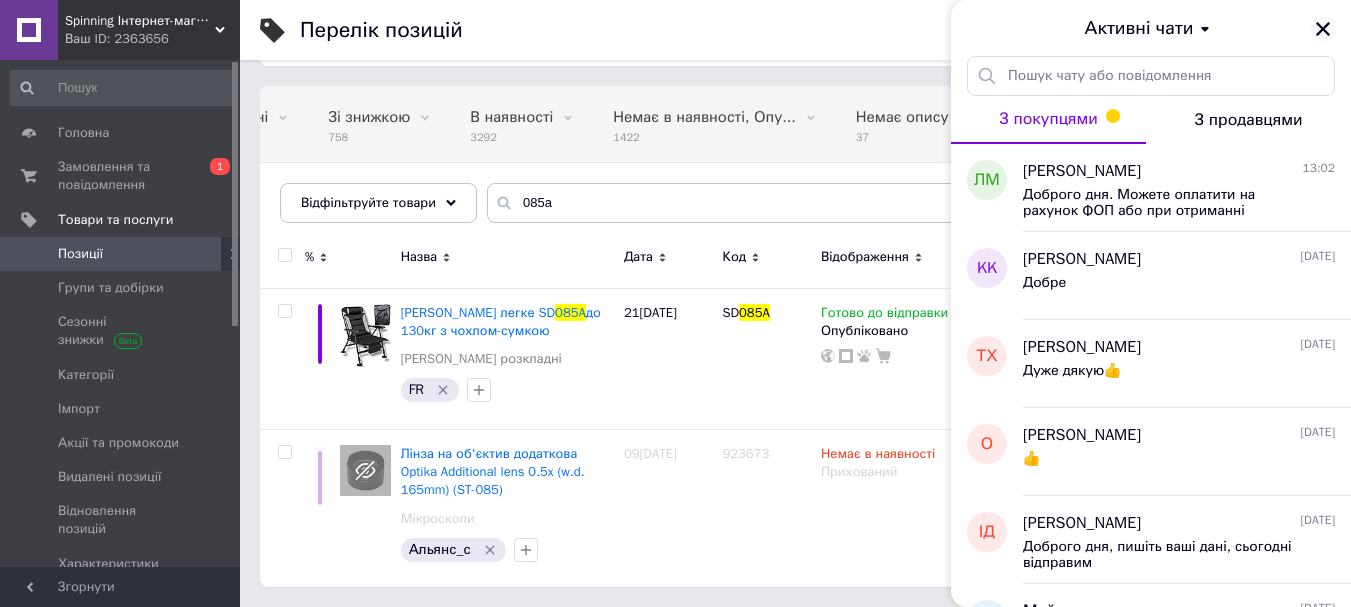 click 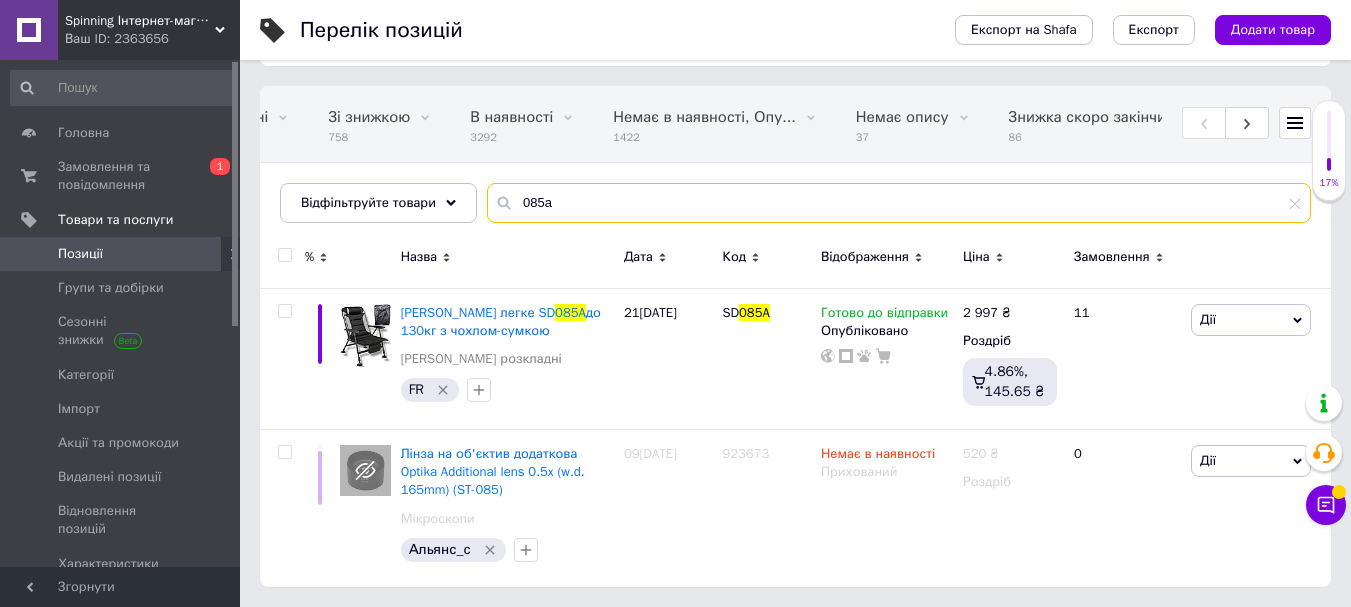 click on "085a" at bounding box center (899, 203) 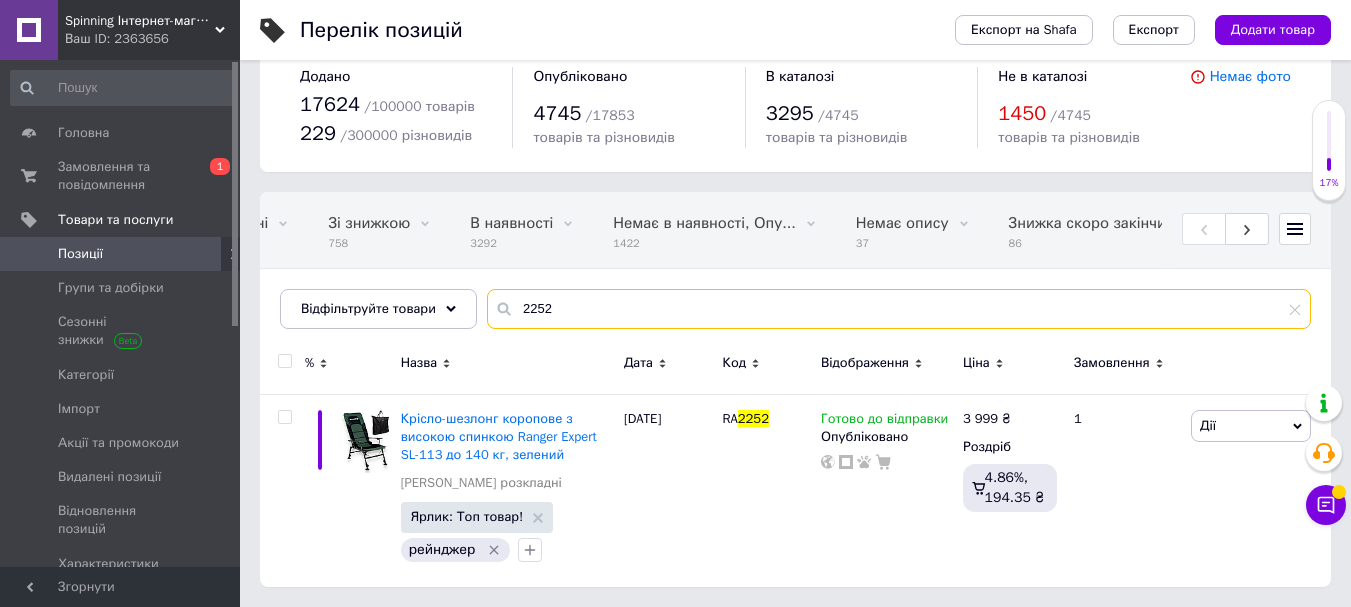scroll, scrollTop: 37, scrollLeft: 0, axis: vertical 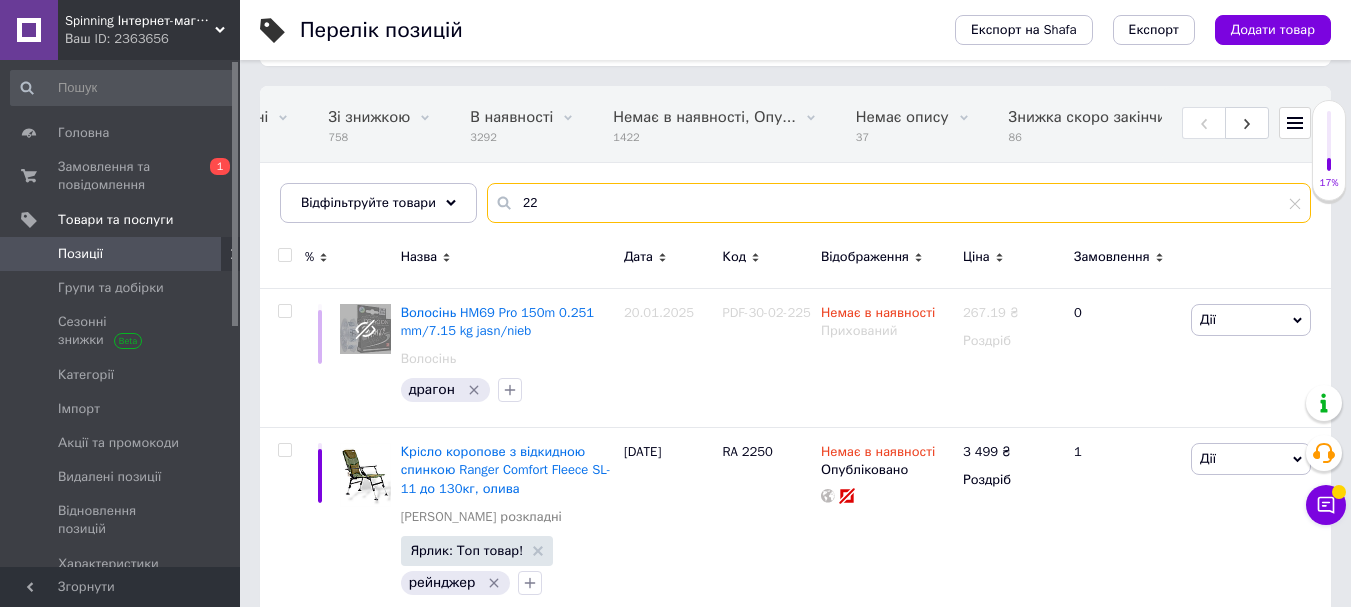type on "2" 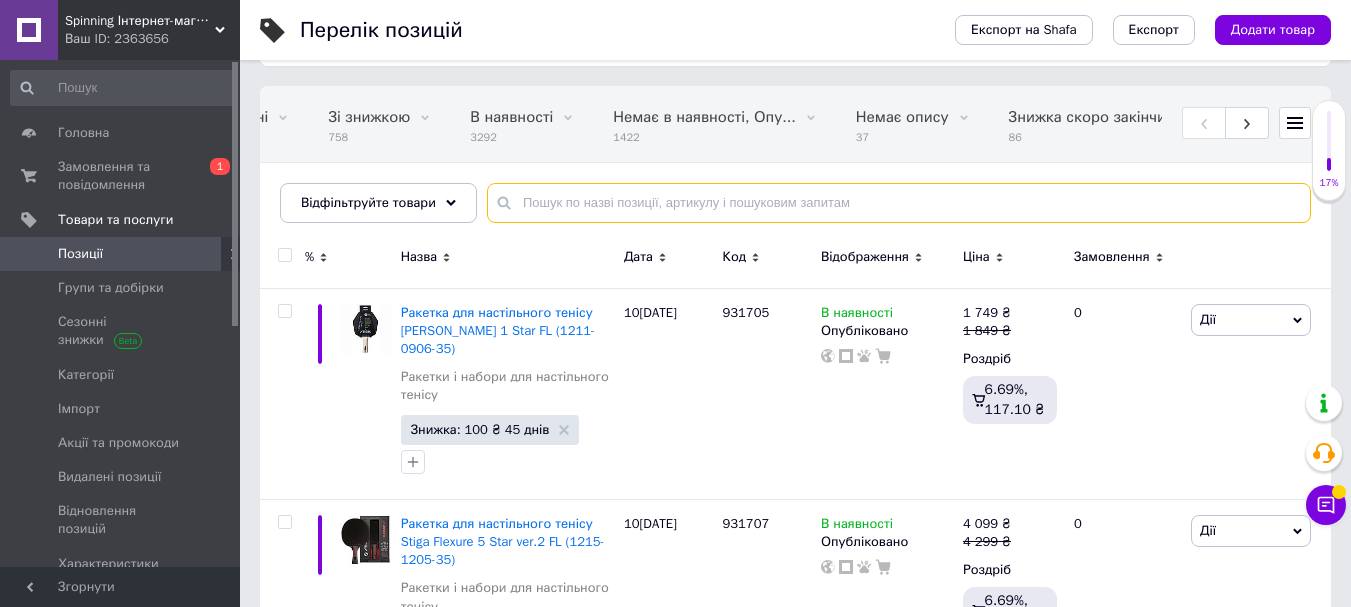 type on "r" 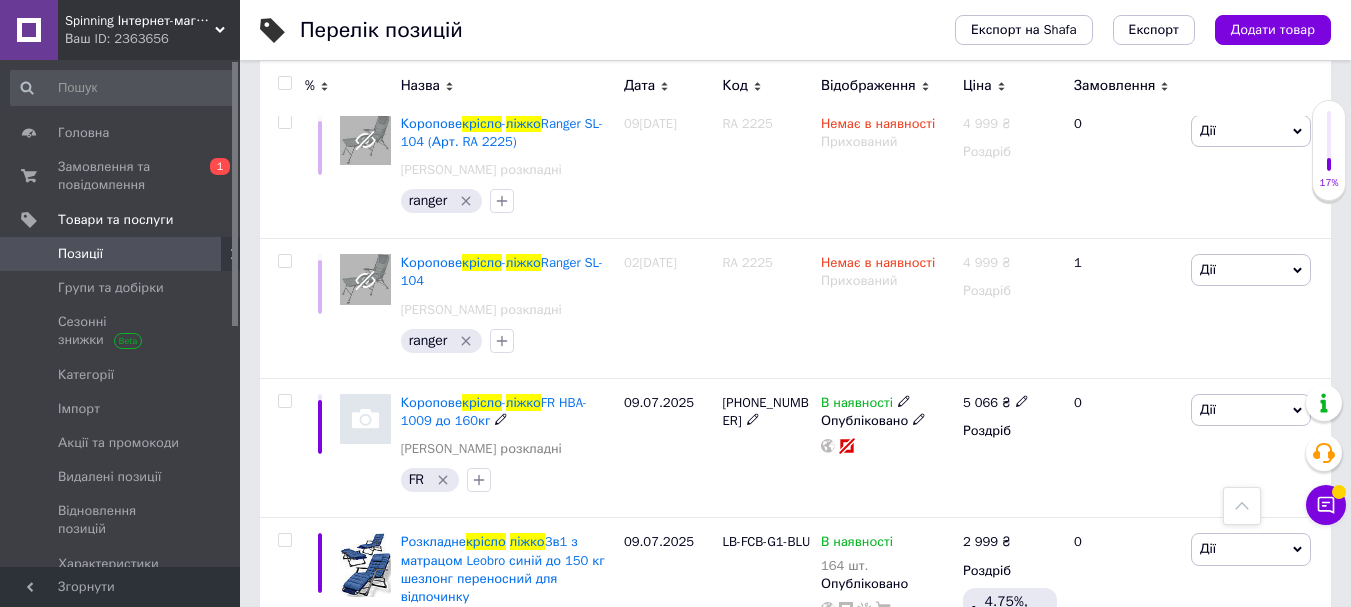 scroll, scrollTop: 0, scrollLeft: 0, axis: both 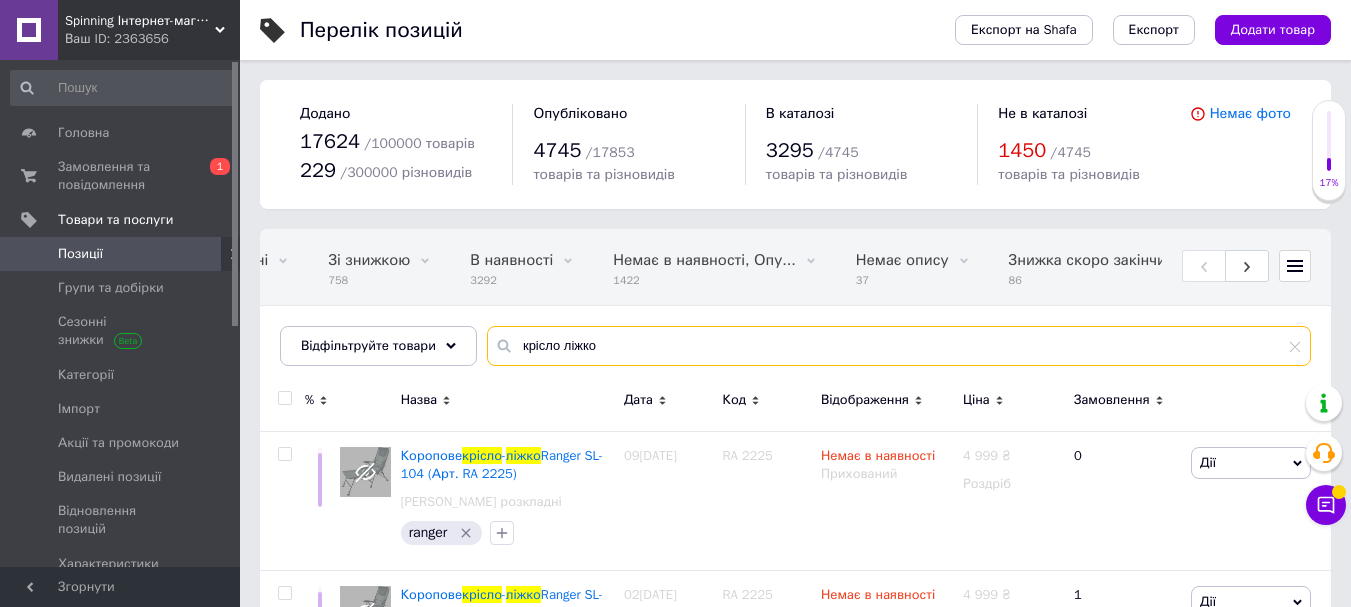 click on "крісло ліжко" at bounding box center [899, 346] 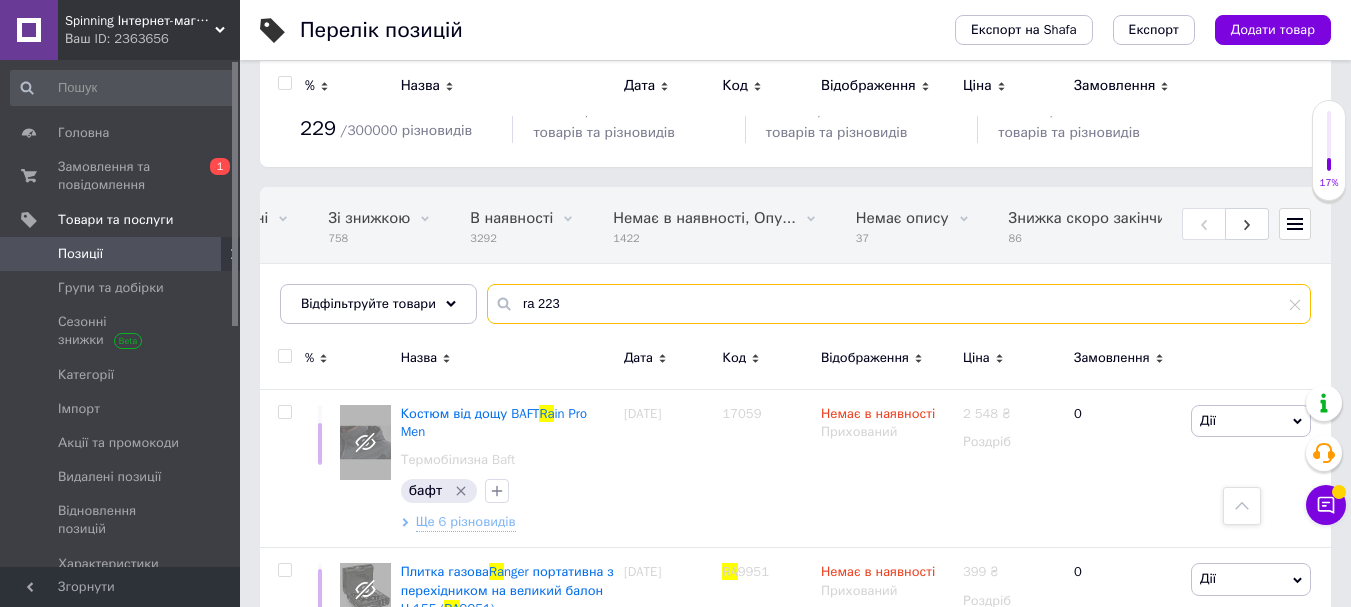 scroll, scrollTop: 0, scrollLeft: 0, axis: both 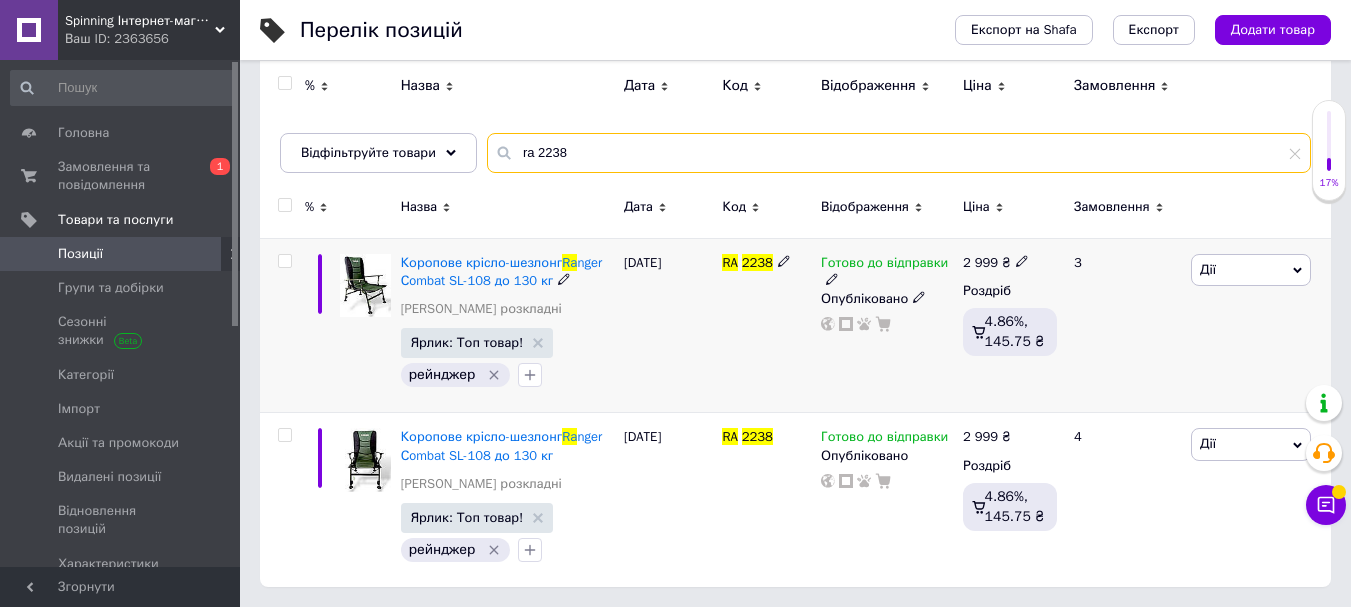 type on "ra 2238" 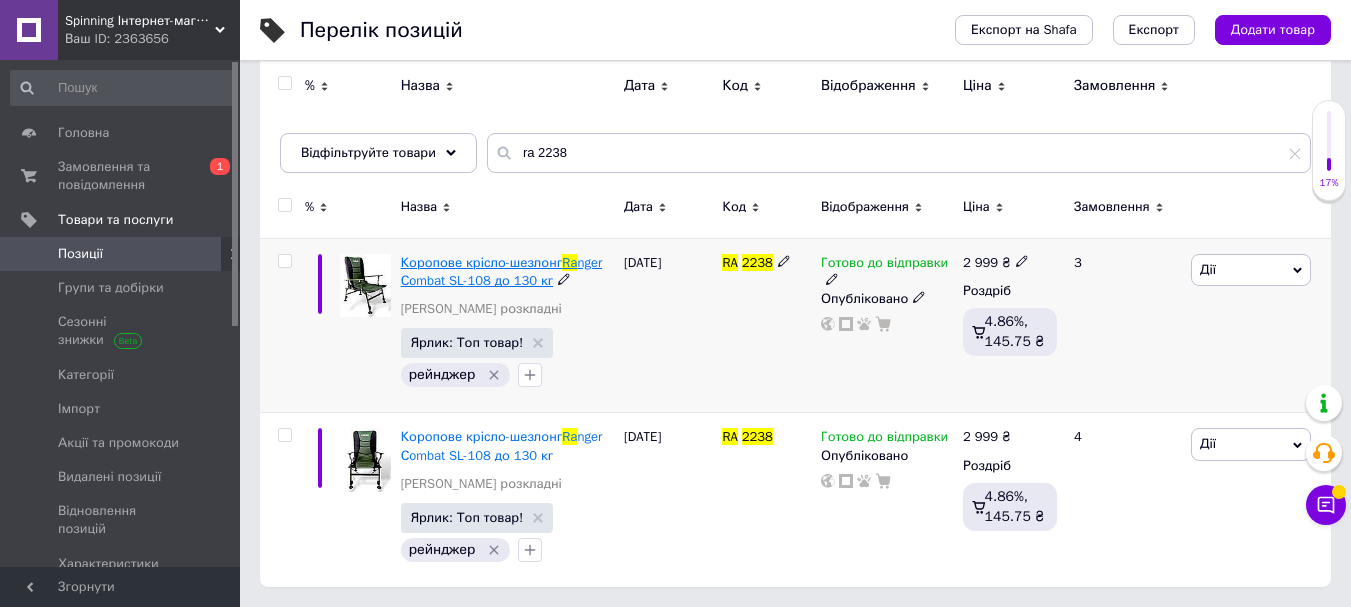 drag, startPoint x: 518, startPoint y: 300, endPoint x: 491, endPoint y: 276, distance: 36.124783 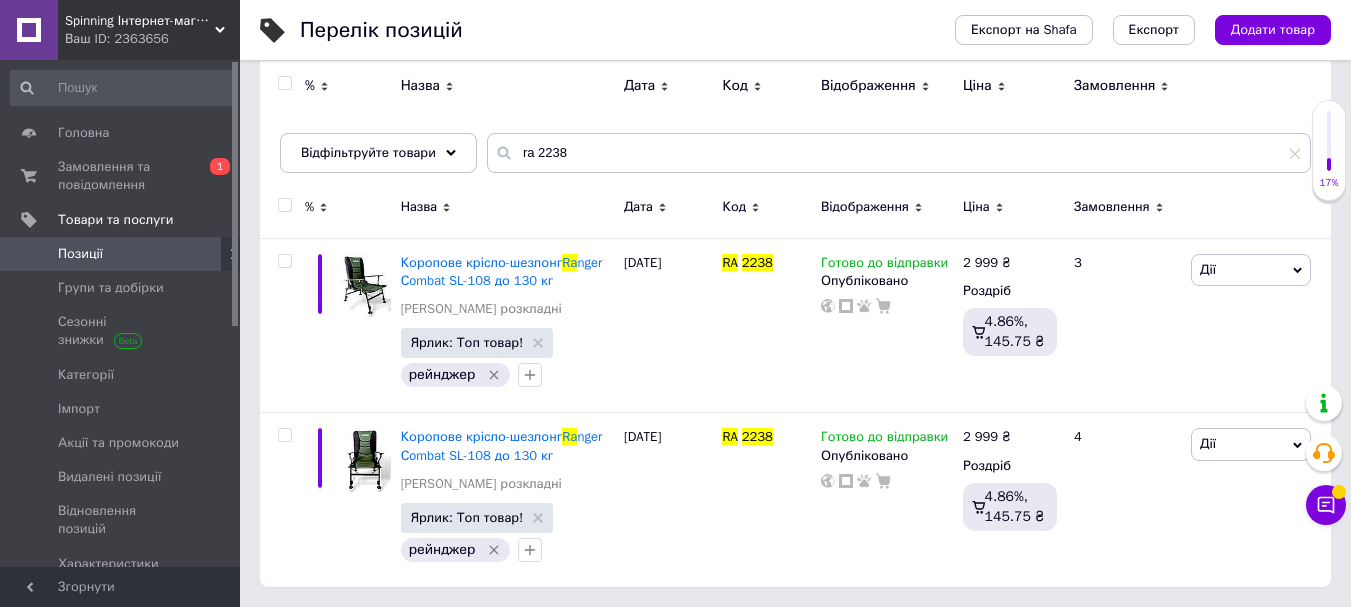scroll, scrollTop: 79, scrollLeft: 0, axis: vertical 